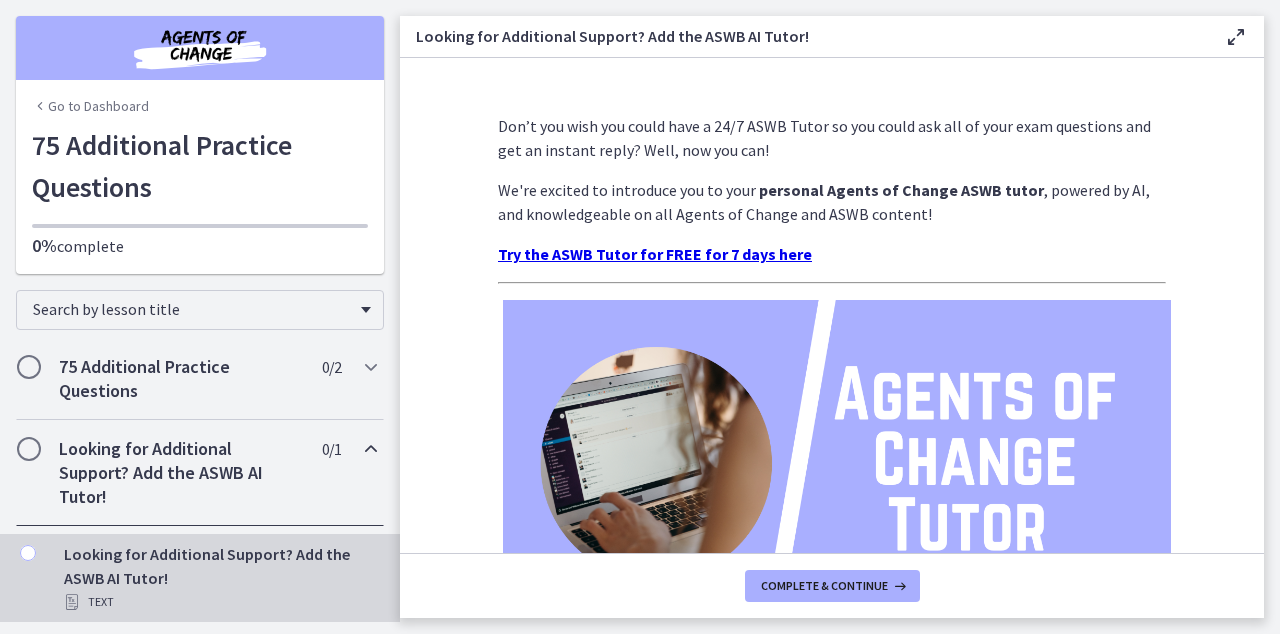 scroll, scrollTop: 0, scrollLeft: 0, axis: both 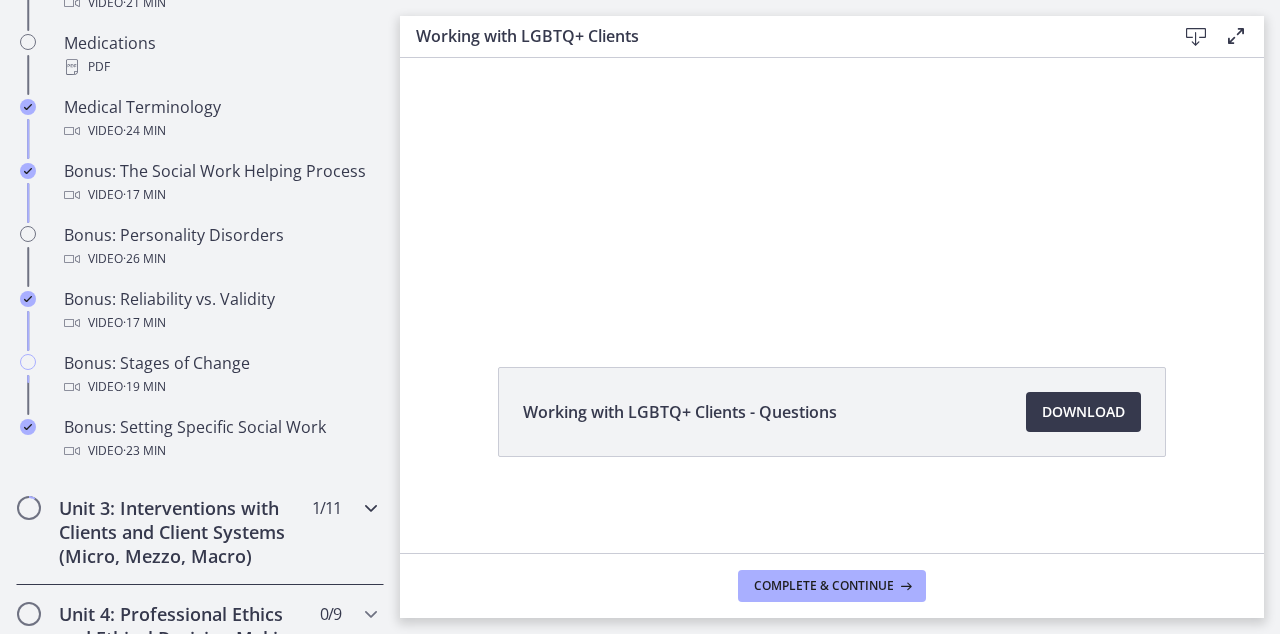 click on "Unit 3: Interventions with Clients and Client Systems (Micro, Mezzo, Macro)
1  /  11
Completed" at bounding box center (200, 532) 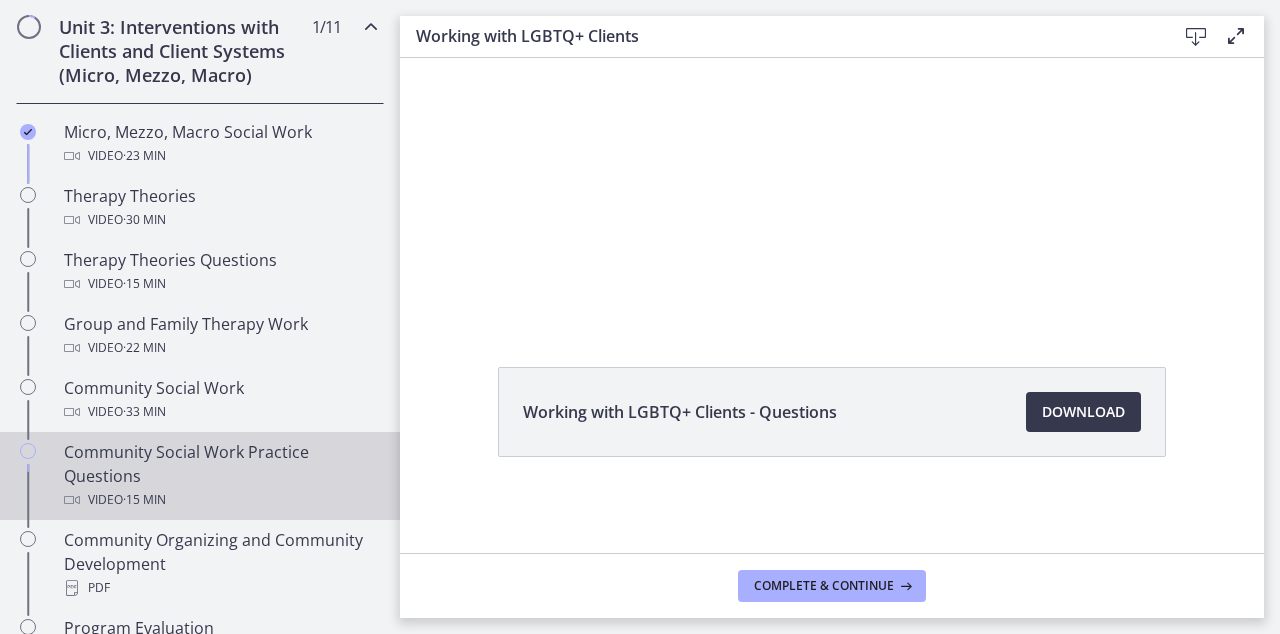 scroll, scrollTop: 756, scrollLeft: 0, axis: vertical 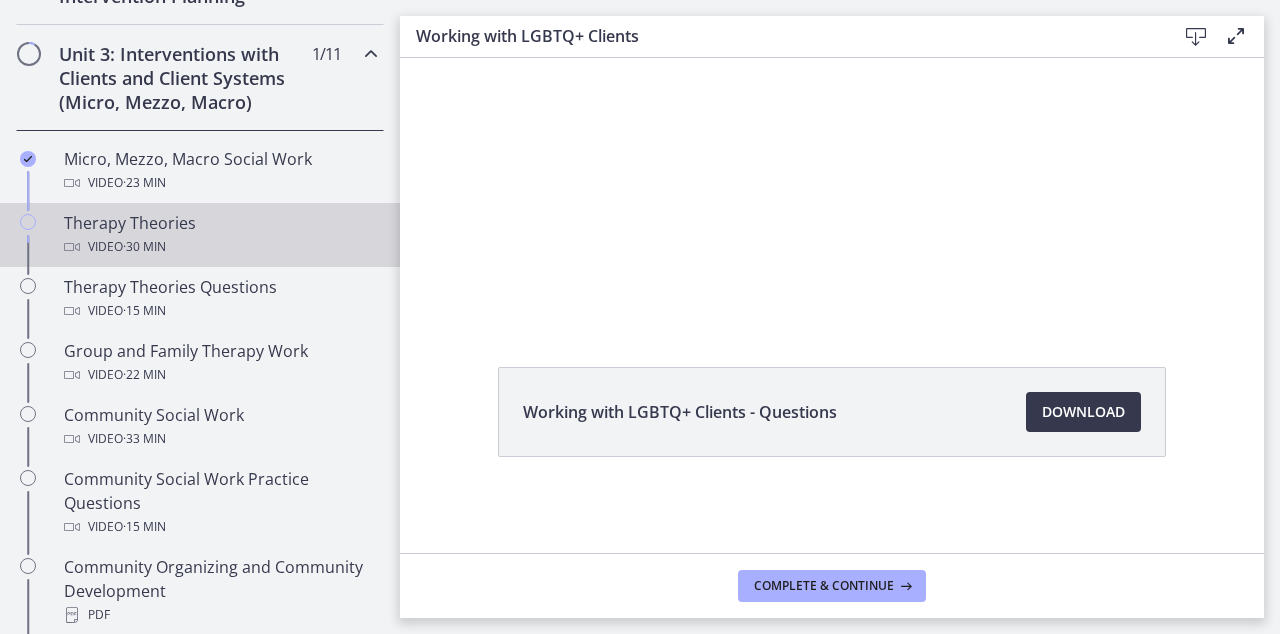 click on "Therapy Theories
Video
·  30 min" at bounding box center [220, 235] 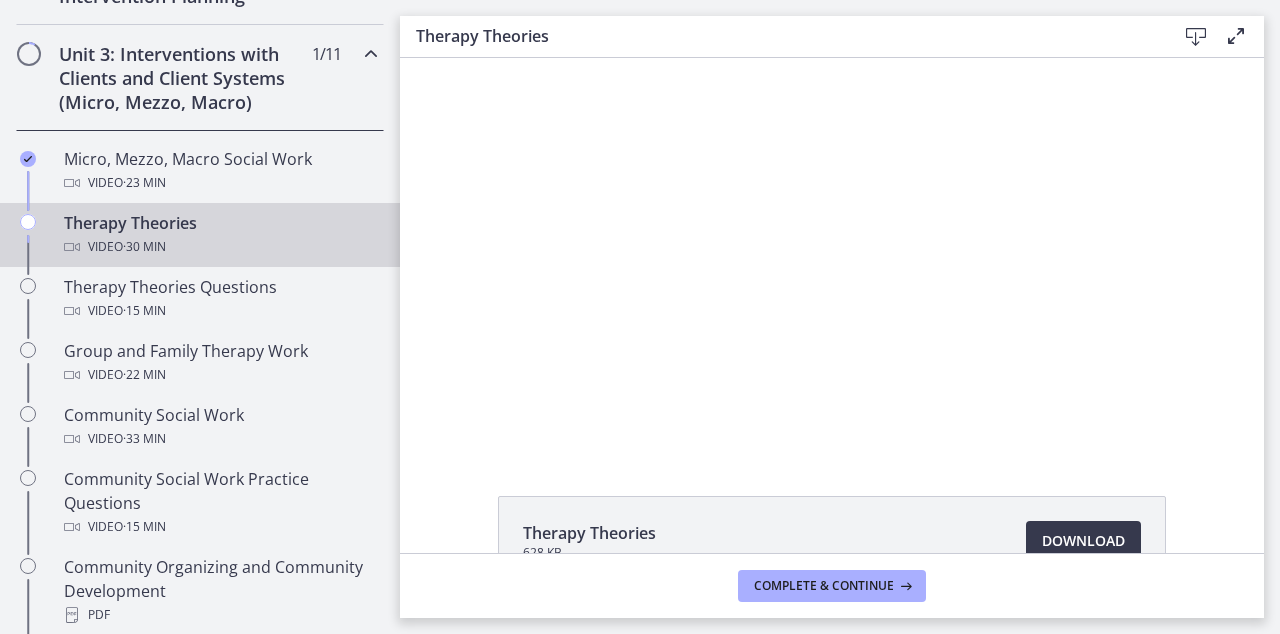 scroll, scrollTop: 0, scrollLeft: 0, axis: both 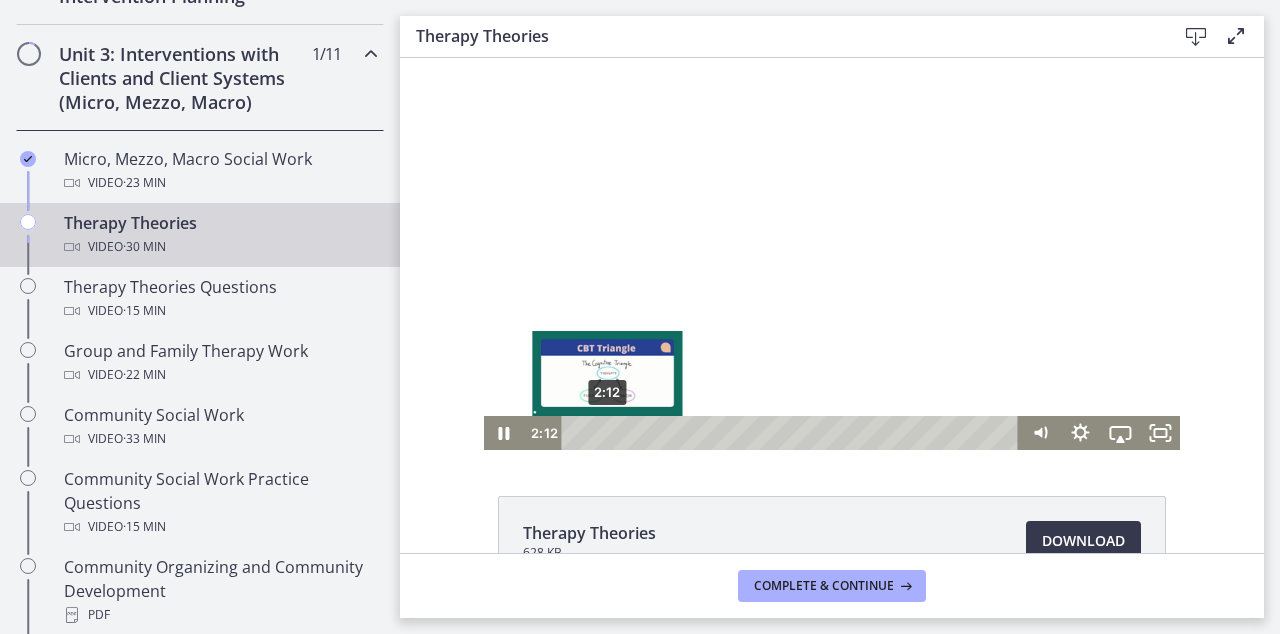 click on "2:12" at bounding box center [793, 433] 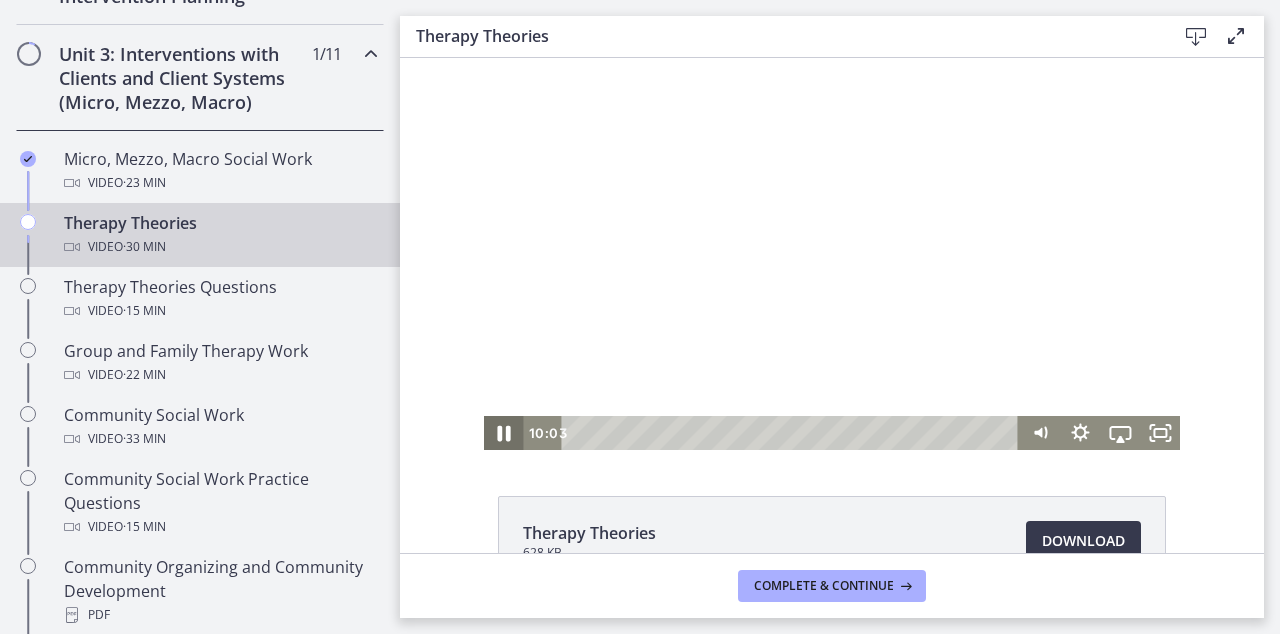 click 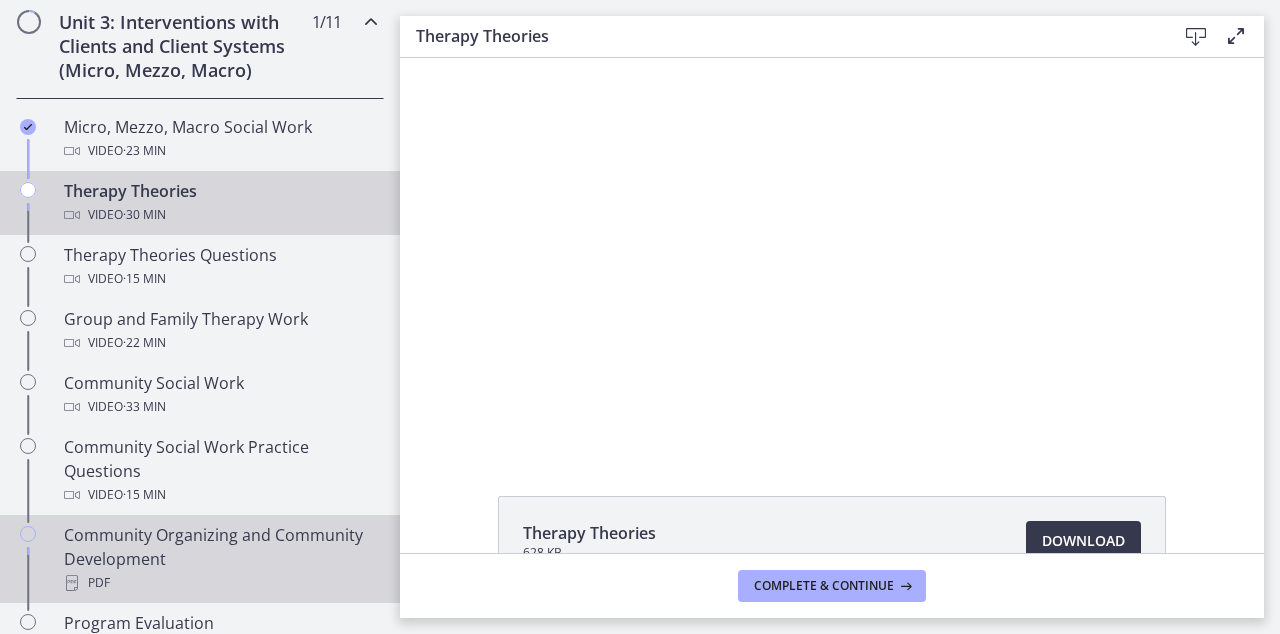scroll, scrollTop: 769, scrollLeft: 0, axis: vertical 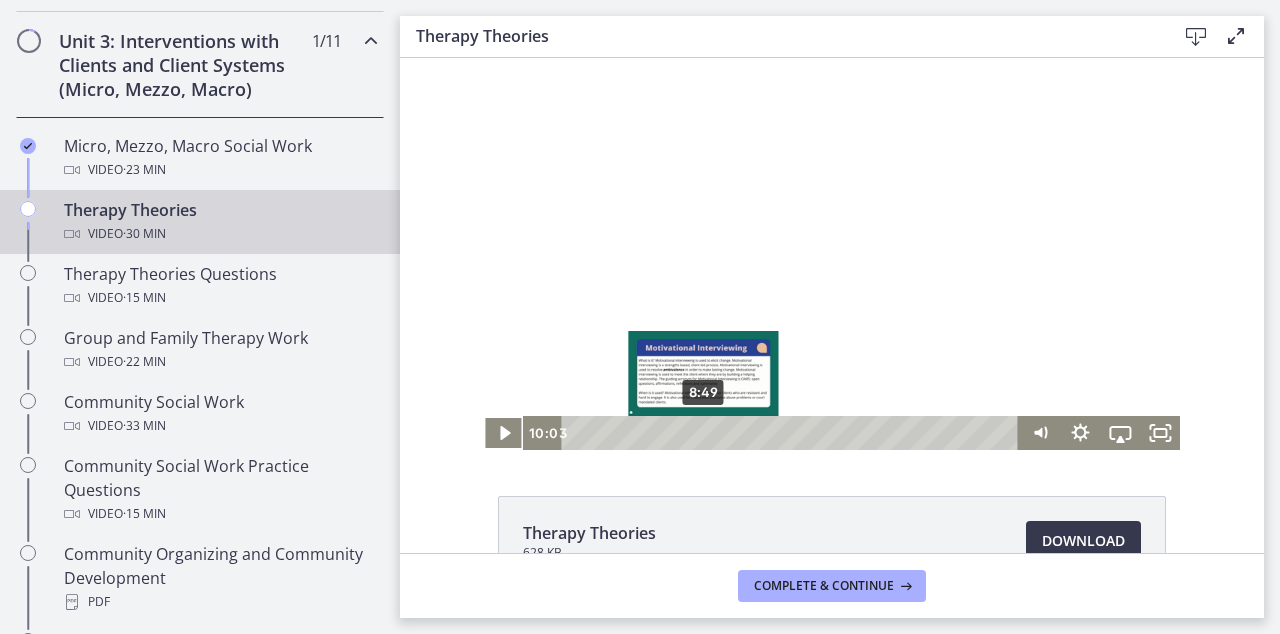 click on "8:49" at bounding box center (793, 433) 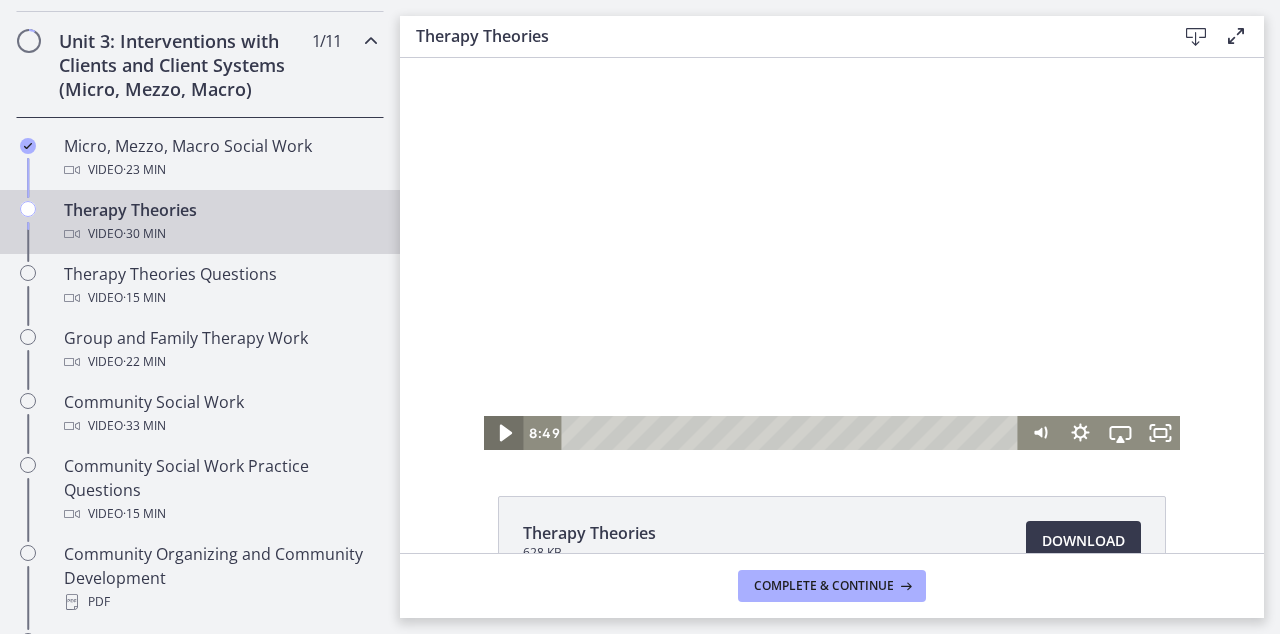 click 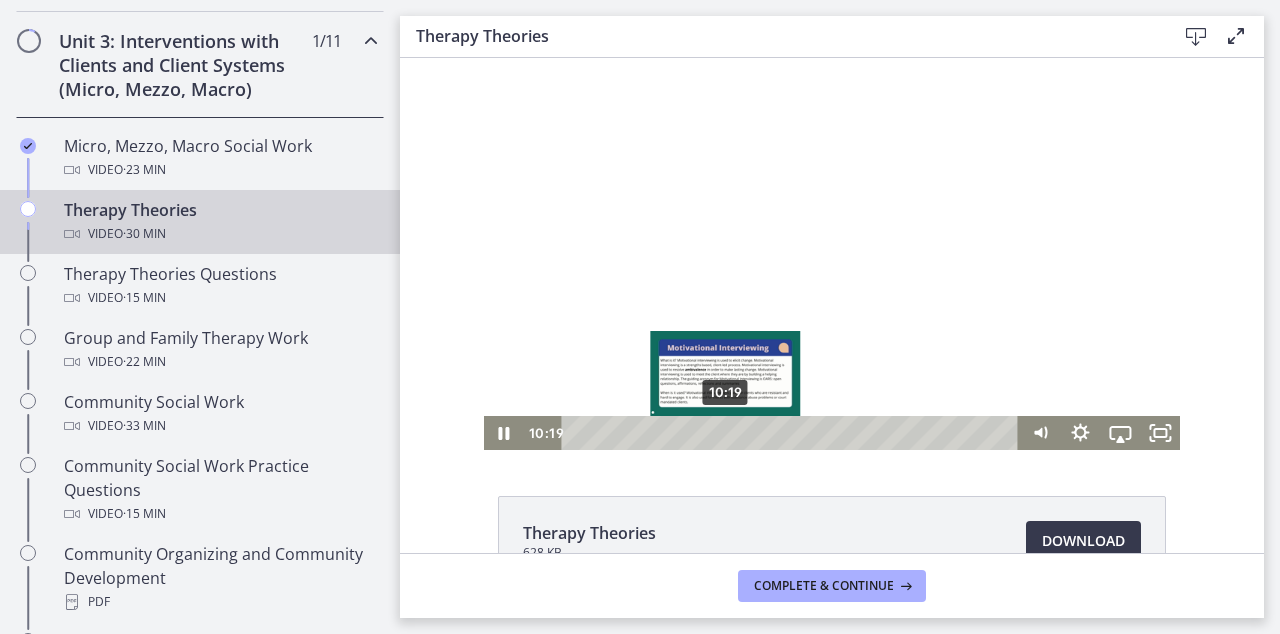click on "10:19" at bounding box center (793, 433) 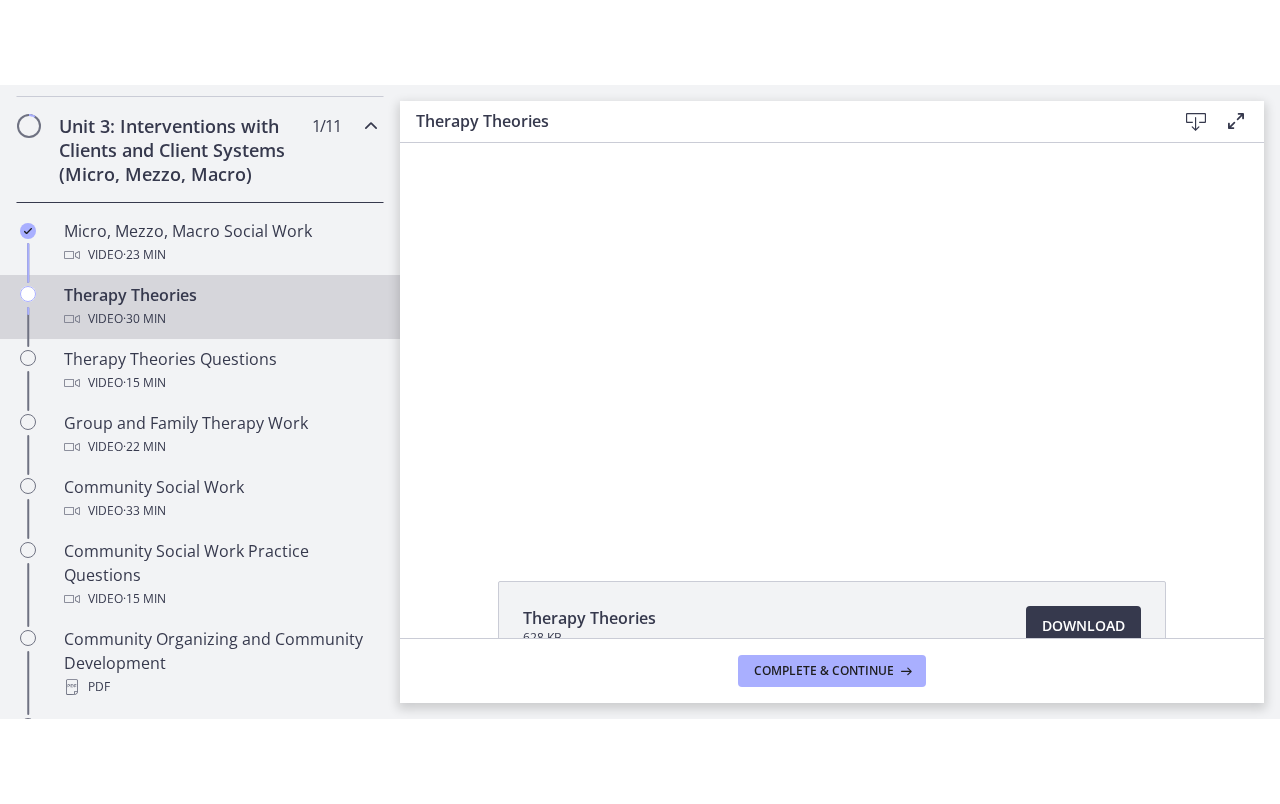 scroll, scrollTop: 14, scrollLeft: 0, axis: vertical 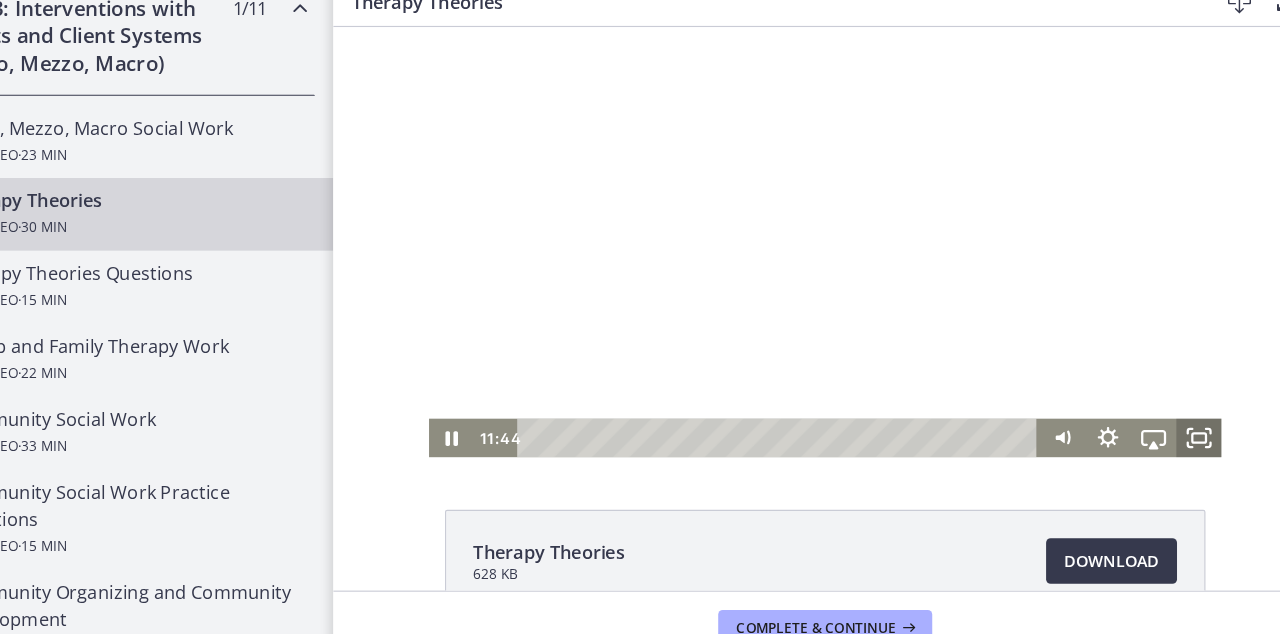 click 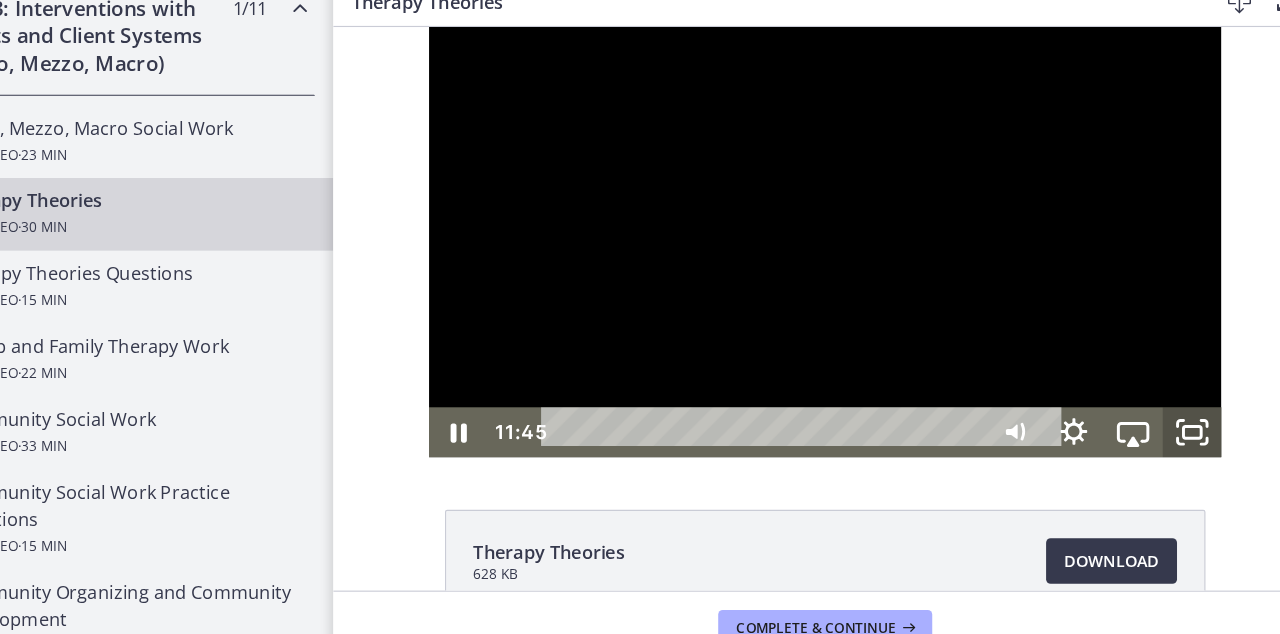 scroll, scrollTop: 0, scrollLeft: 0, axis: both 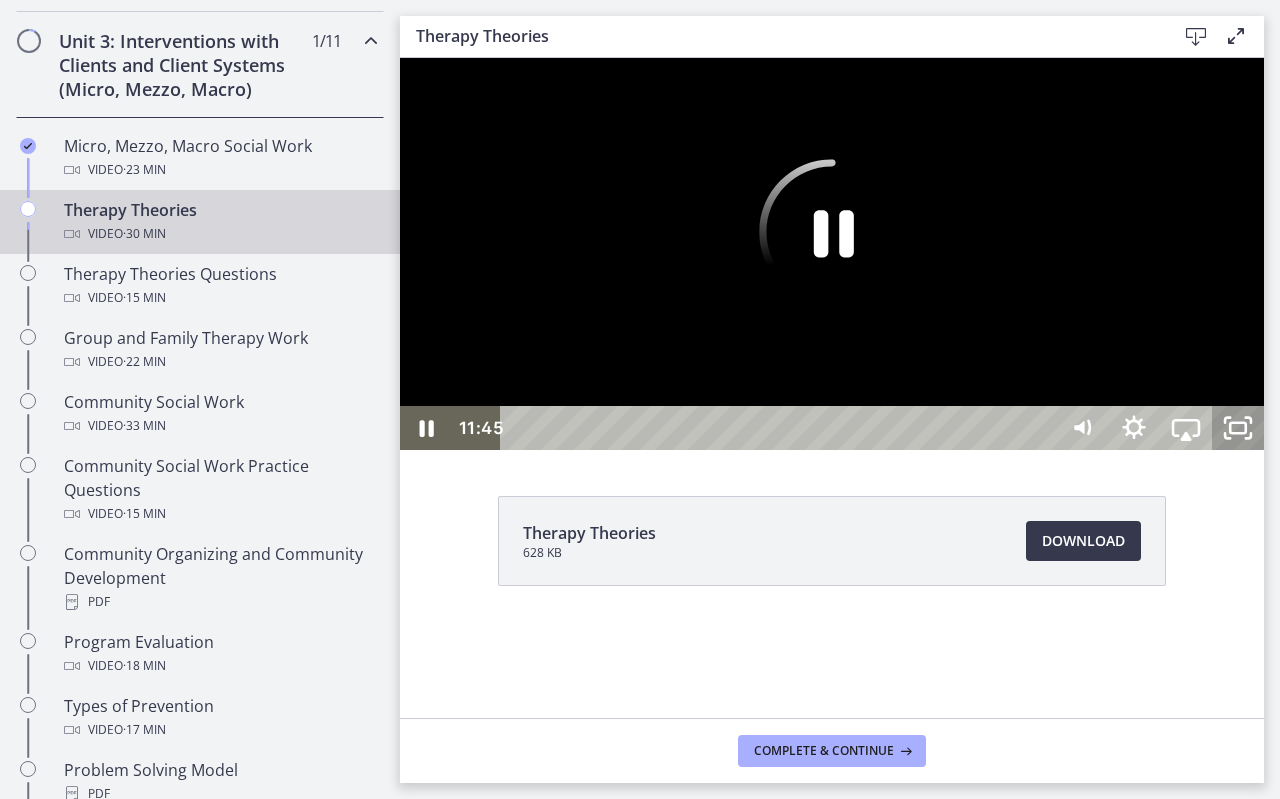 click 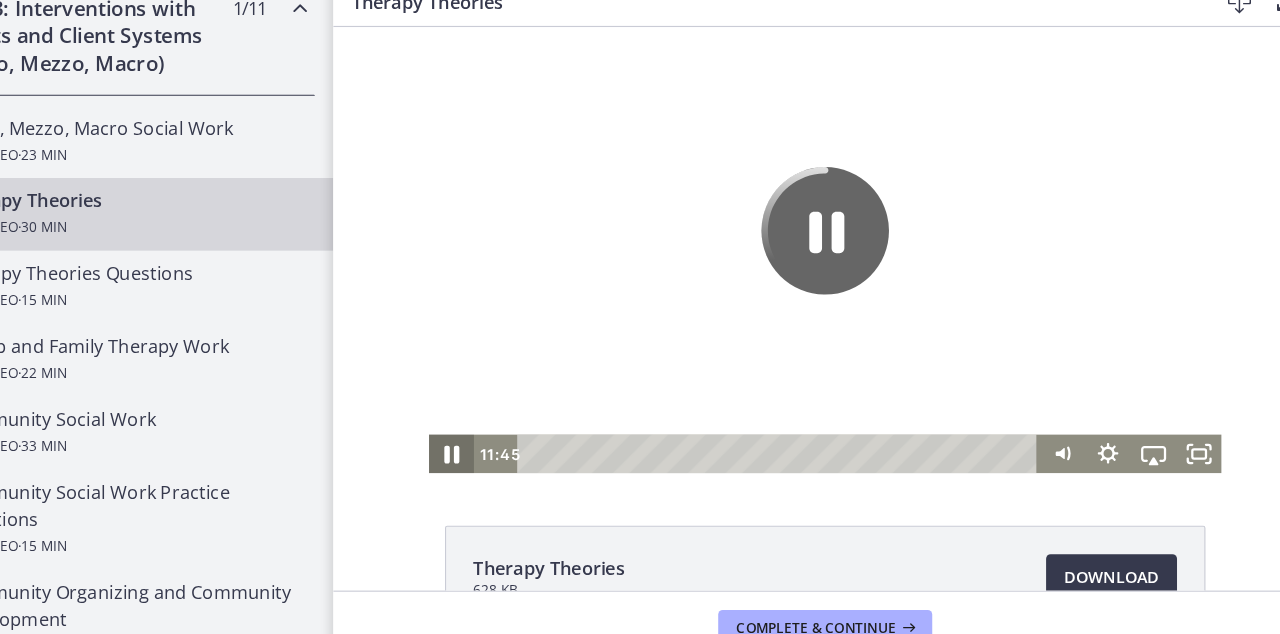 click 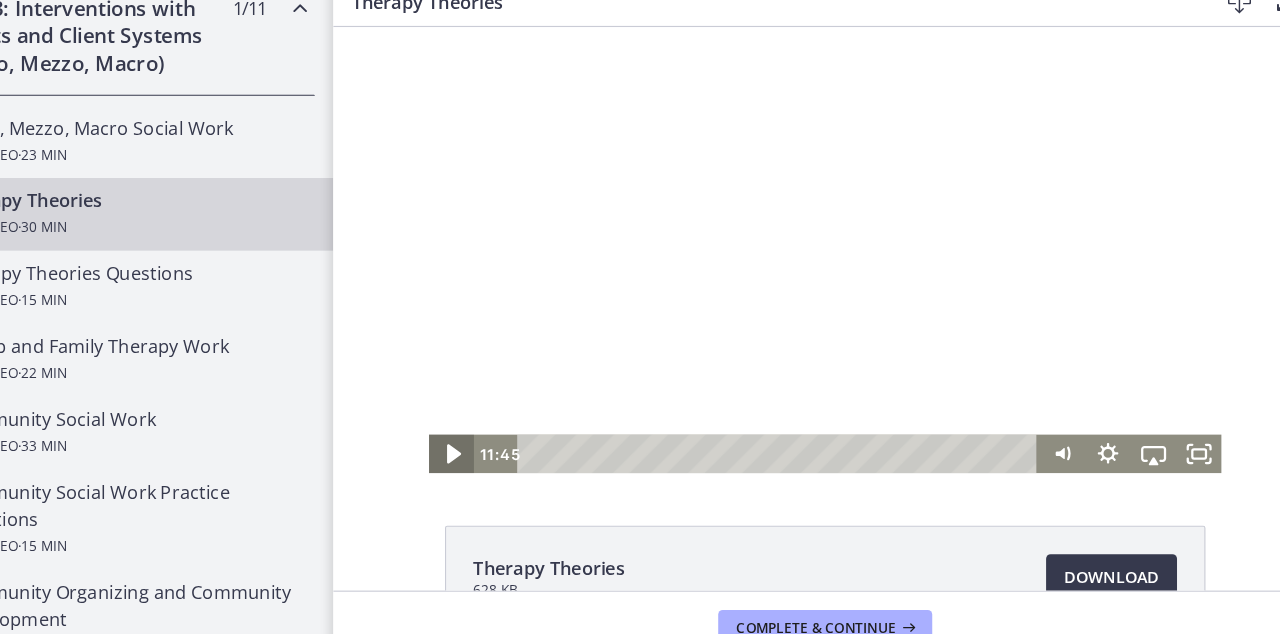 click 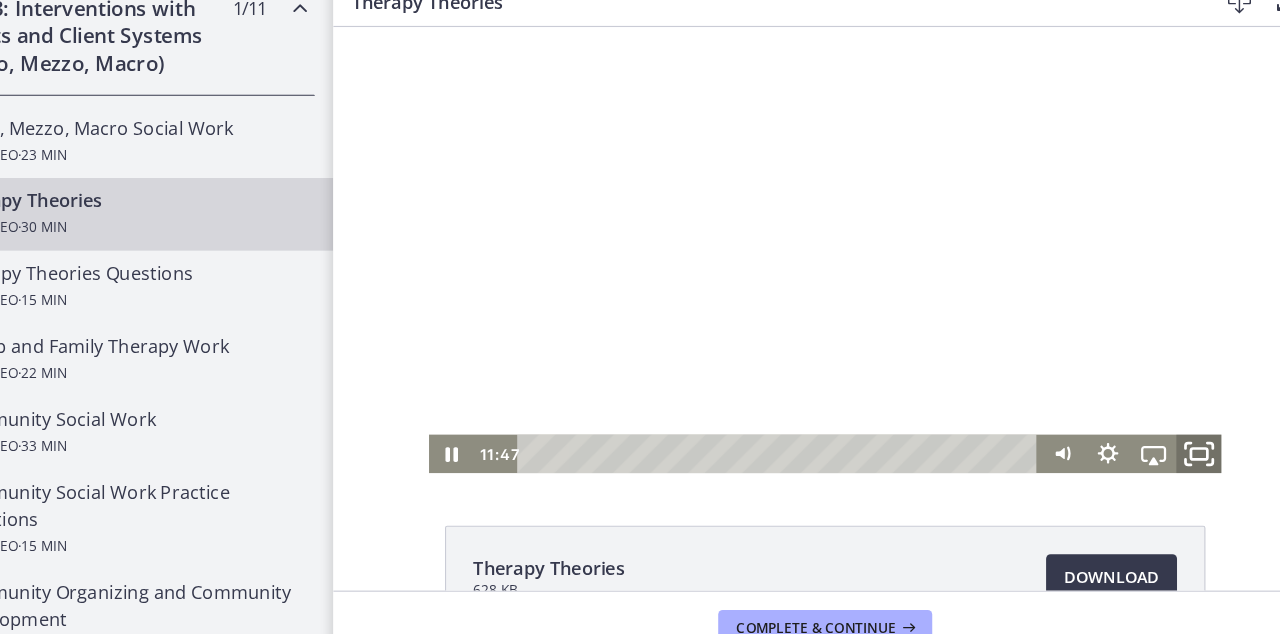 click 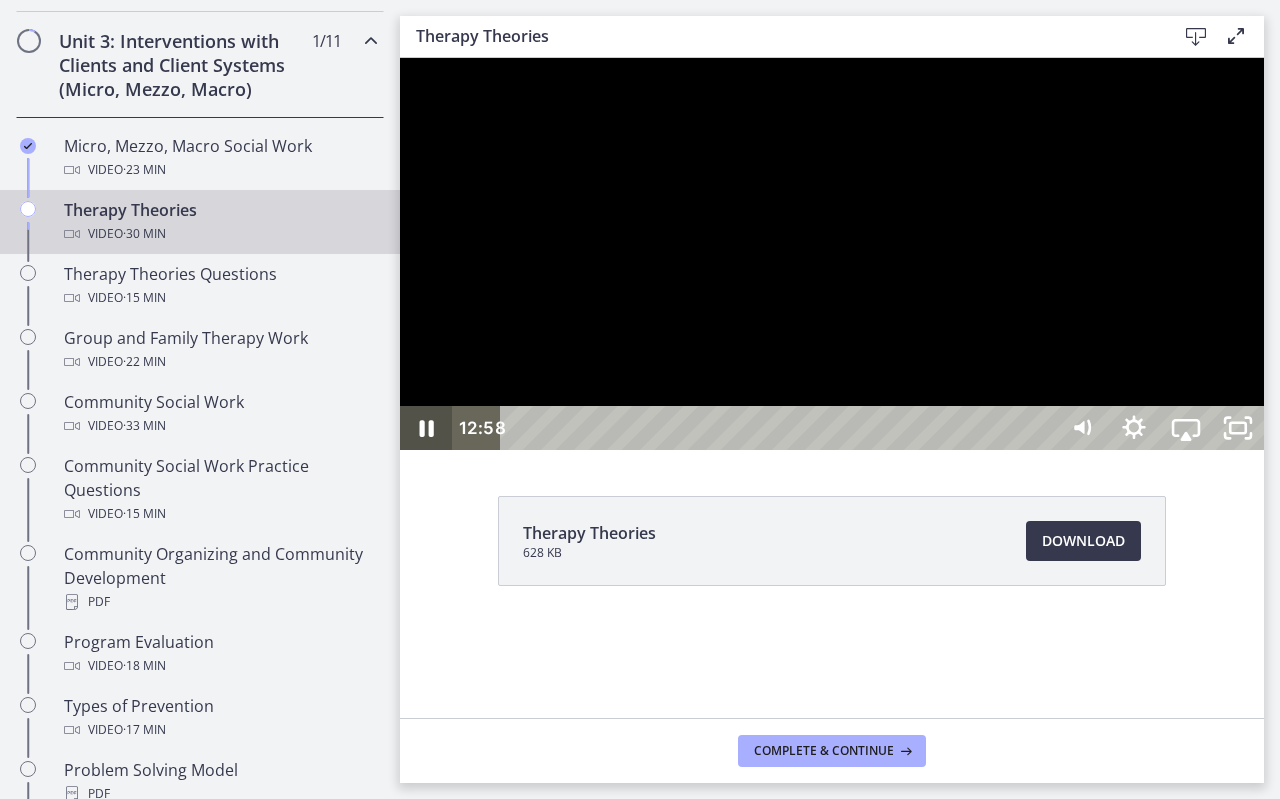 click 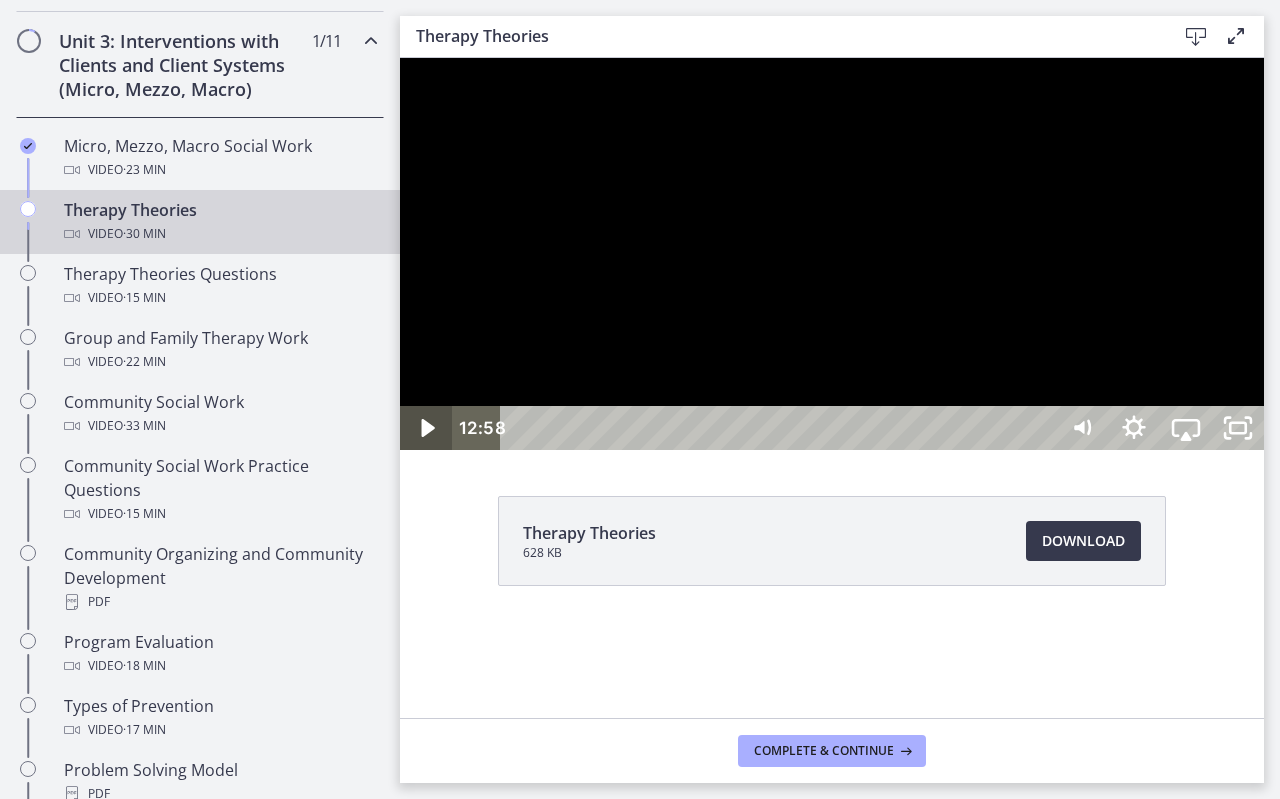 click 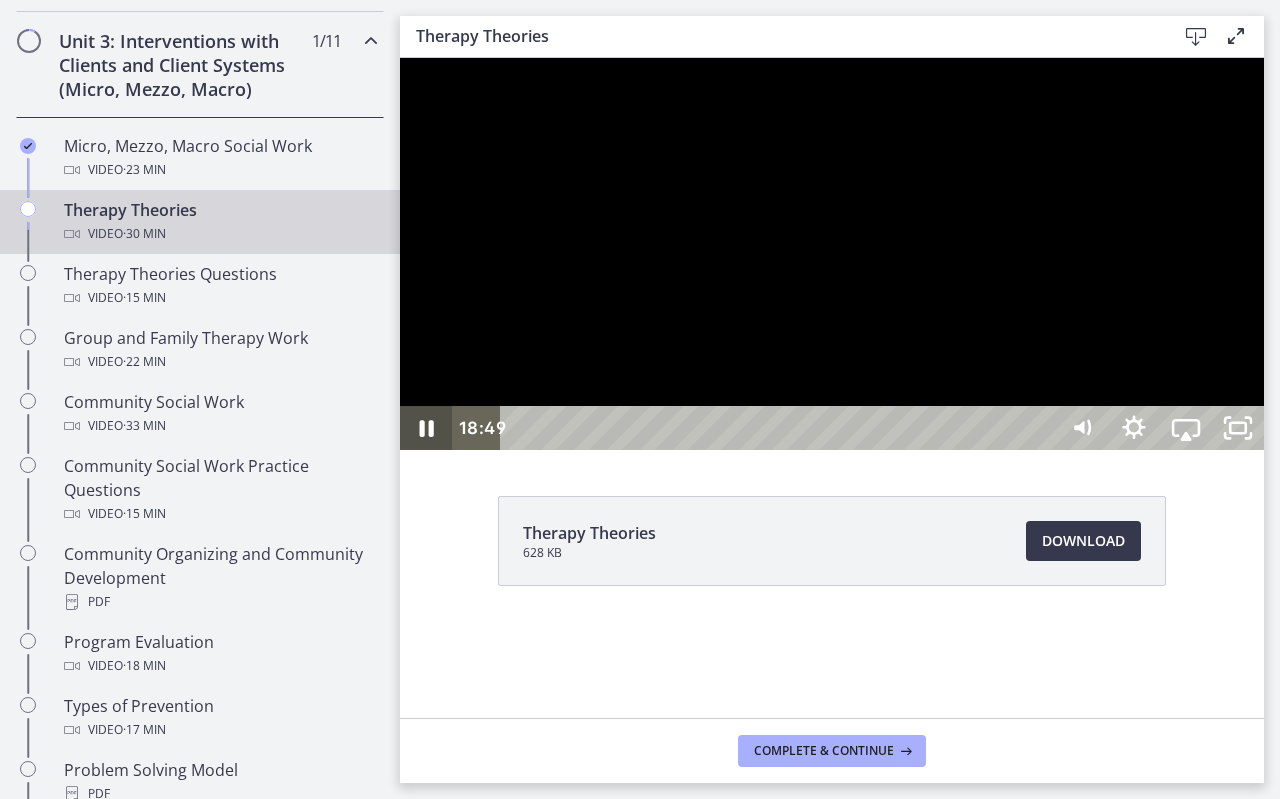click 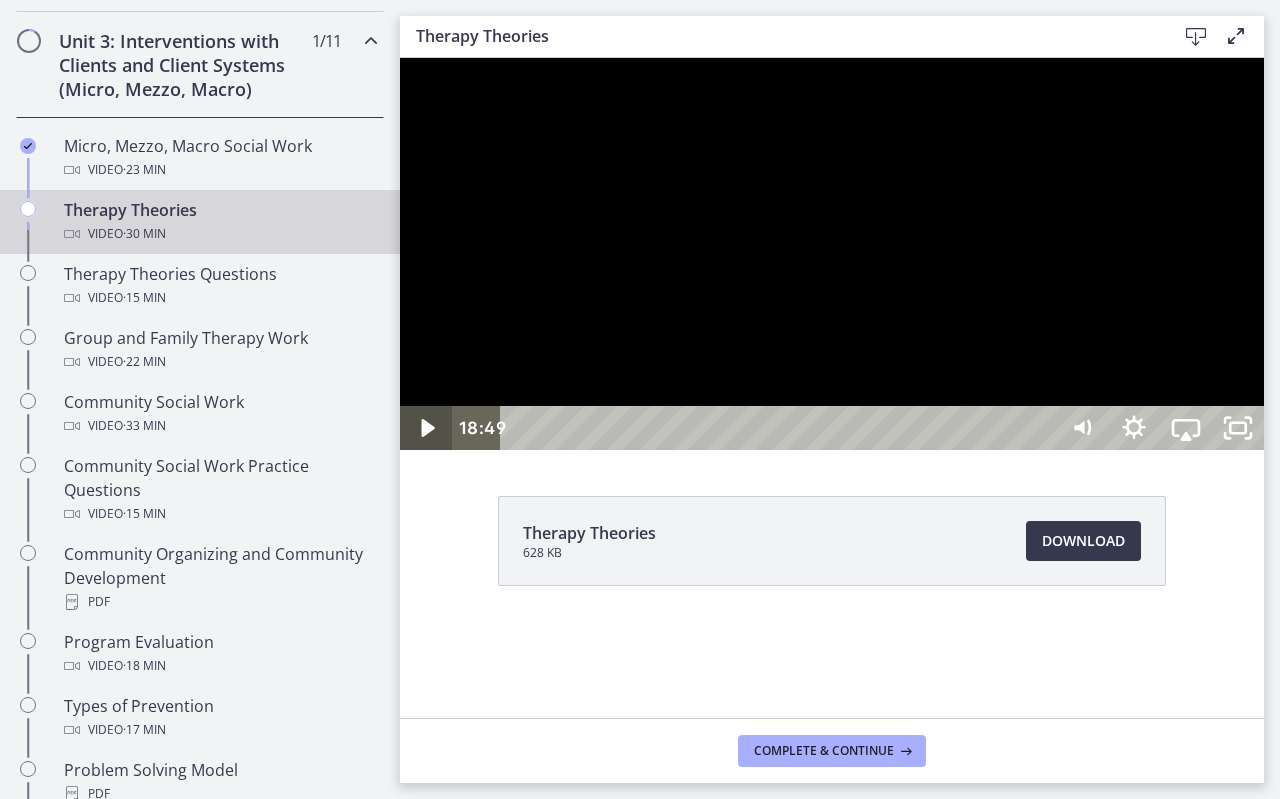 click 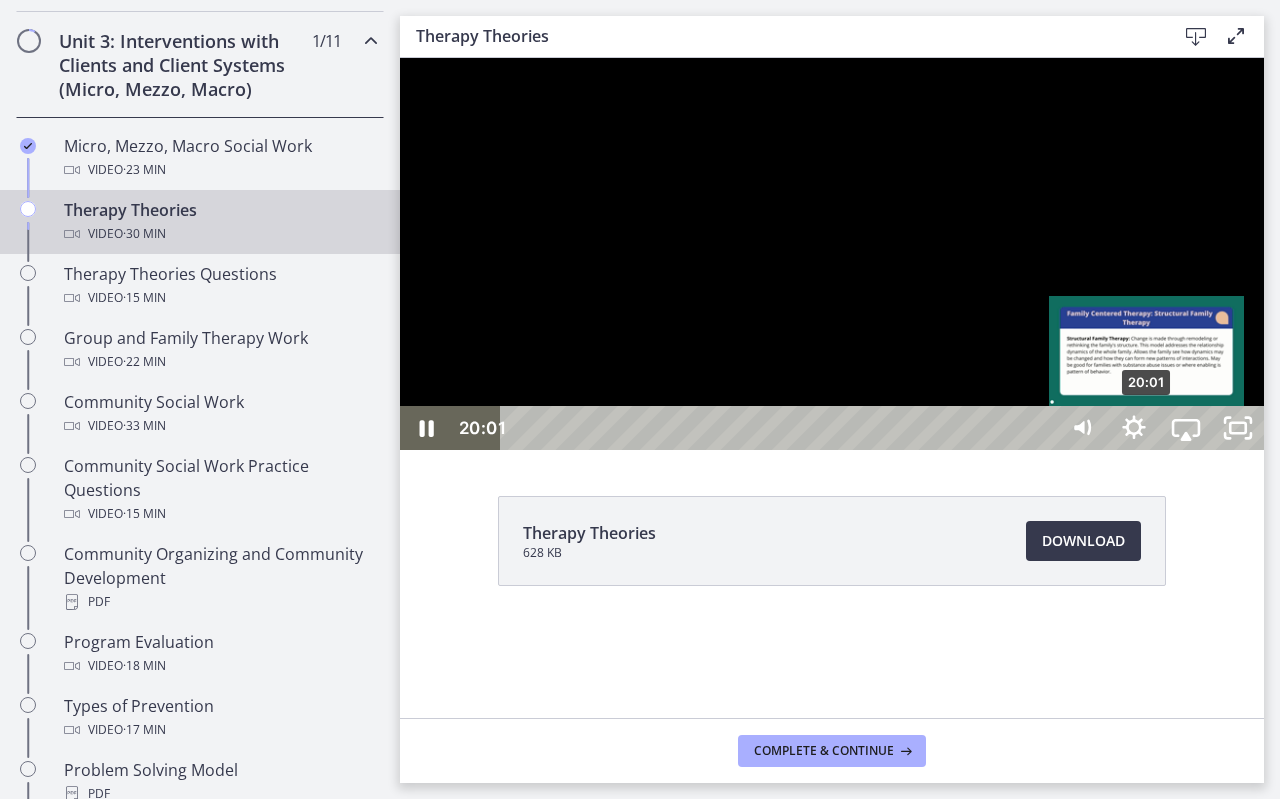 click on "20:01" at bounding box center (781, 428) 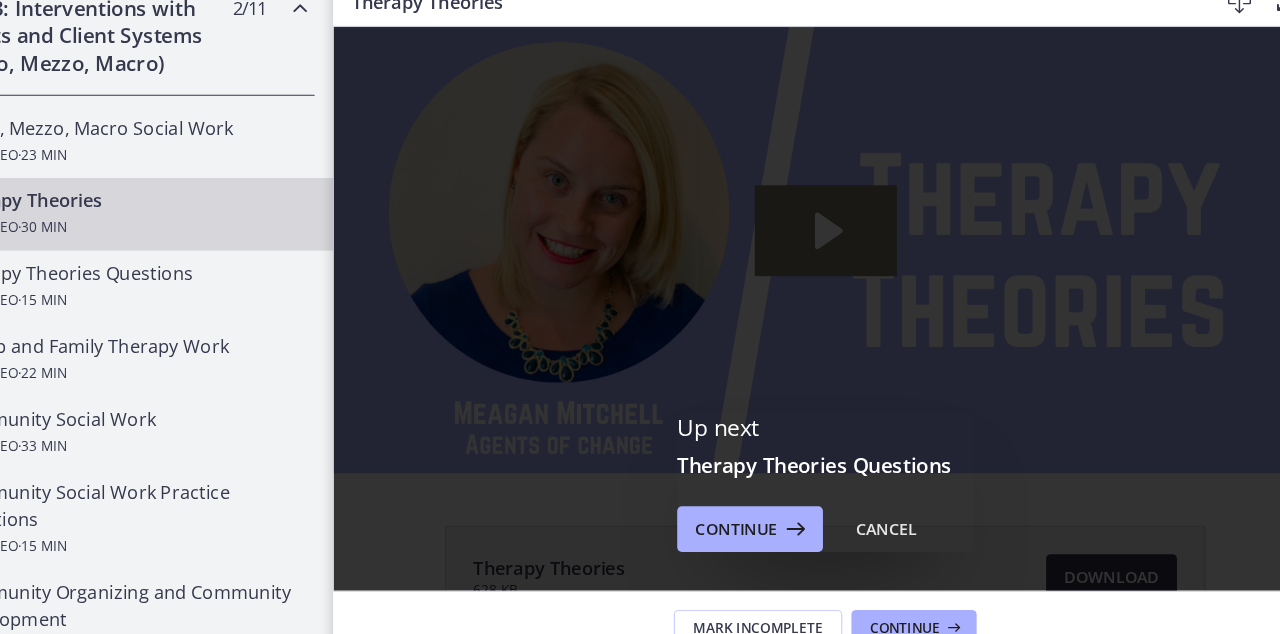scroll, scrollTop: 0, scrollLeft: 0, axis: both 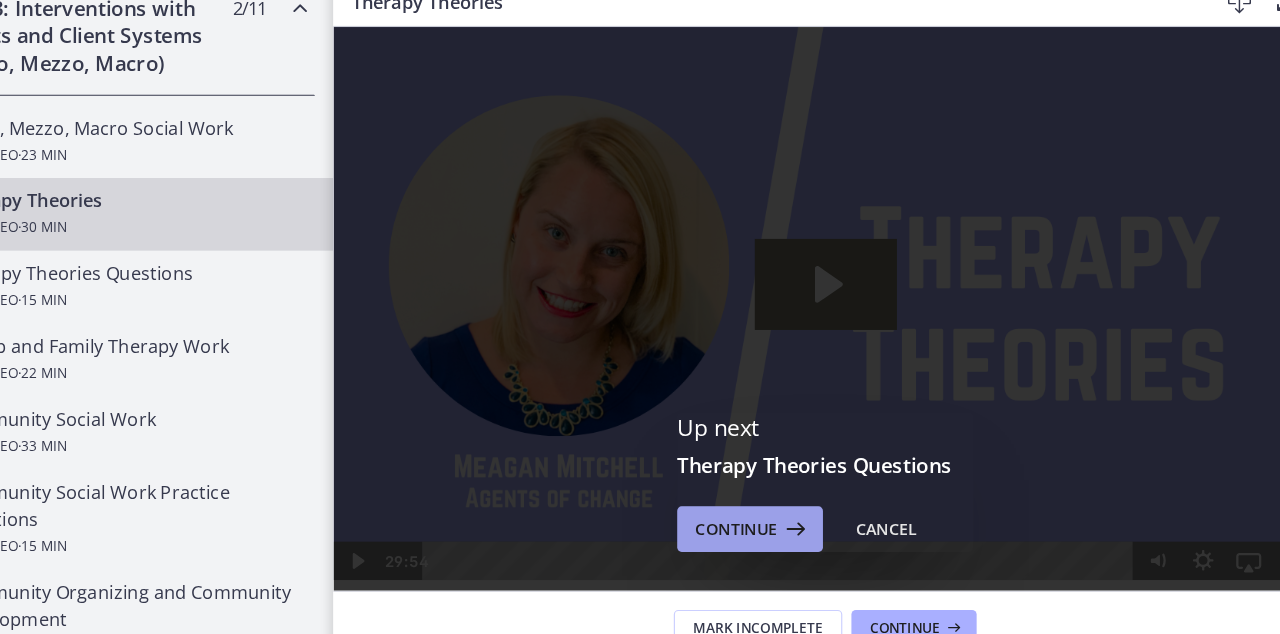 click on "Continue" at bounding box center (754, 499) 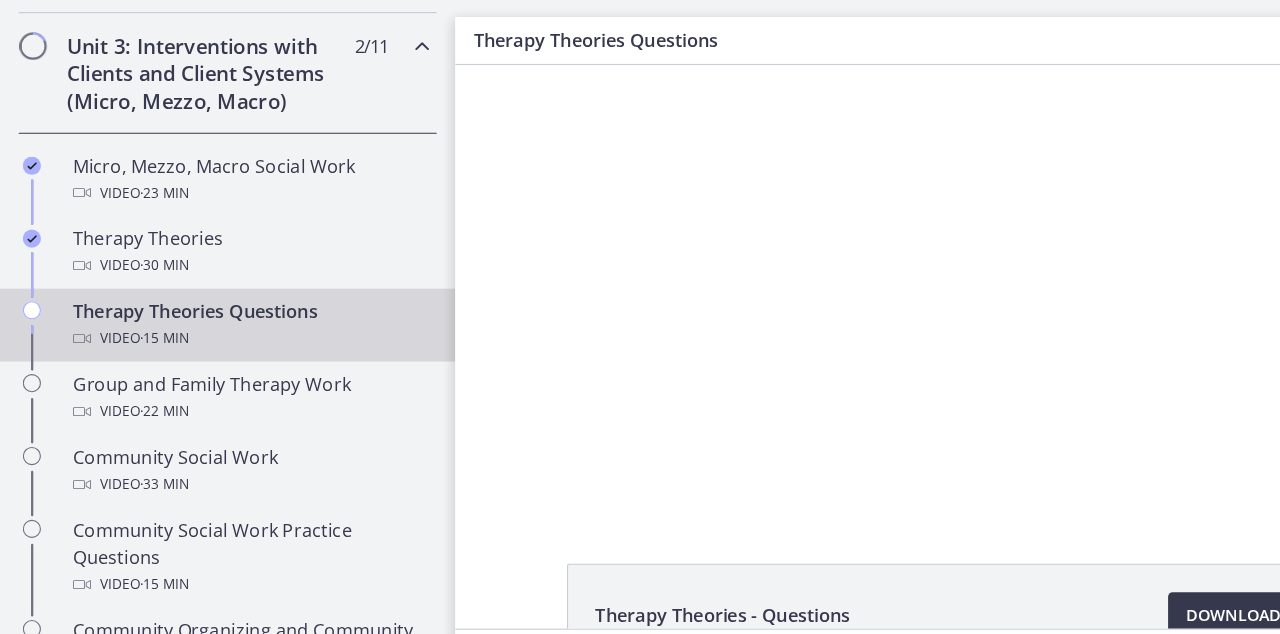 scroll, scrollTop: 0, scrollLeft: 0, axis: both 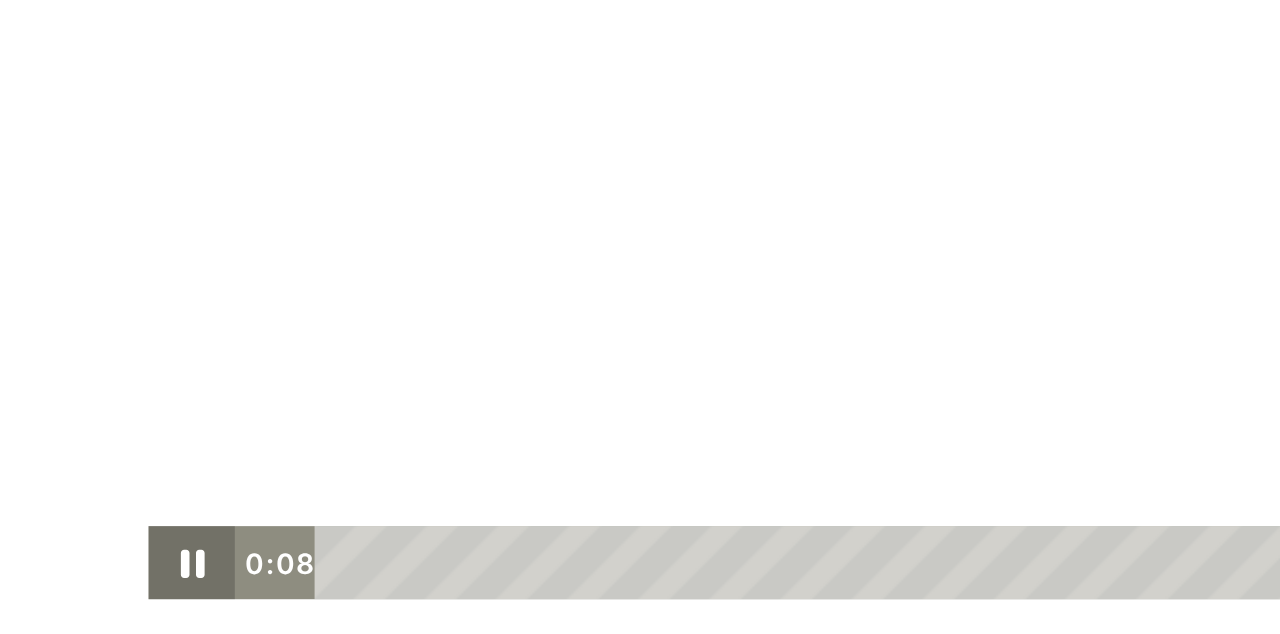 click 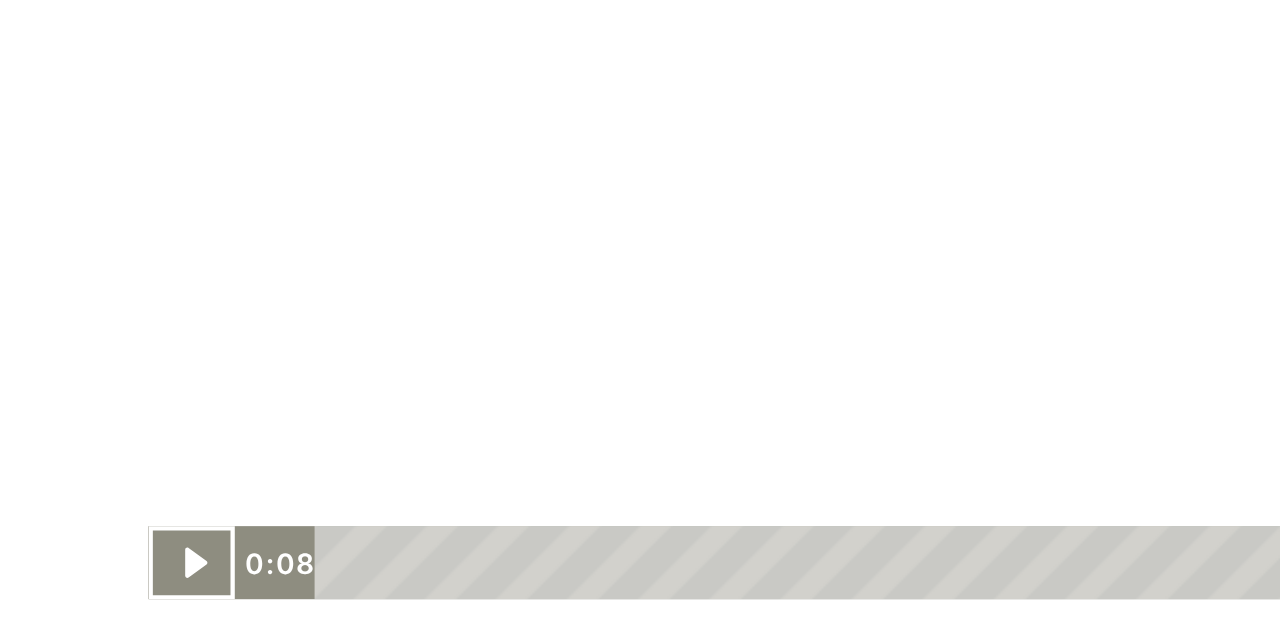 scroll, scrollTop: 1, scrollLeft: 0, axis: vertical 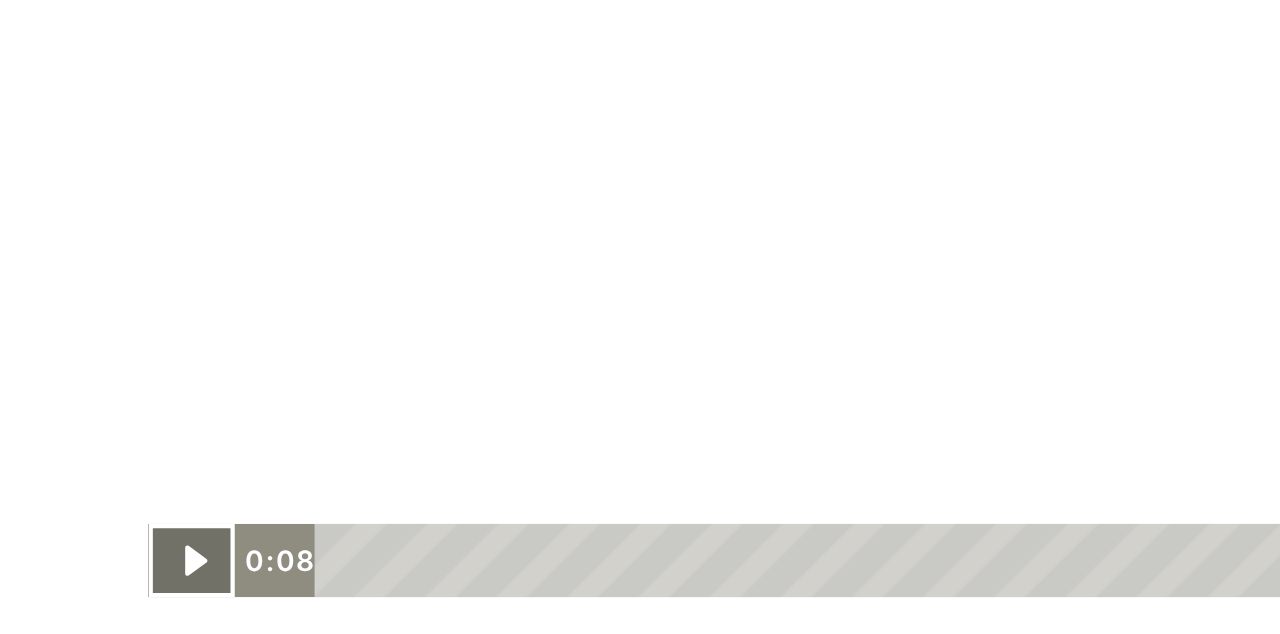 click 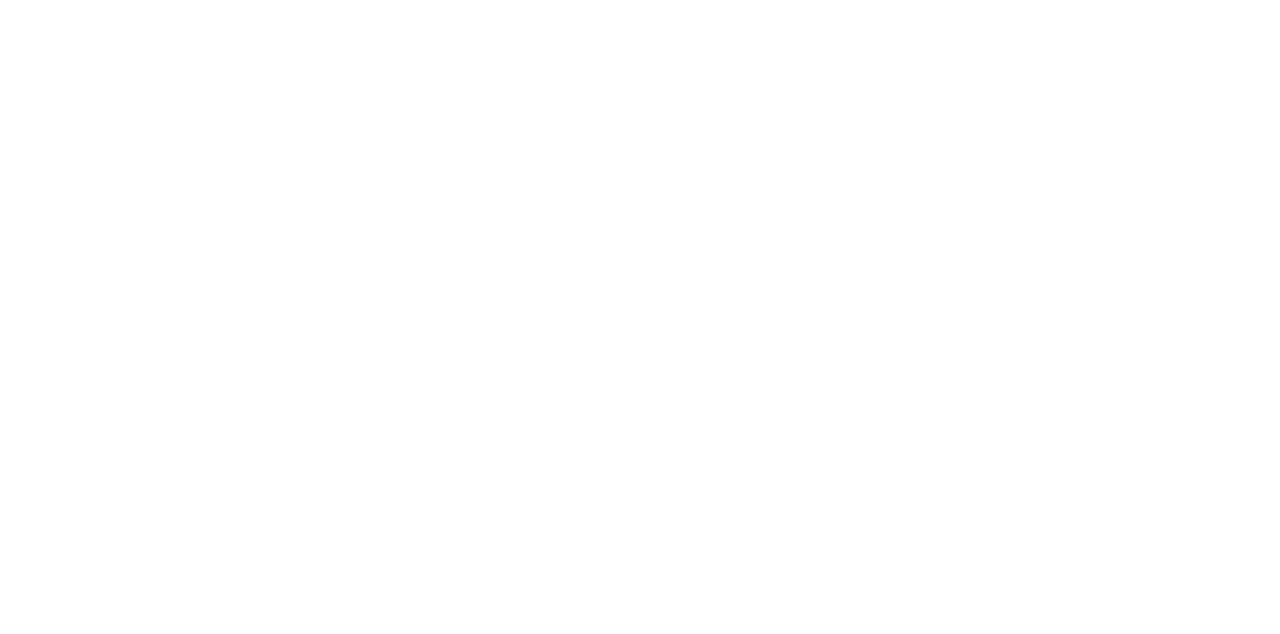 scroll, scrollTop: 0, scrollLeft: 0, axis: both 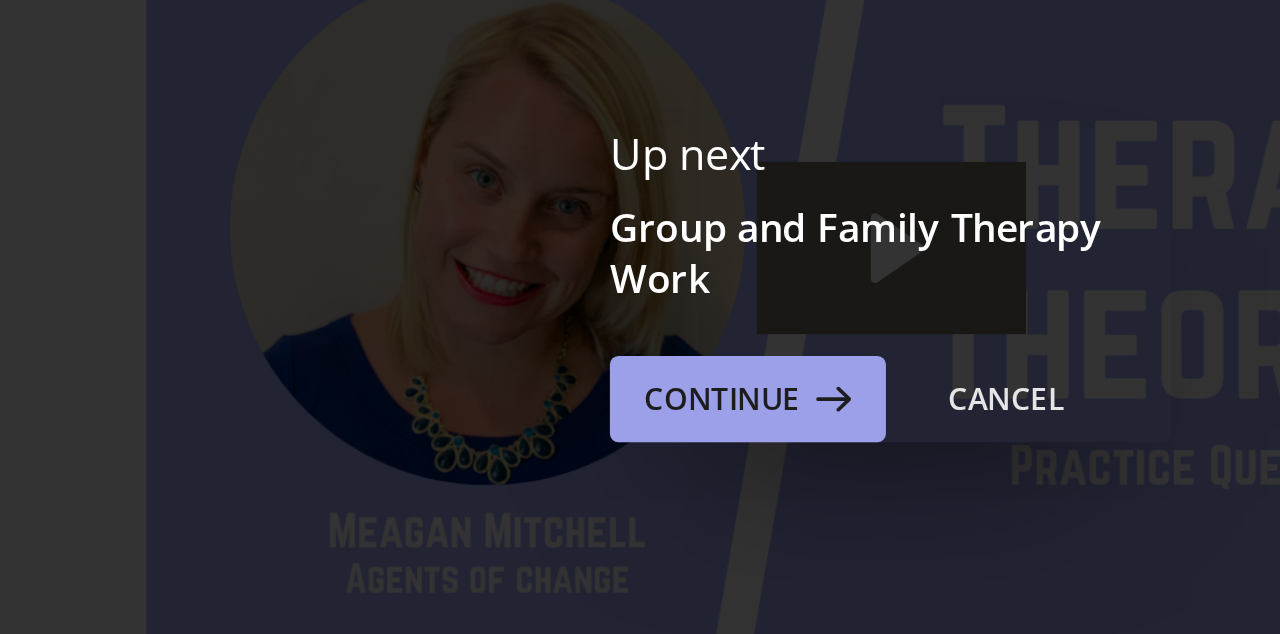 click on "Continue" at bounding box center (754, 307) 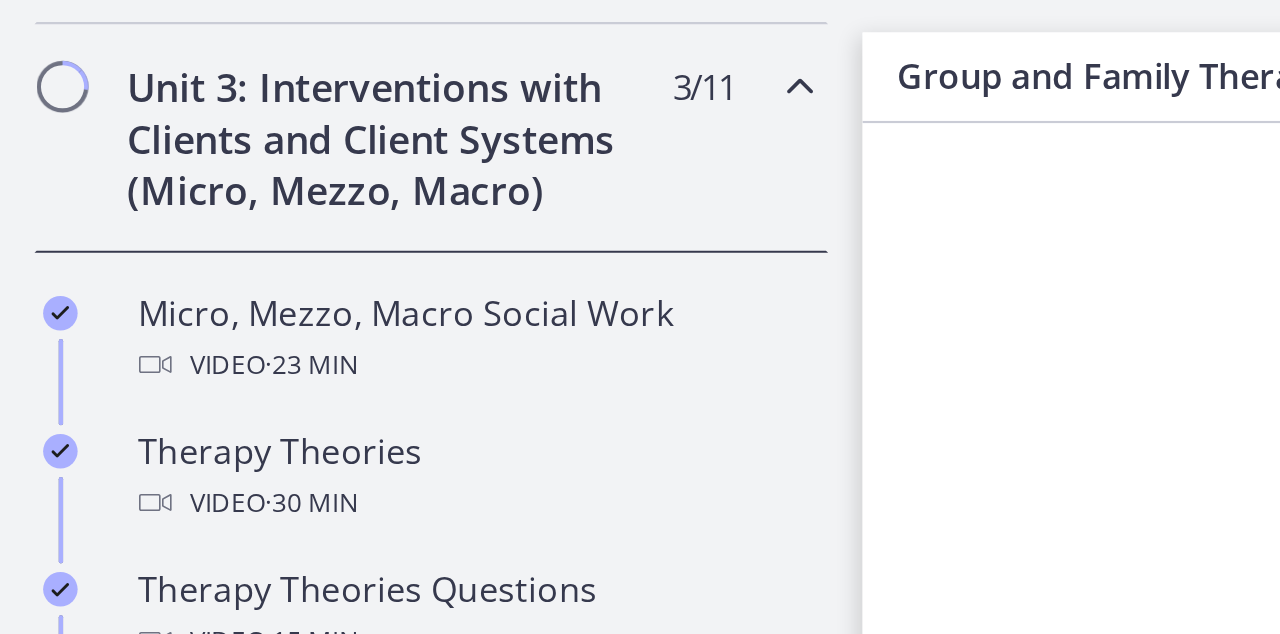 scroll, scrollTop: 0, scrollLeft: 0, axis: both 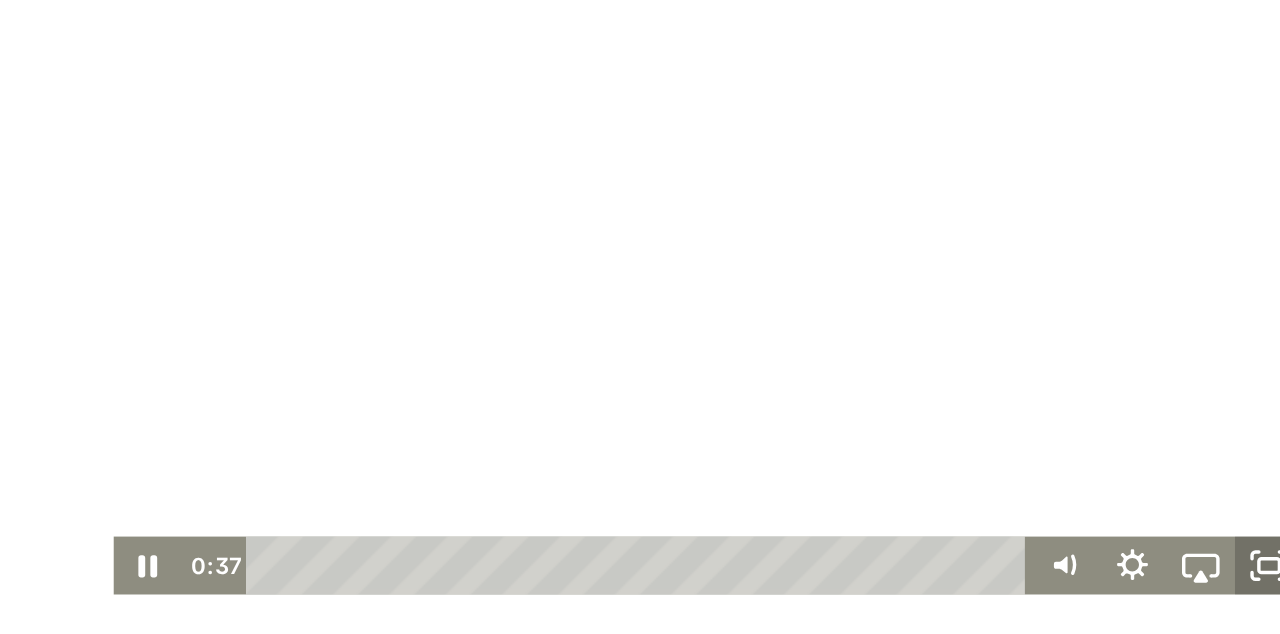 click 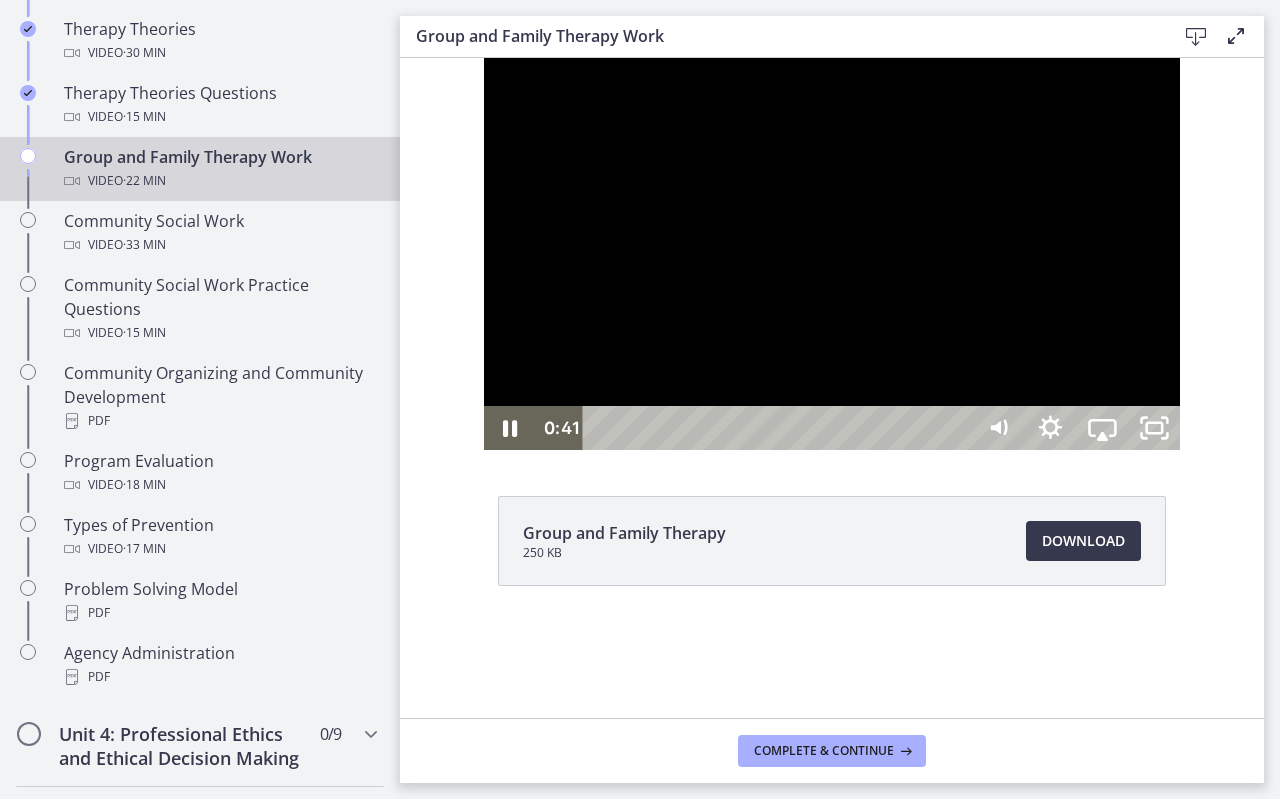 type 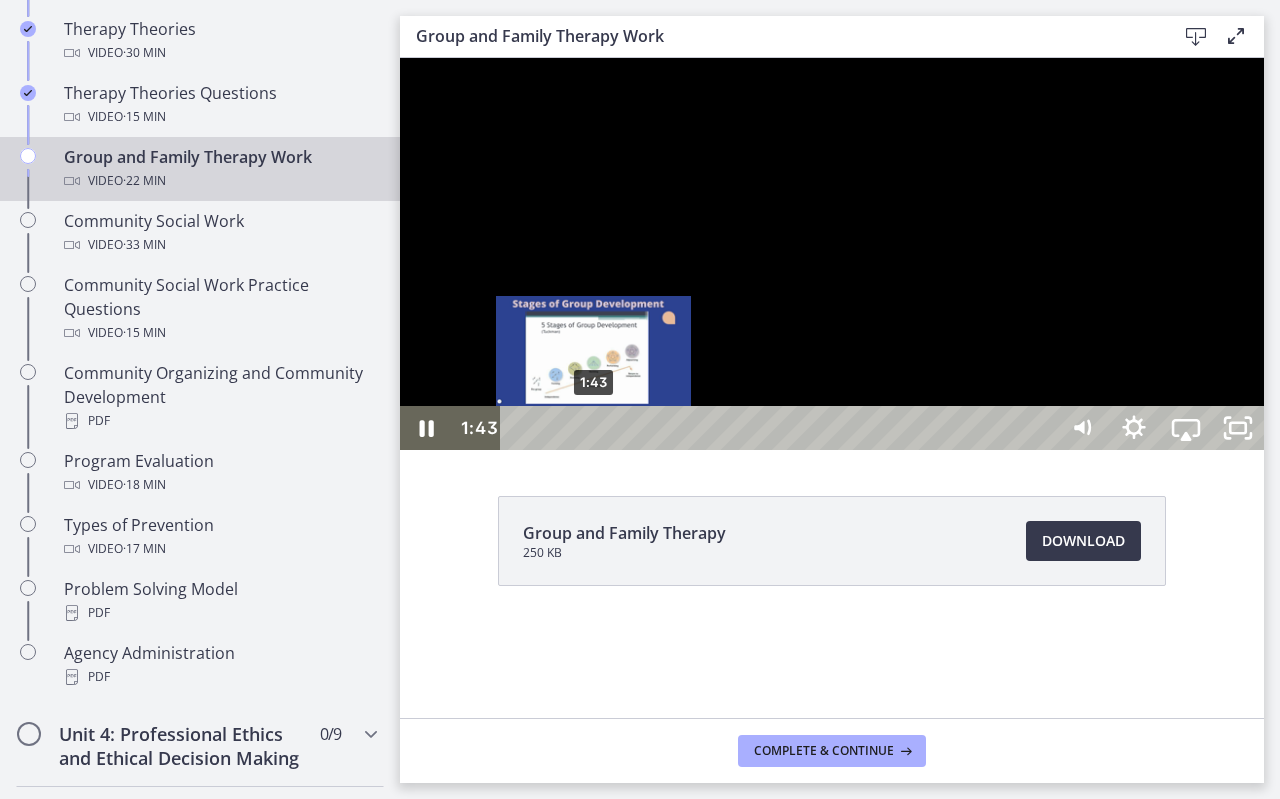 click on "1:43" at bounding box center (781, 428) 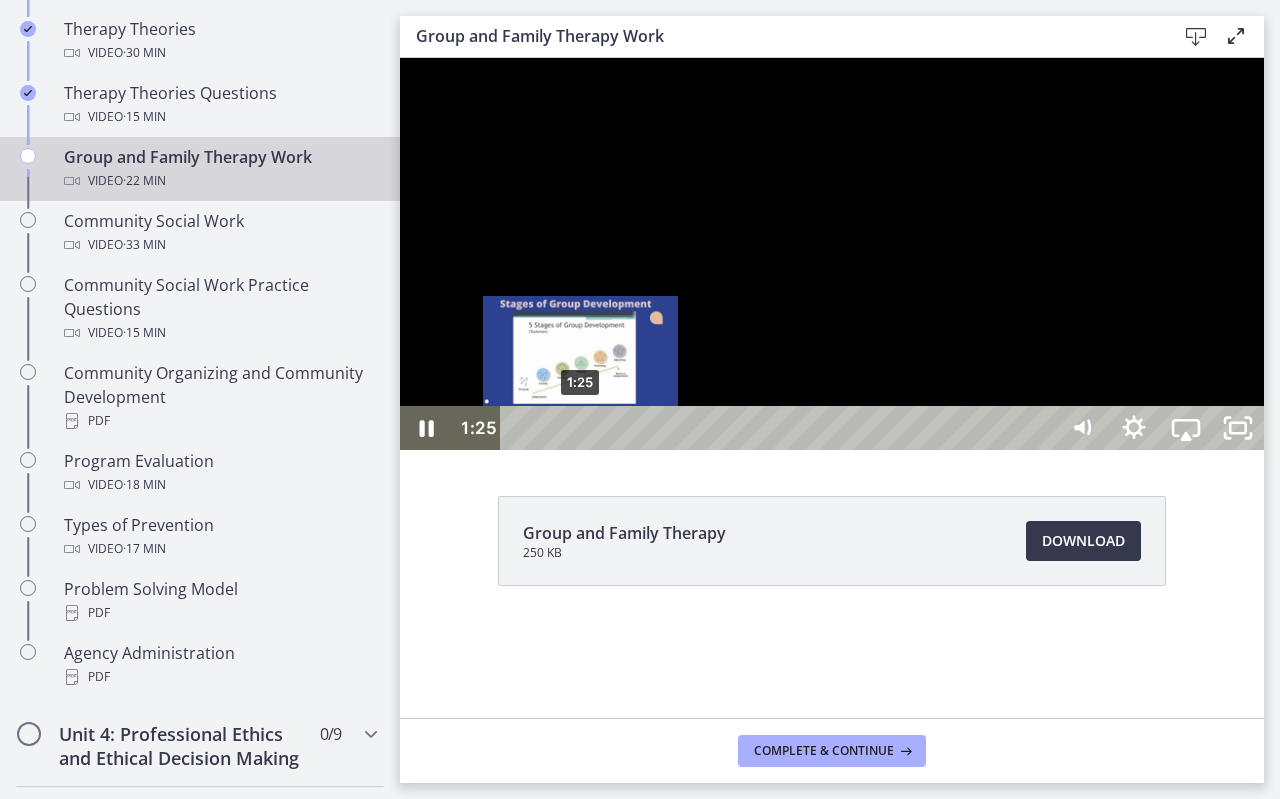 click on "1:25" at bounding box center (781, 428) 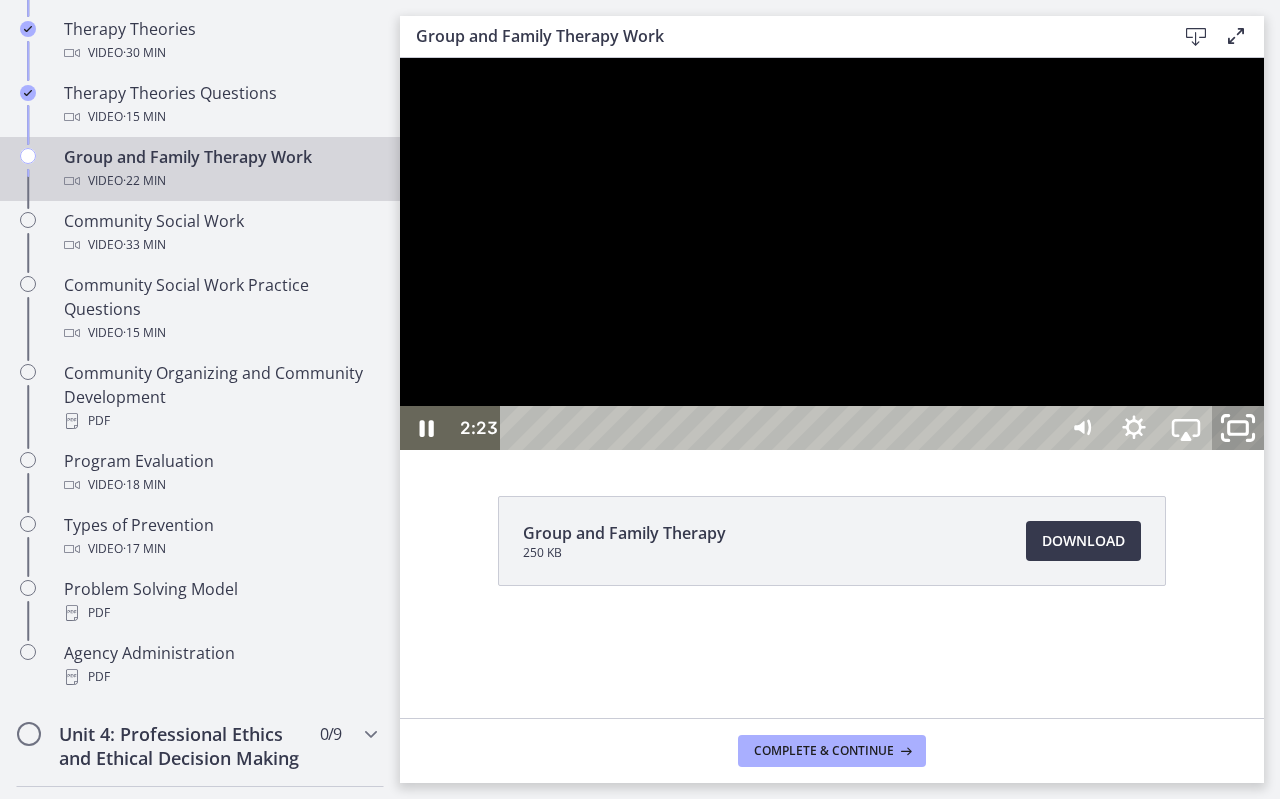click 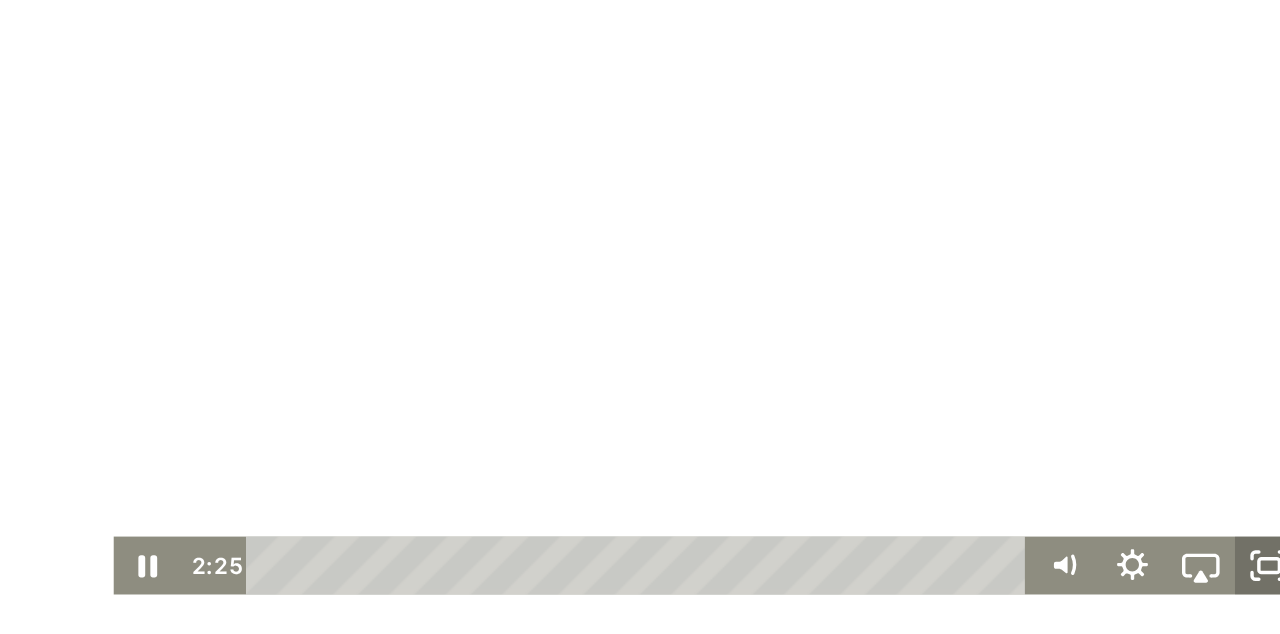 click 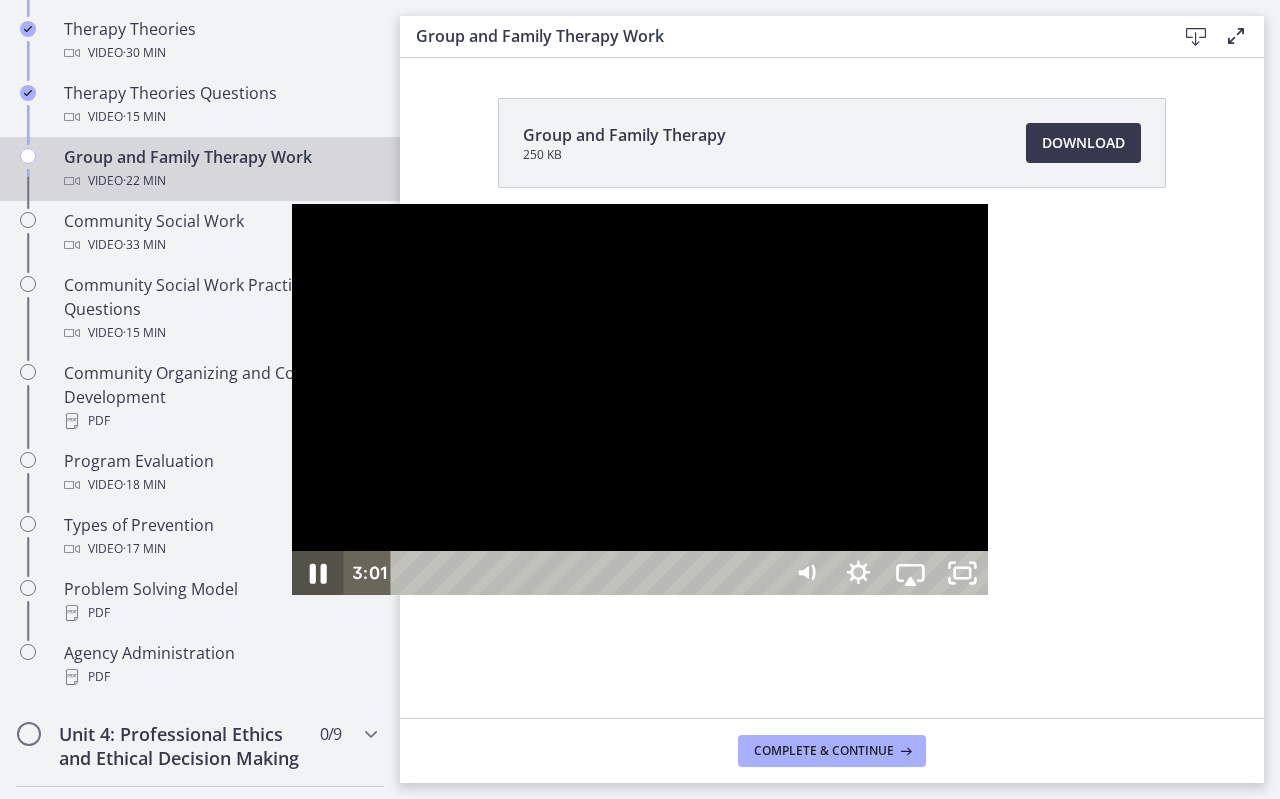 click 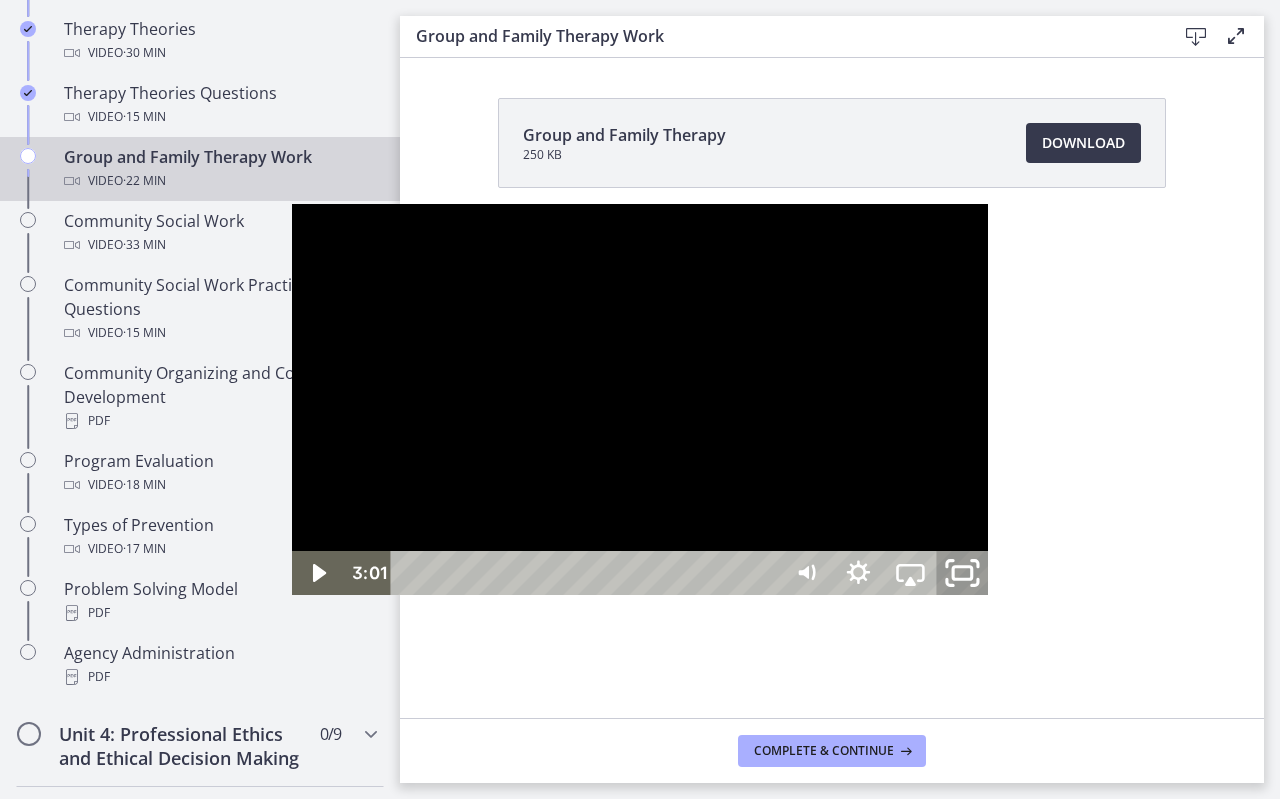 click 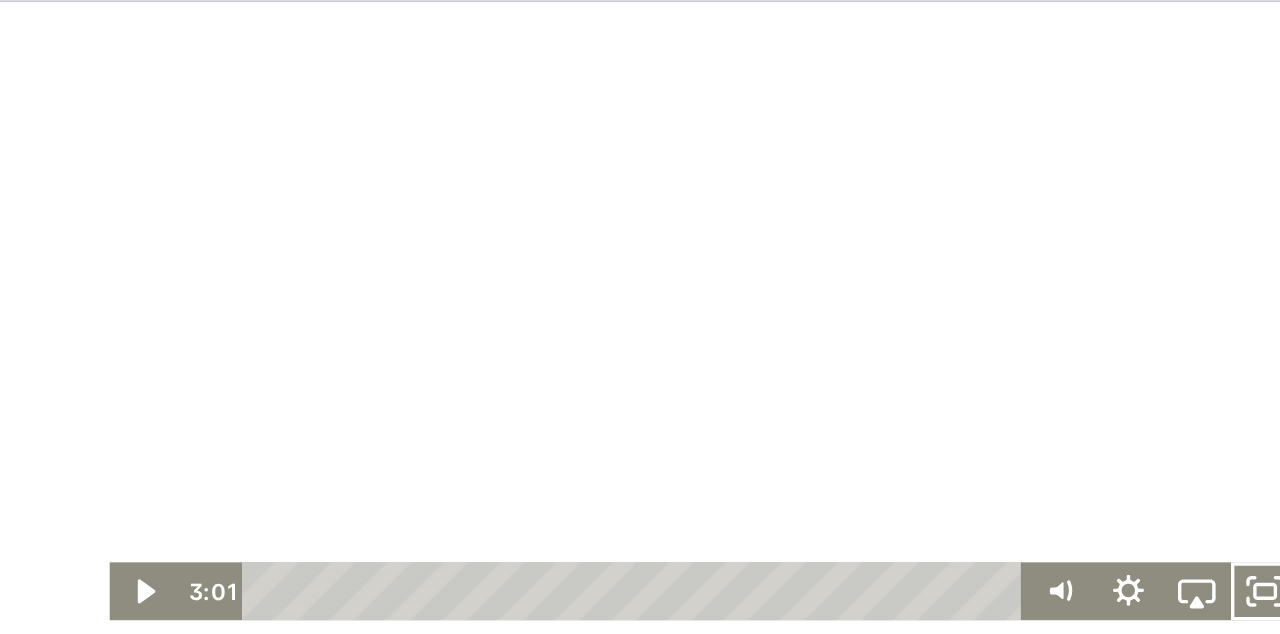 scroll, scrollTop: 27, scrollLeft: 0, axis: vertical 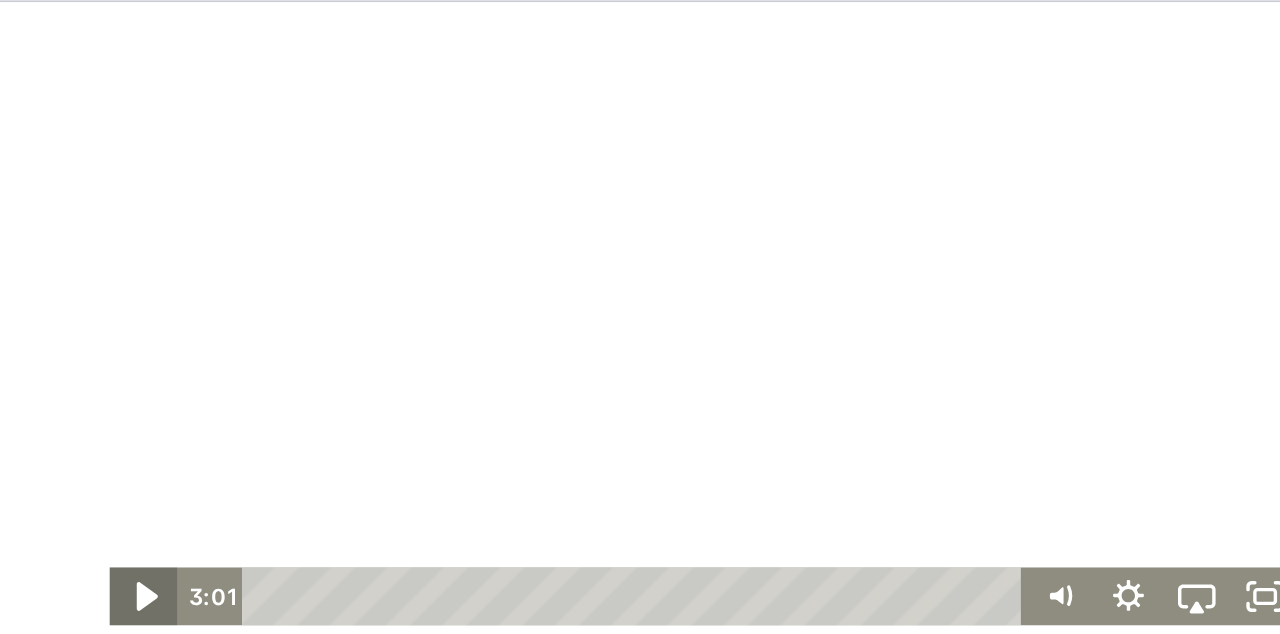 click 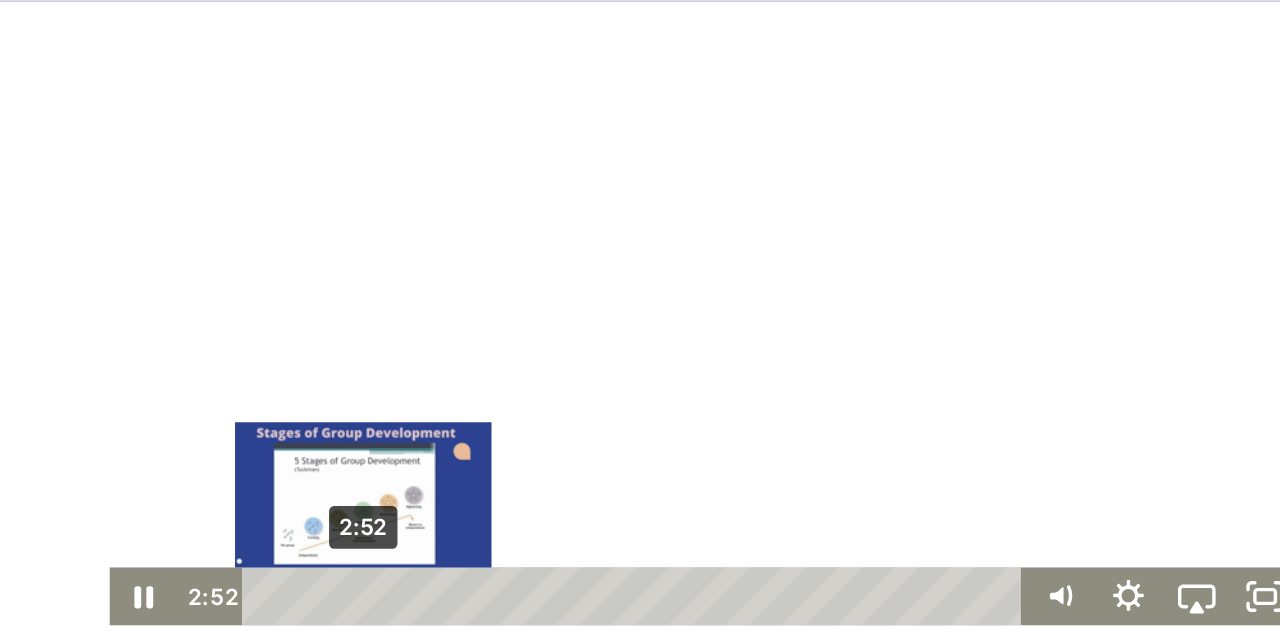 click on "2:52" at bounding box center [360, 331] 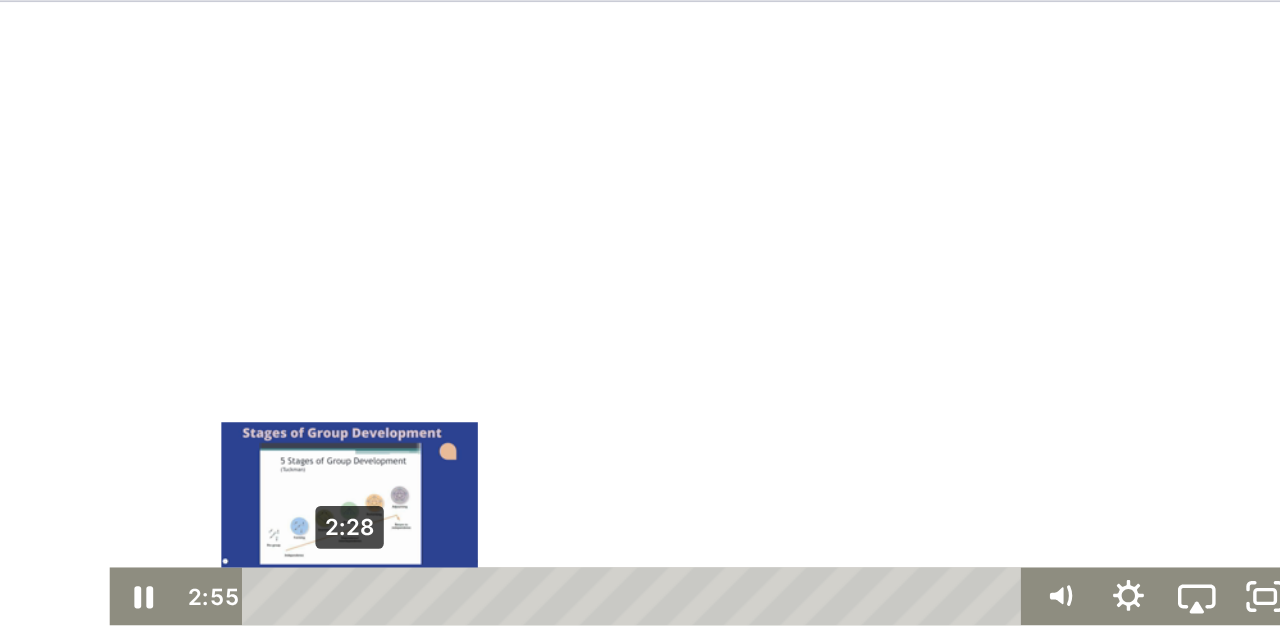 click on "2:28" at bounding box center (360, 331) 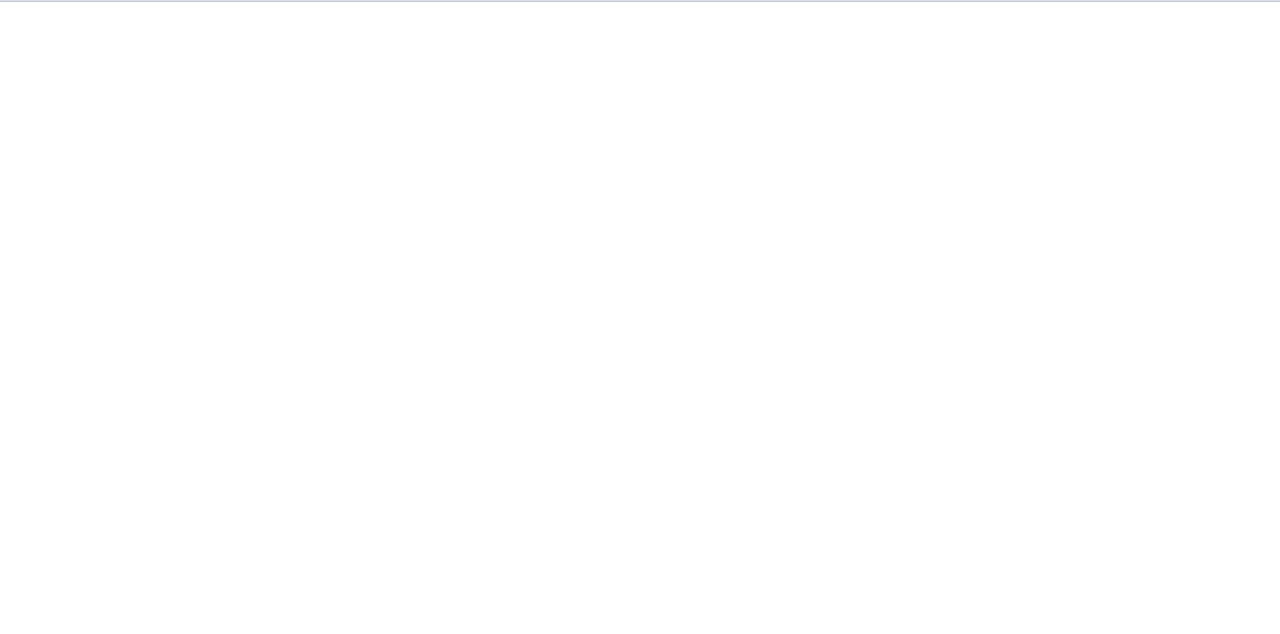 scroll, scrollTop: 0, scrollLeft: 0, axis: both 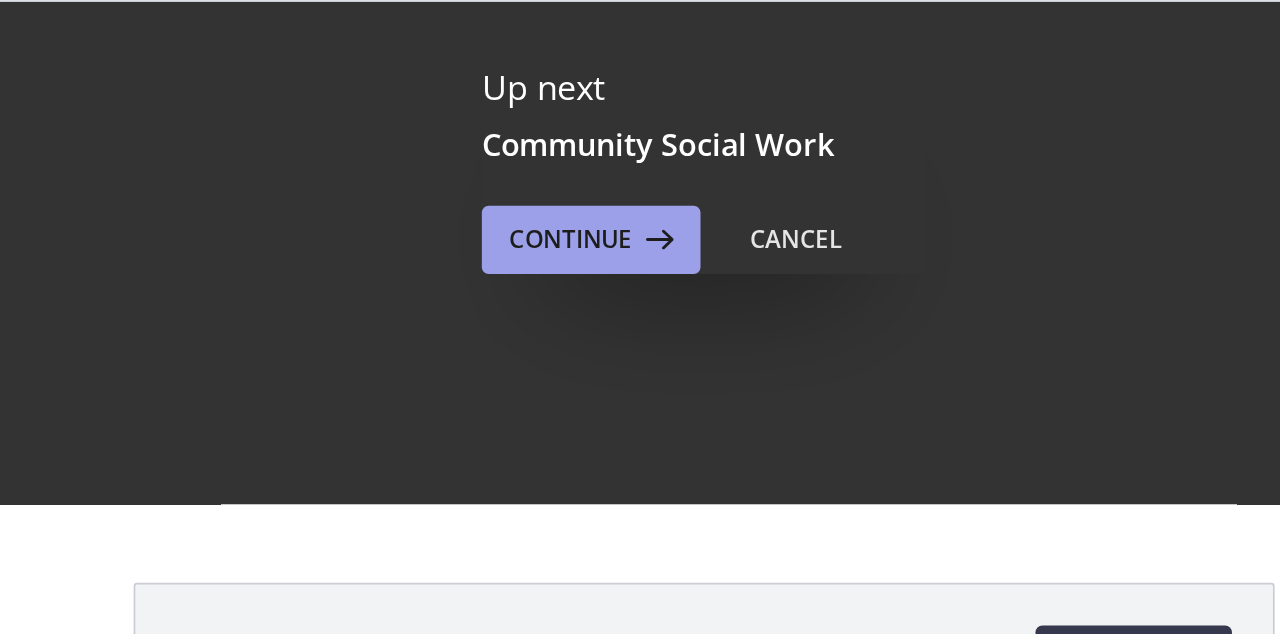 click on "Continue" at bounding box center (754, 197) 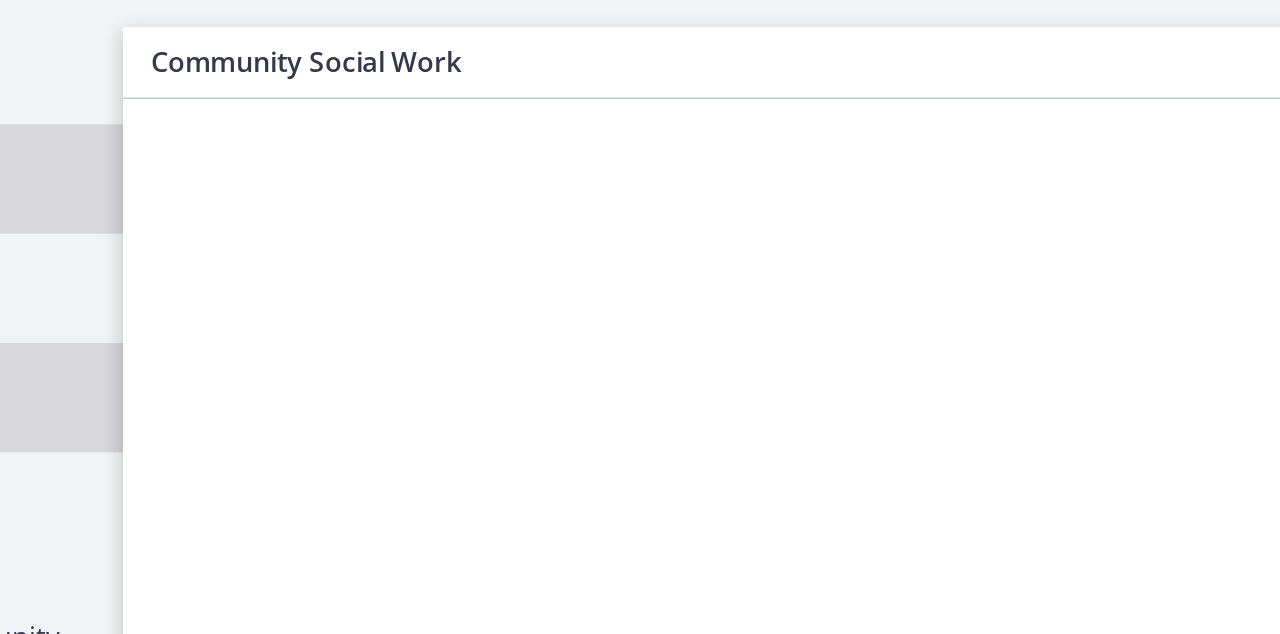 scroll, scrollTop: 0, scrollLeft: 0, axis: both 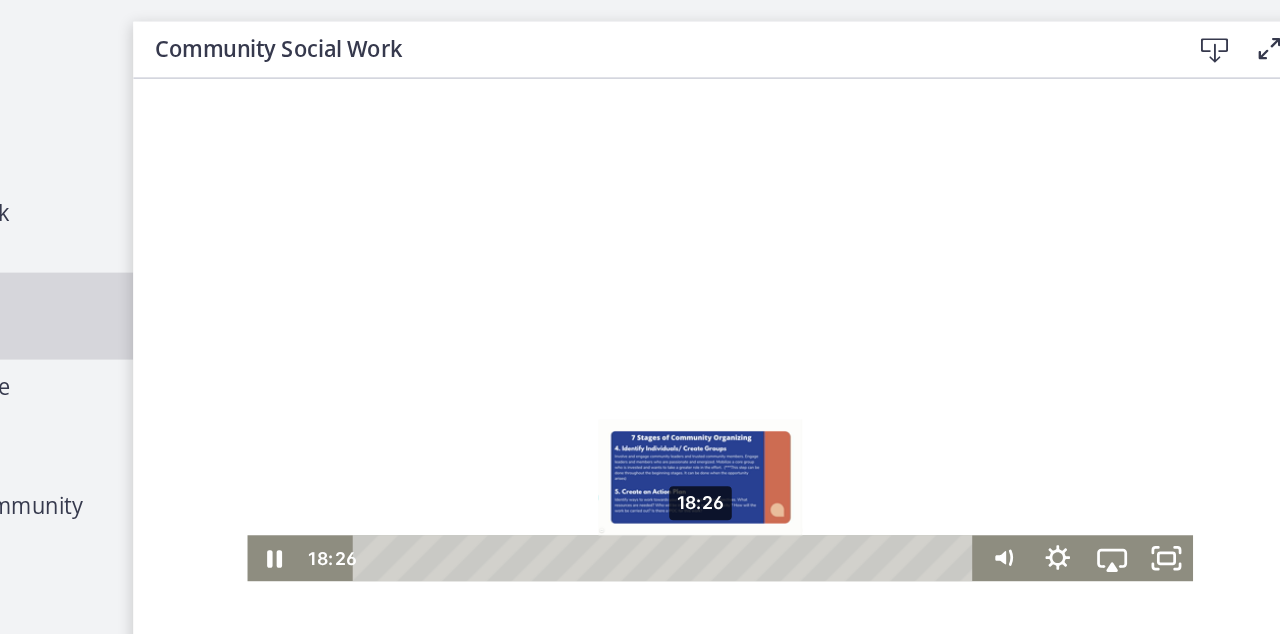 click on "18:26" at bounding box center [526, 423] 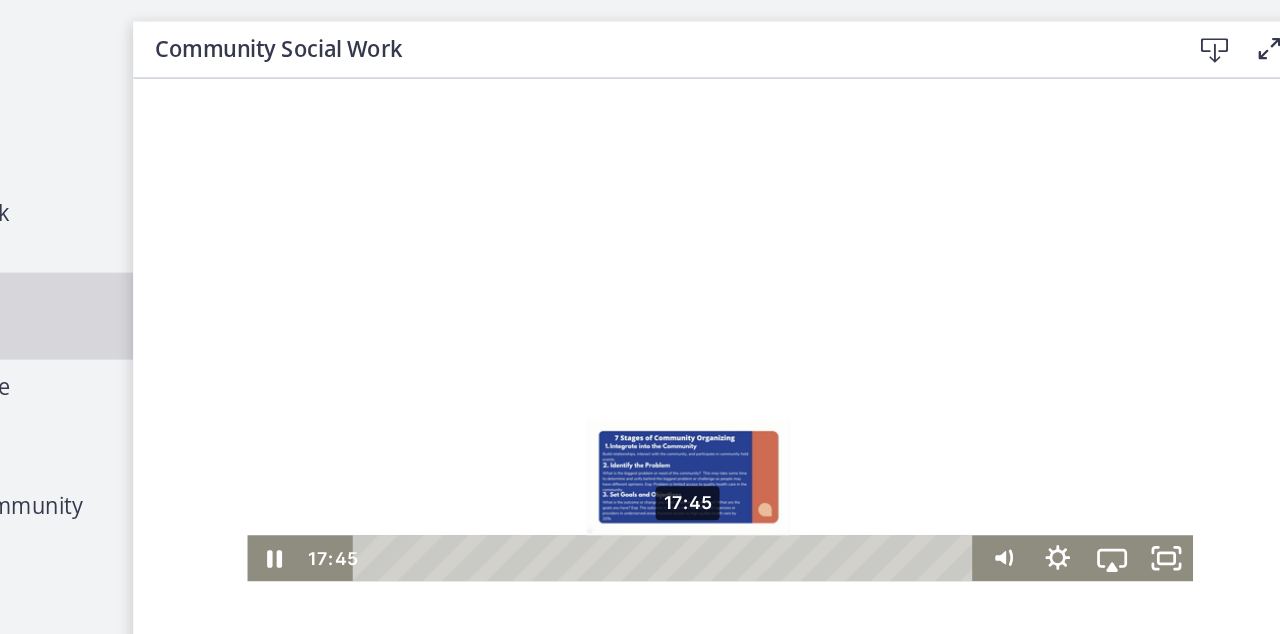 click on "17:45" at bounding box center (526, 423) 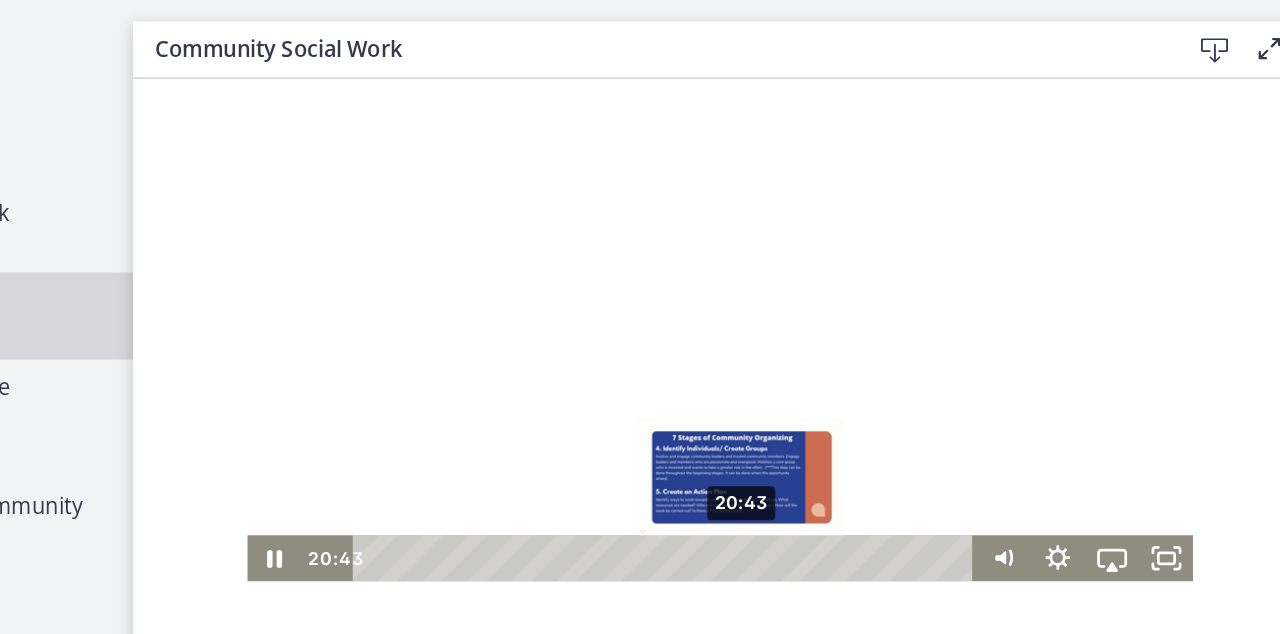 click on "20:43" at bounding box center [526, 423] 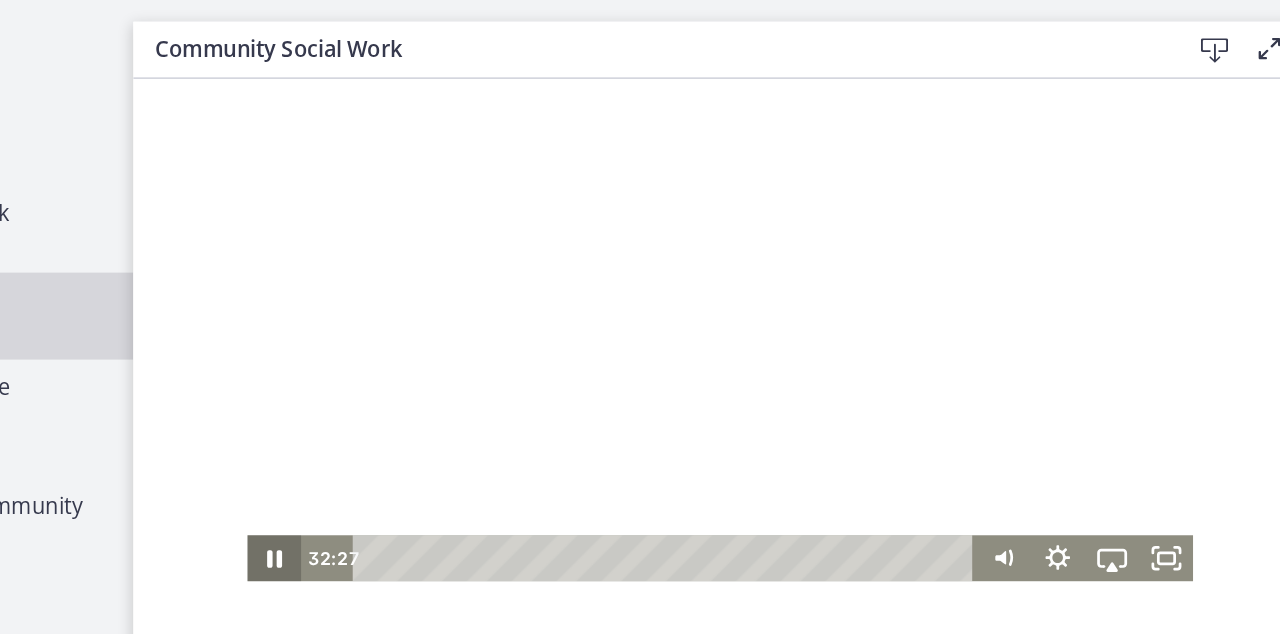 click 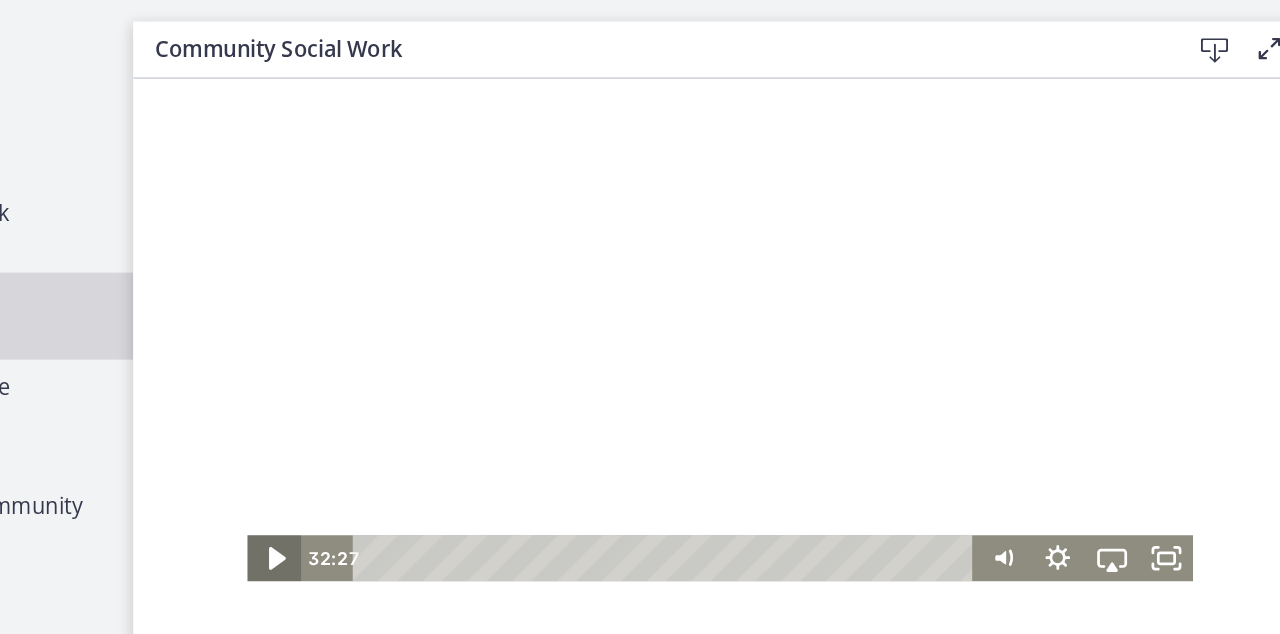 click 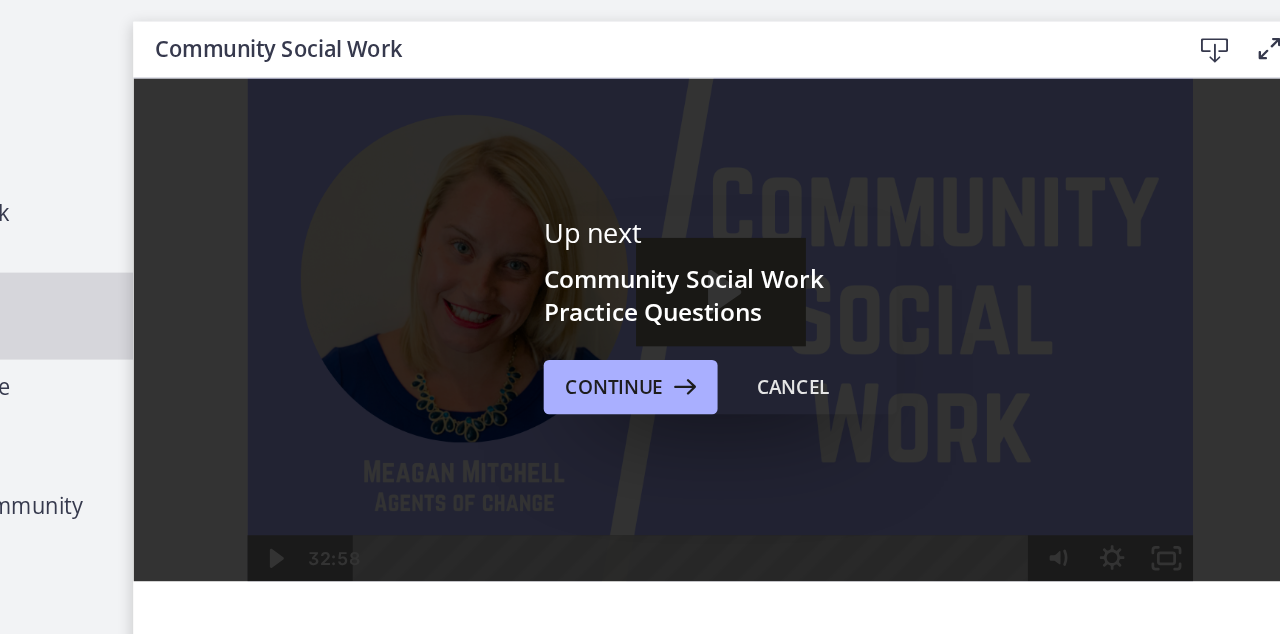 scroll, scrollTop: 0, scrollLeft: 0, axis: both 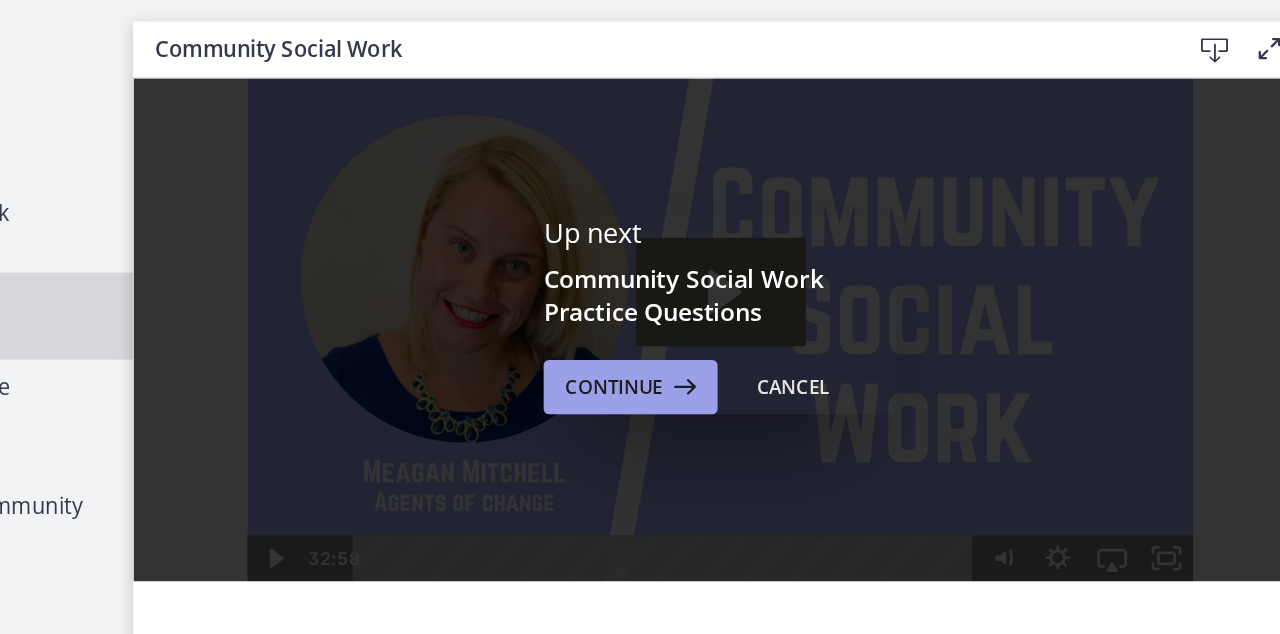 click on "Continue" at bounding box center (754, 285) 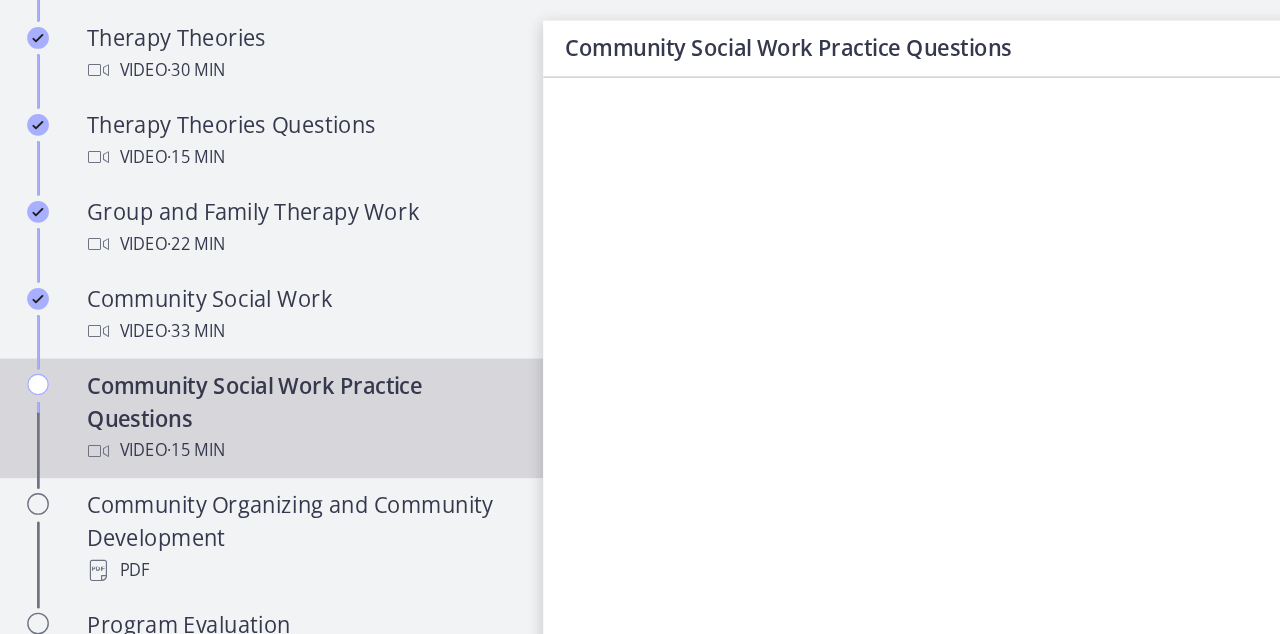scroll, scrollTop: 0, scrollLeft: 0, axis: both 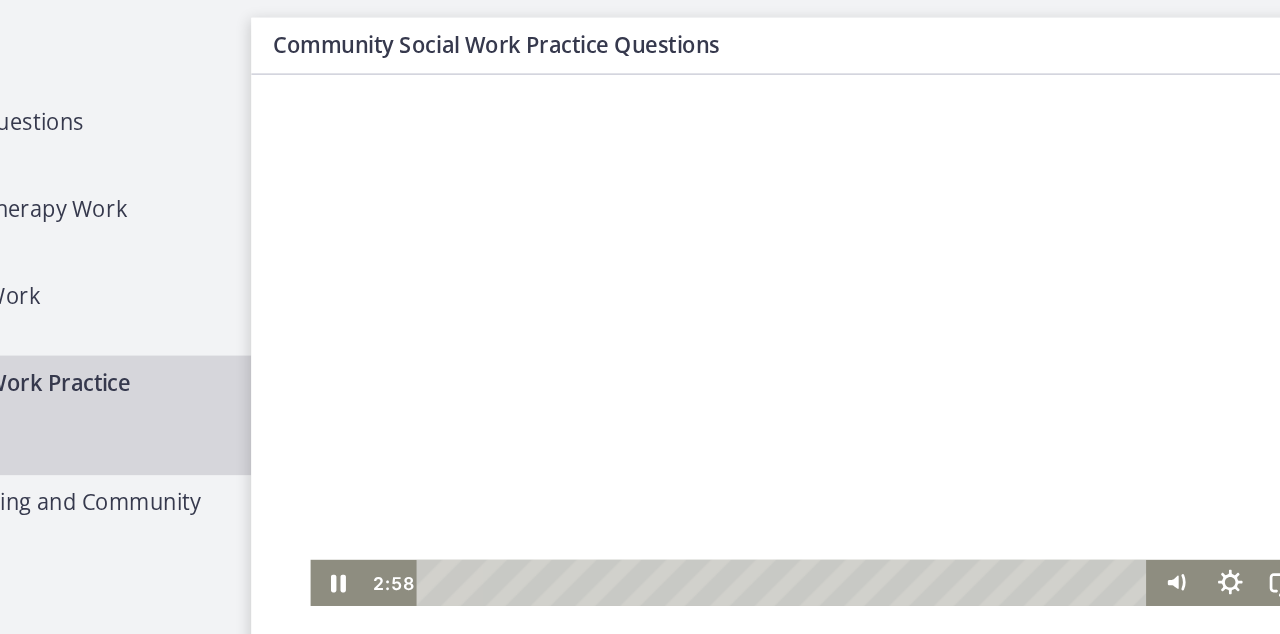 click at bounding box center [644, 448] 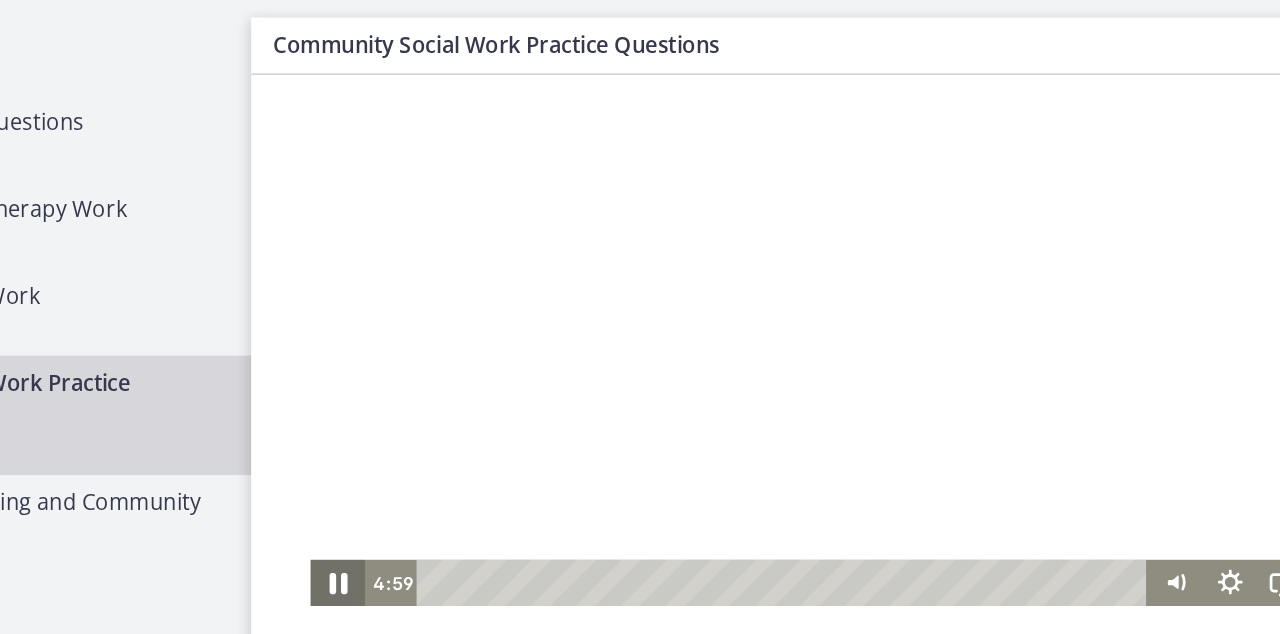 click 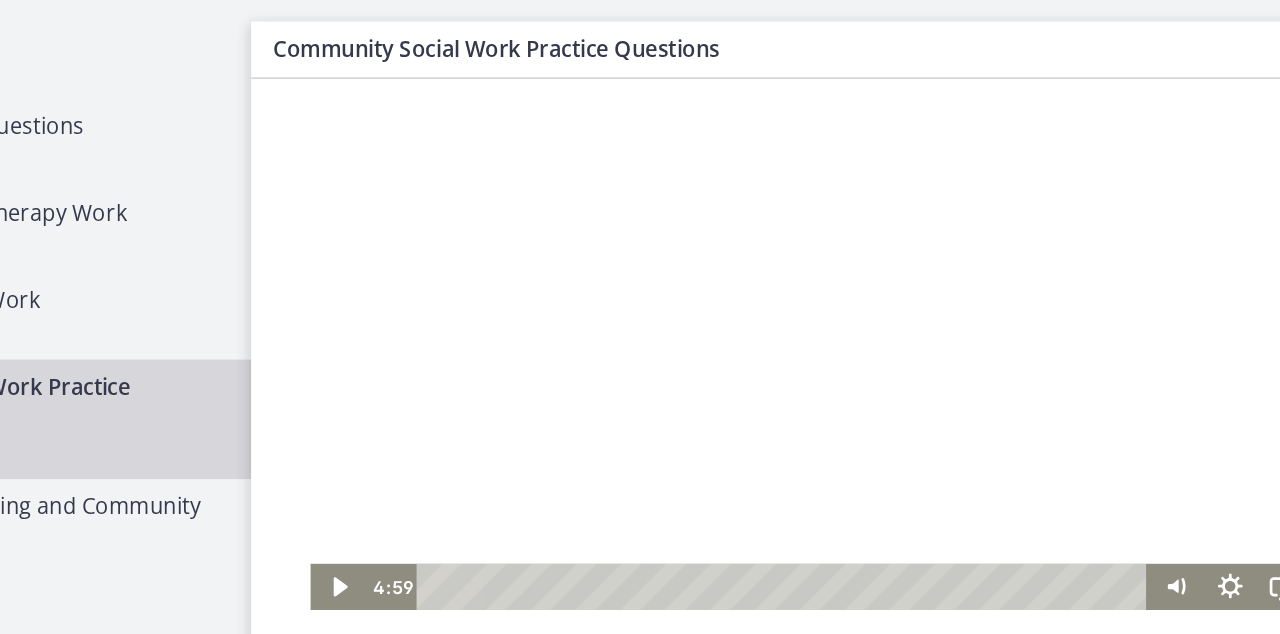 scroll, scrollTop: 0, scrollLeft: 0, axis: both 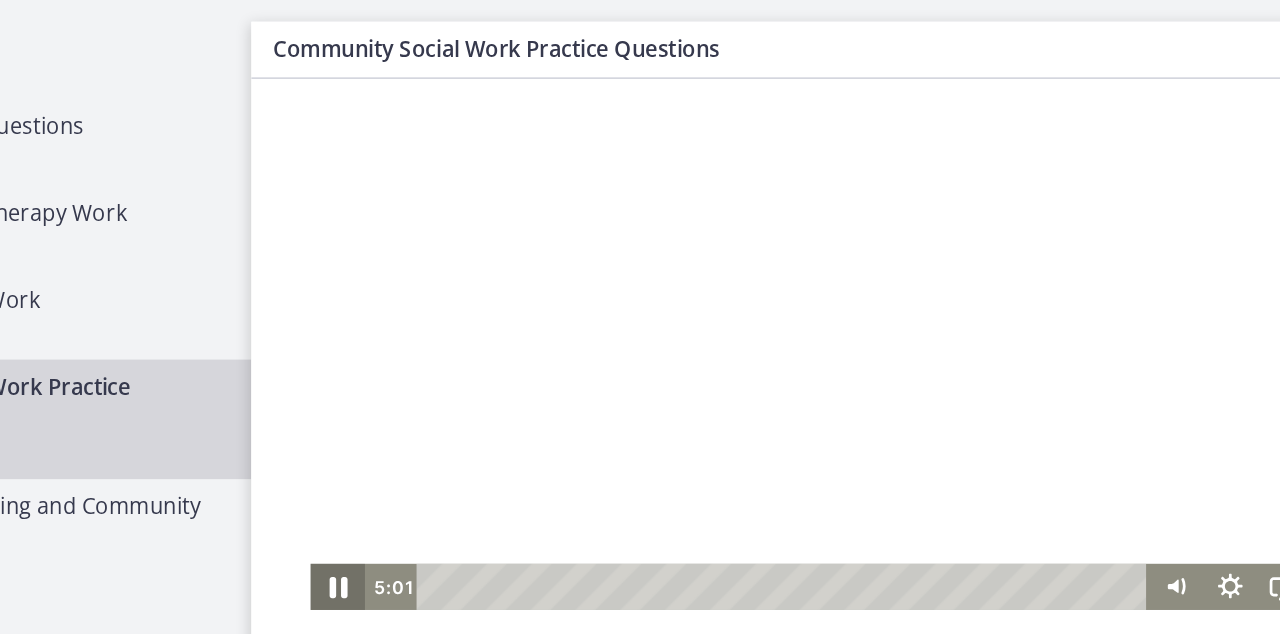 click 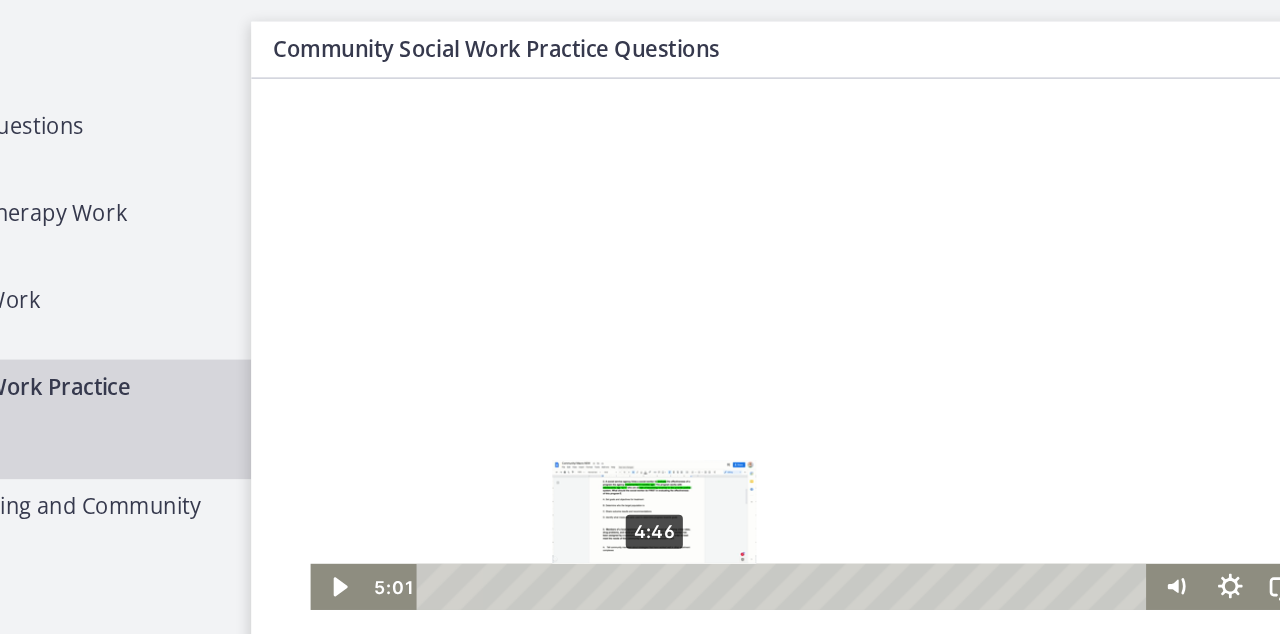 click on "4:46" at bounding box center [644, 452] 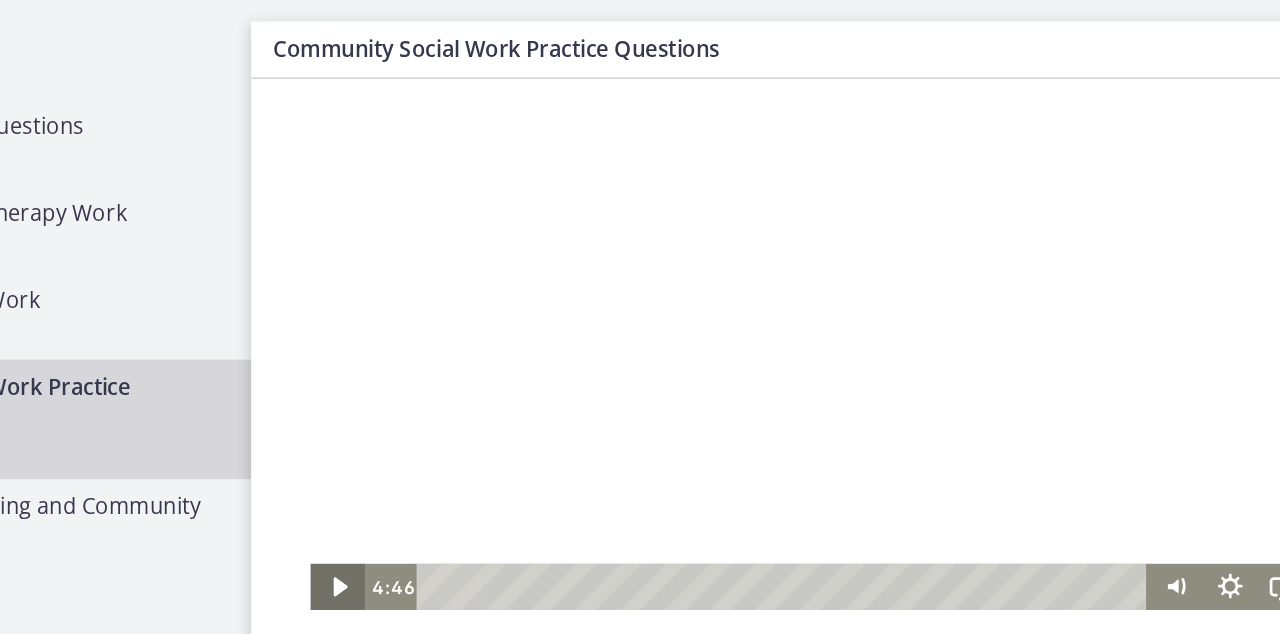 click 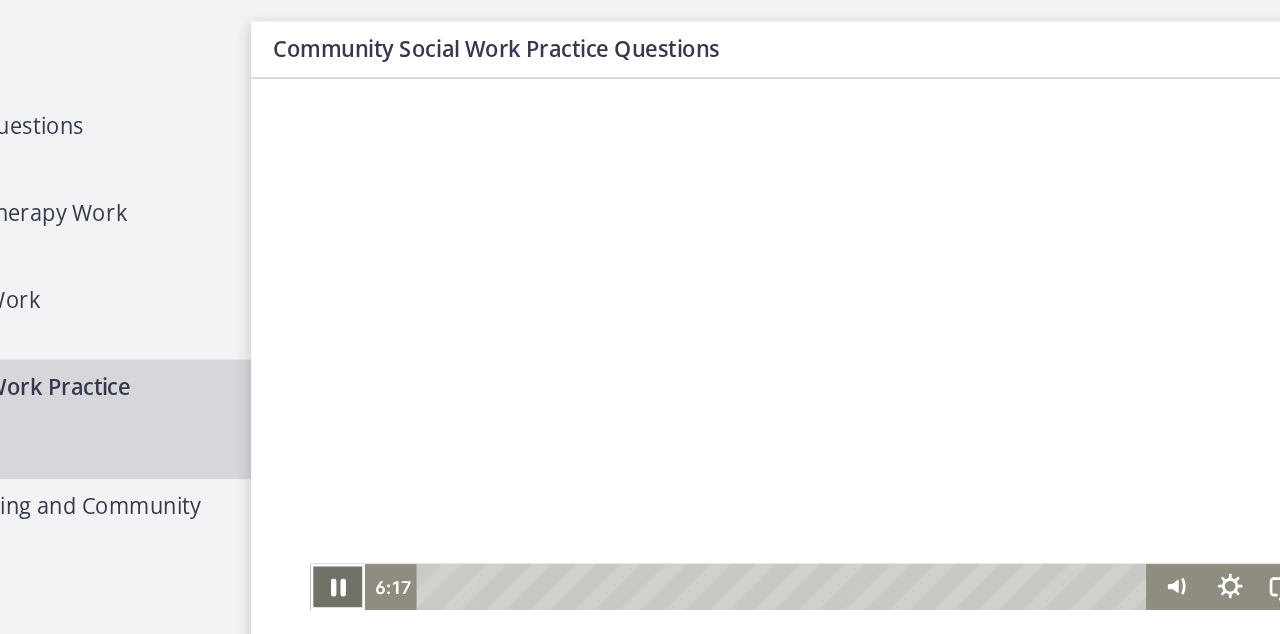 click 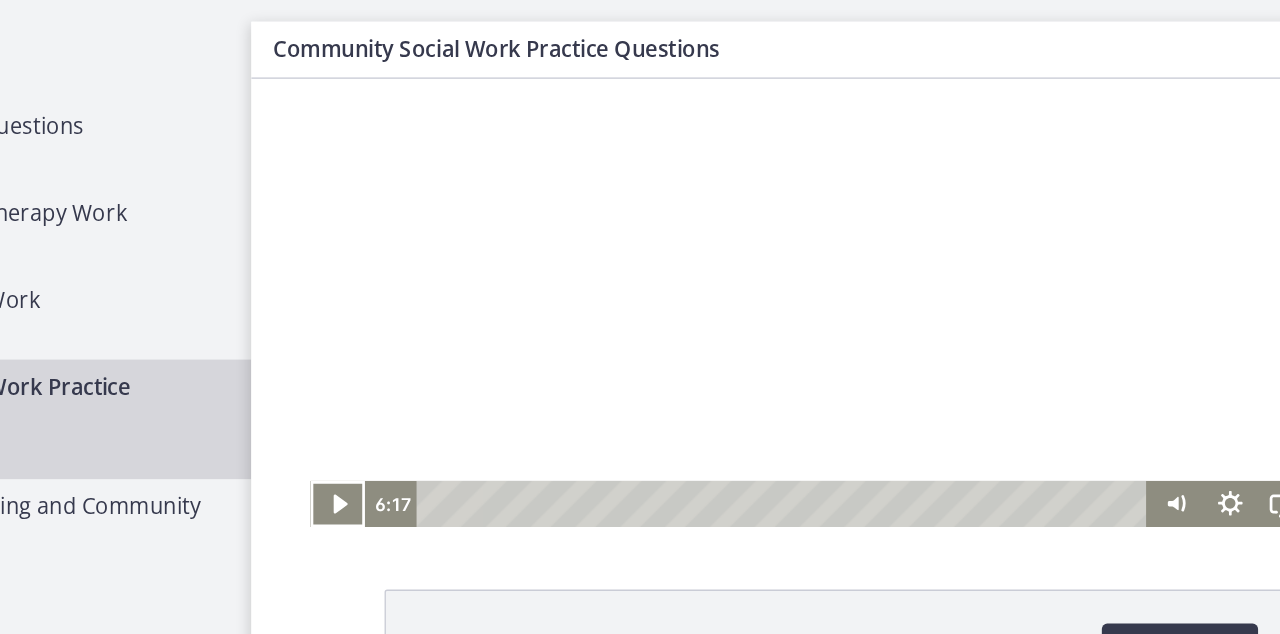 scroll, scrollTop: 73, scrollLeft: 0, axis: vertical 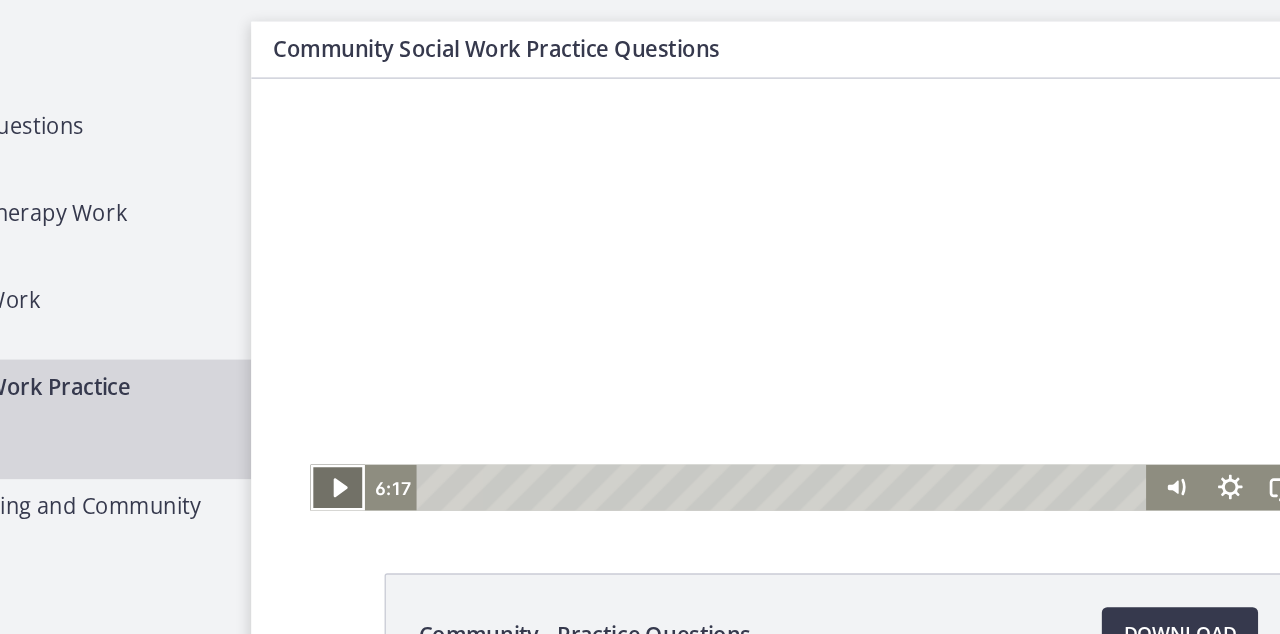 click 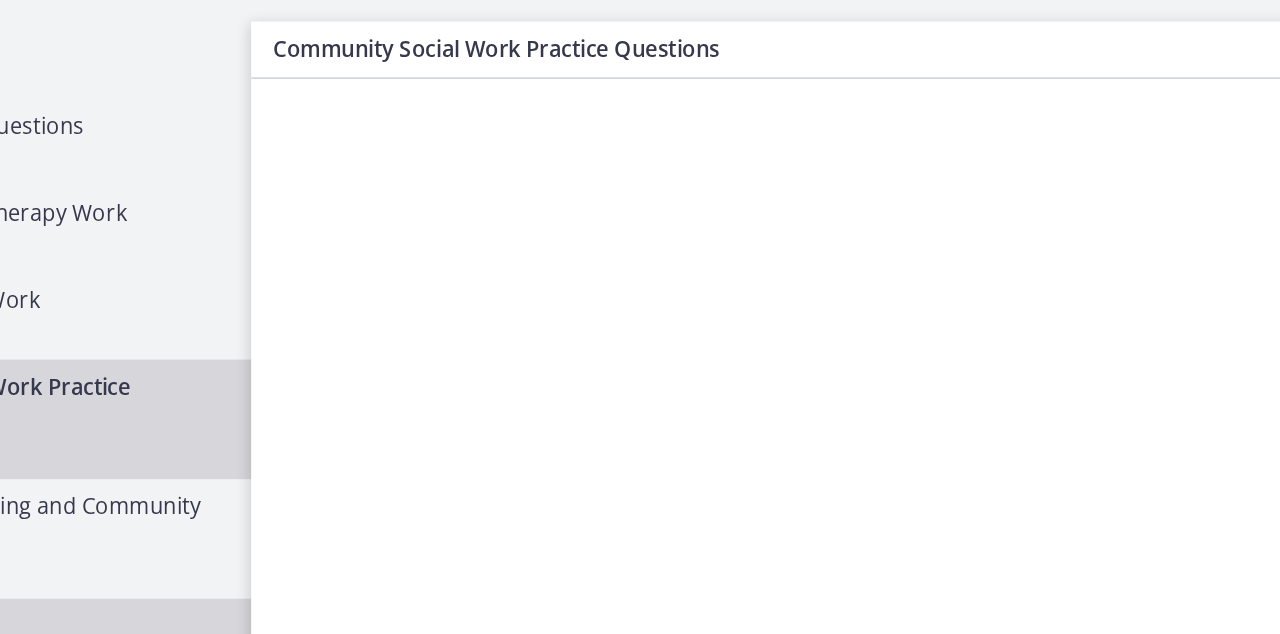 scroll, scrollTop: 0, scrollLeft: 0, axis: both 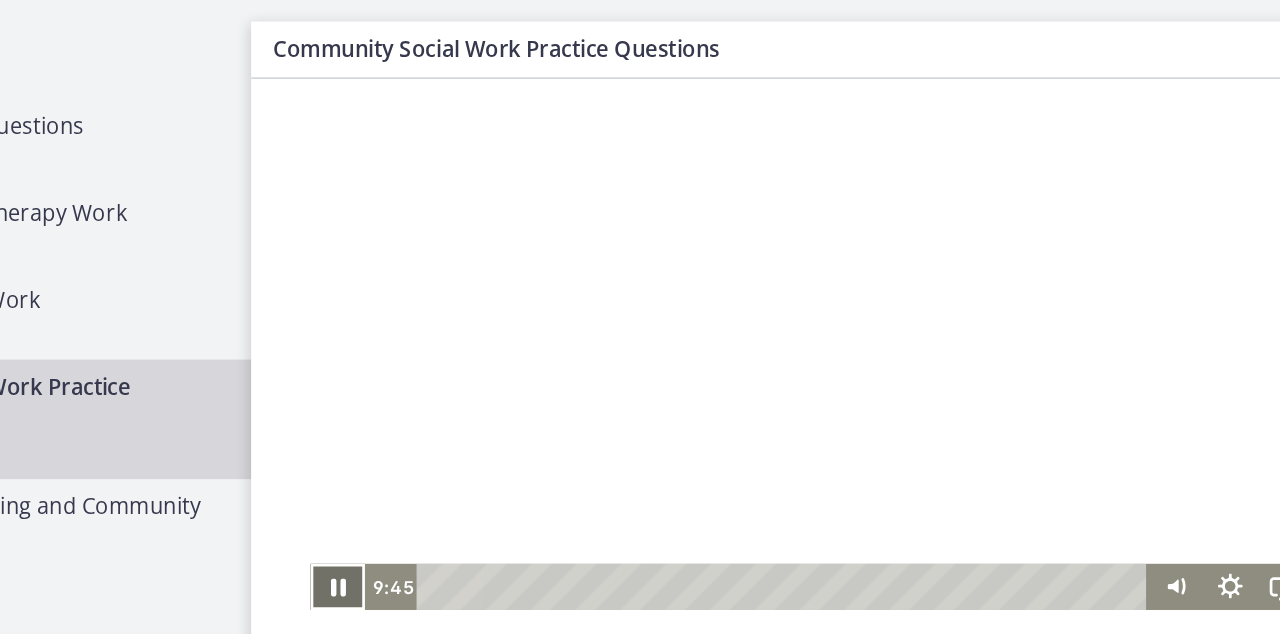 click 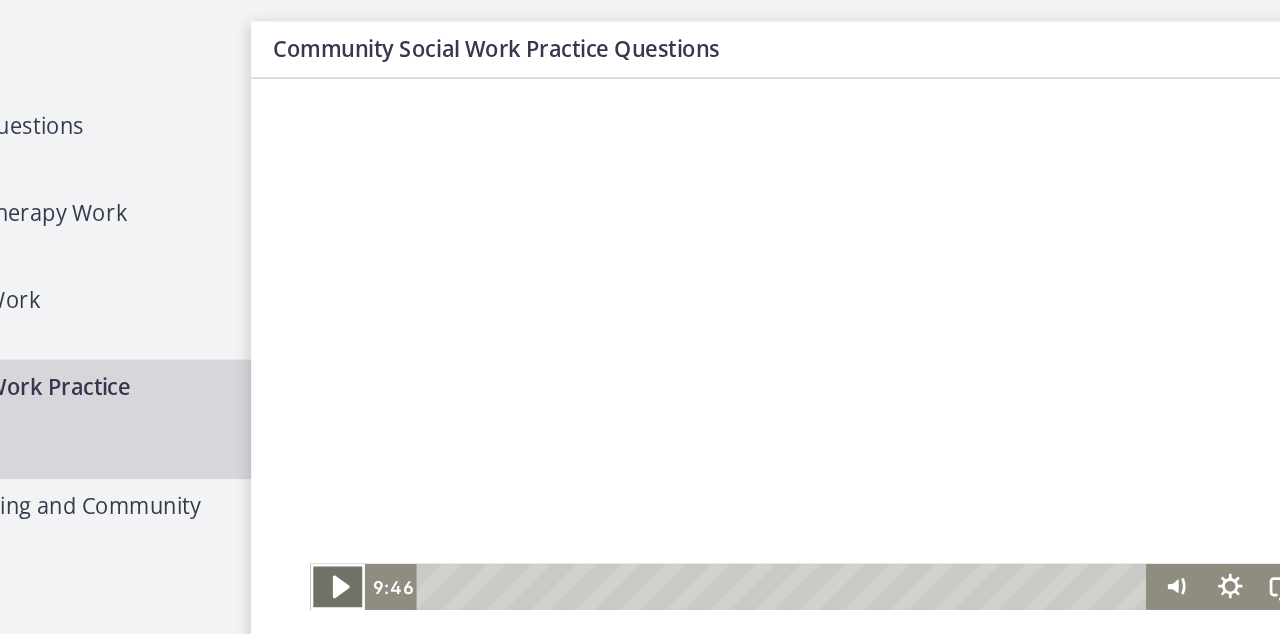 click 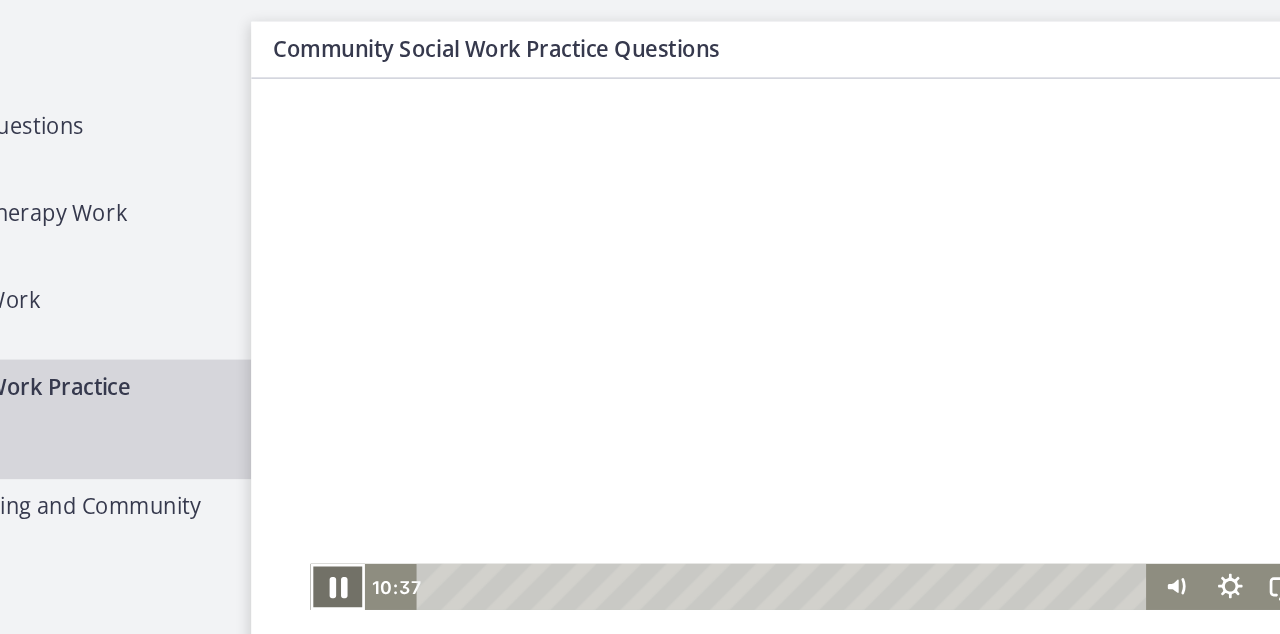 click 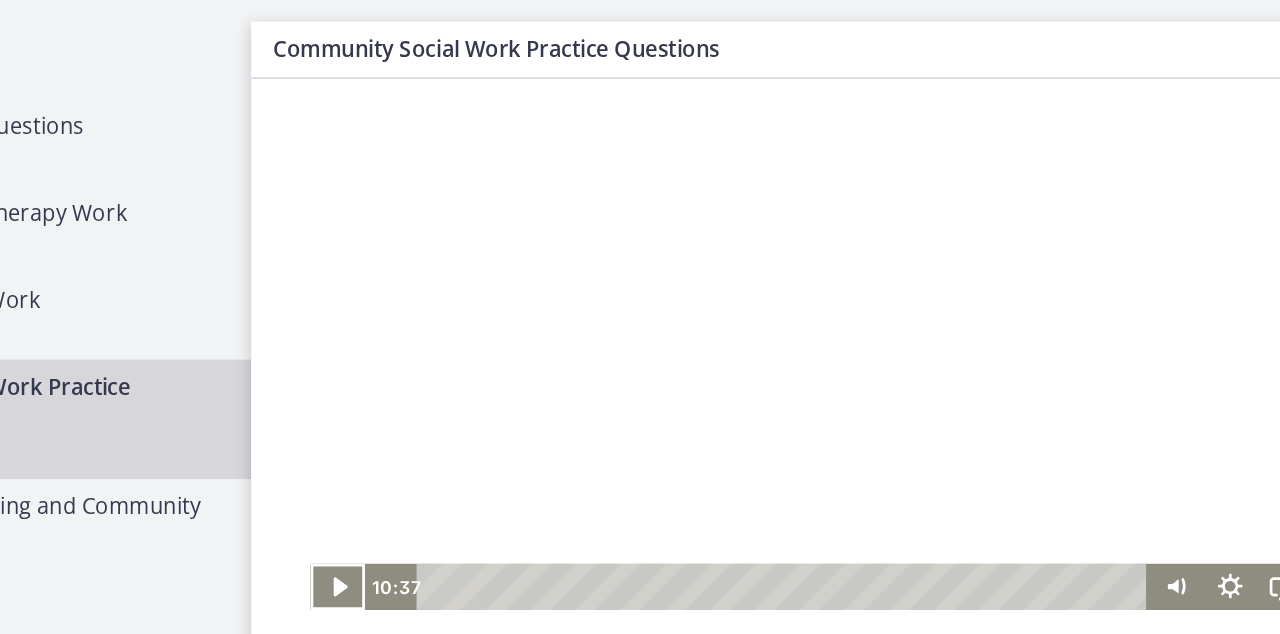 scroll, scrollTop: 19, scrollLeft: 0, axis: vertical 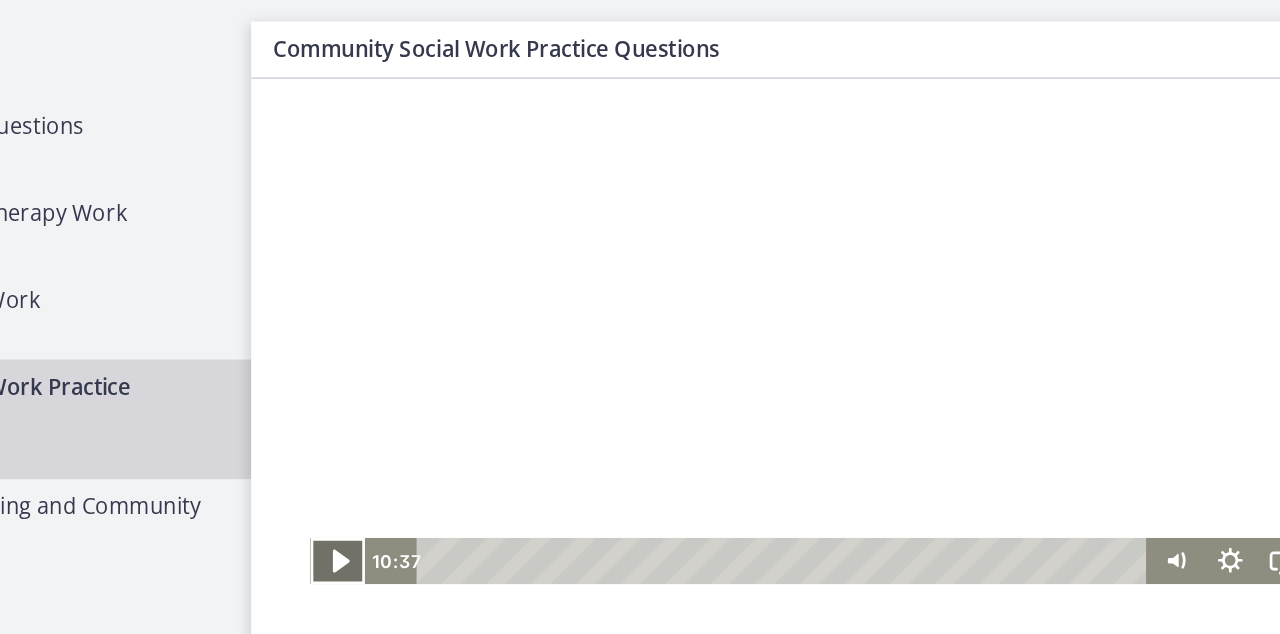 click 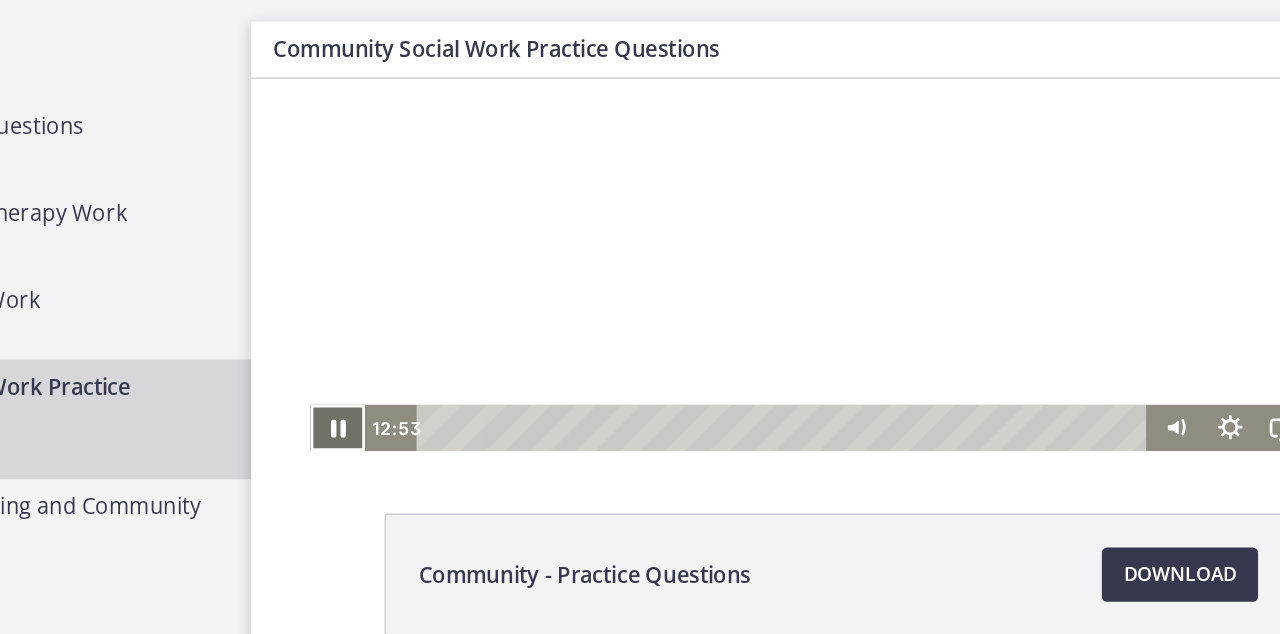 scroll, scrollTop: 122, scrollLeft: 0, axis: vertical 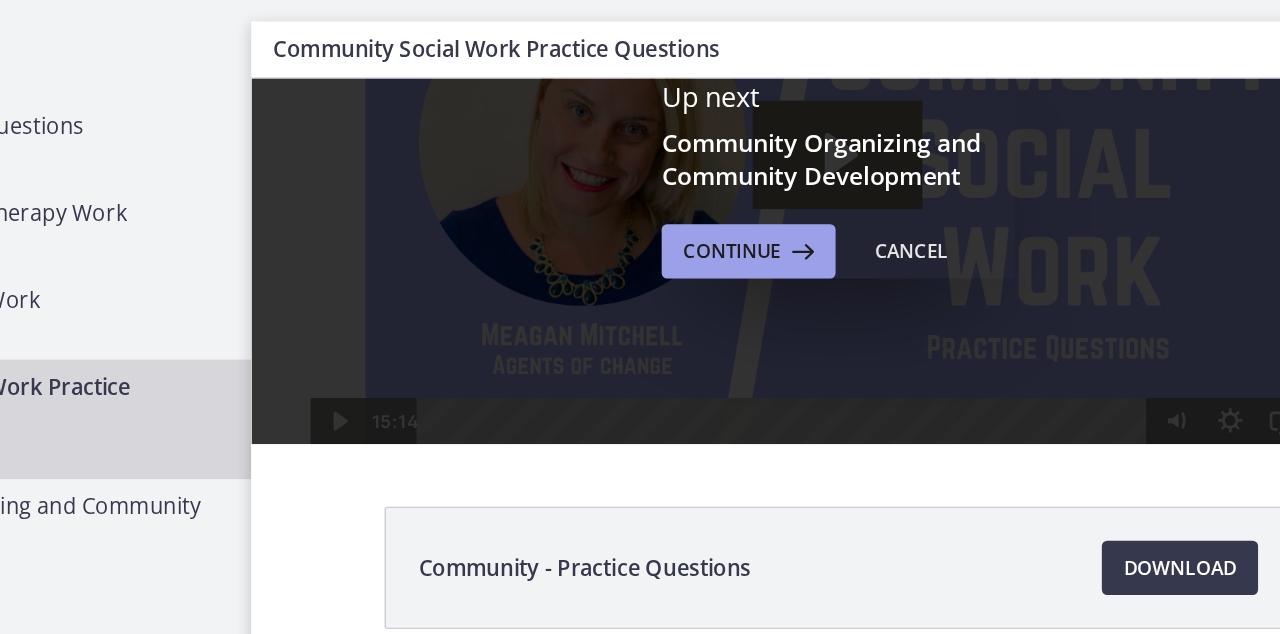 click on "Continue" at bounding box center (754, 185) 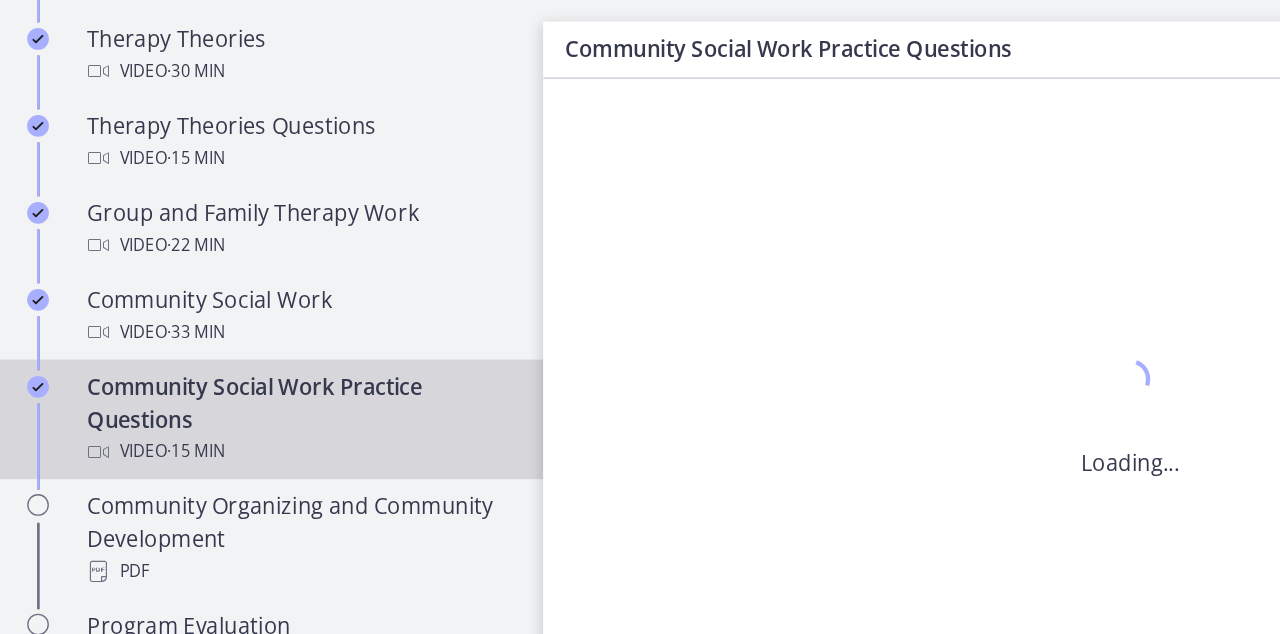 scroll, scrollTop: 0, scrollLeft: 0, axis: both 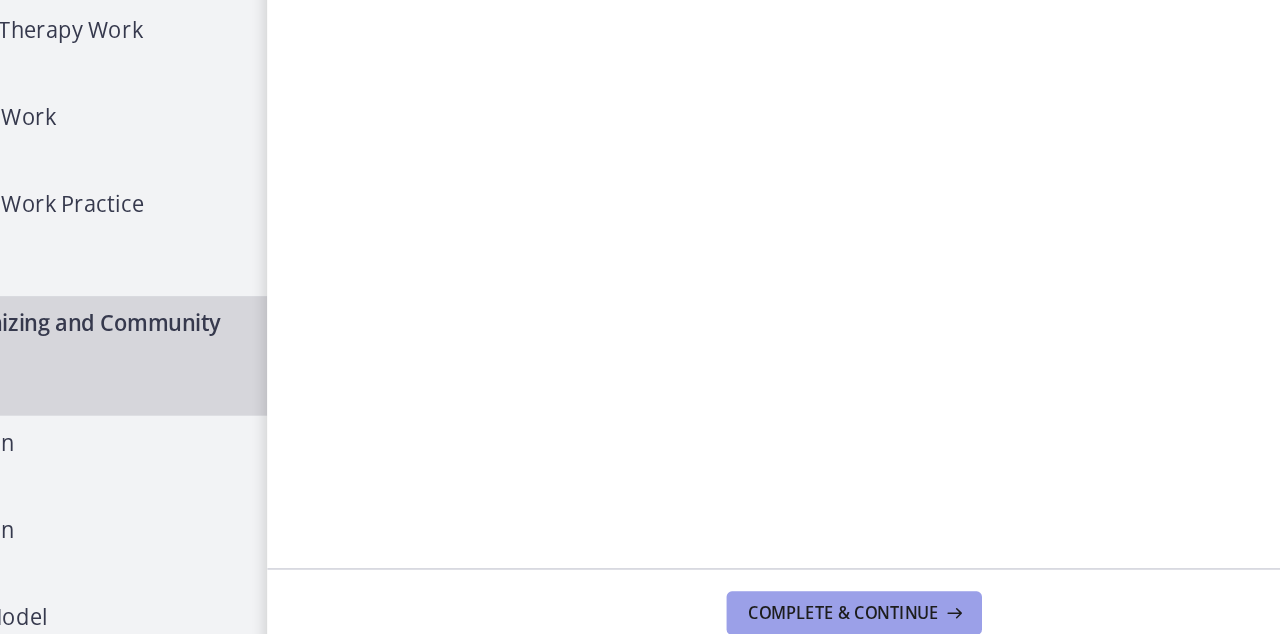 click on "Complete & continue" at bounding box center [824, 586] 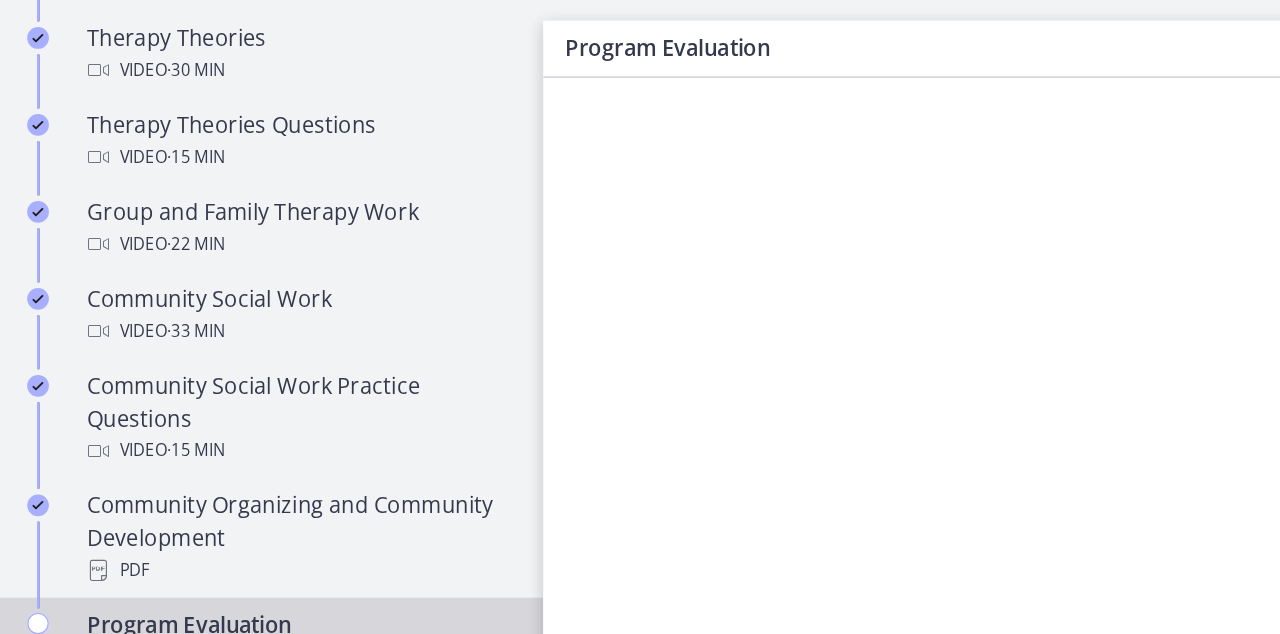 scroll, scrollTop: 0, scrollLeft: 0, axis: both 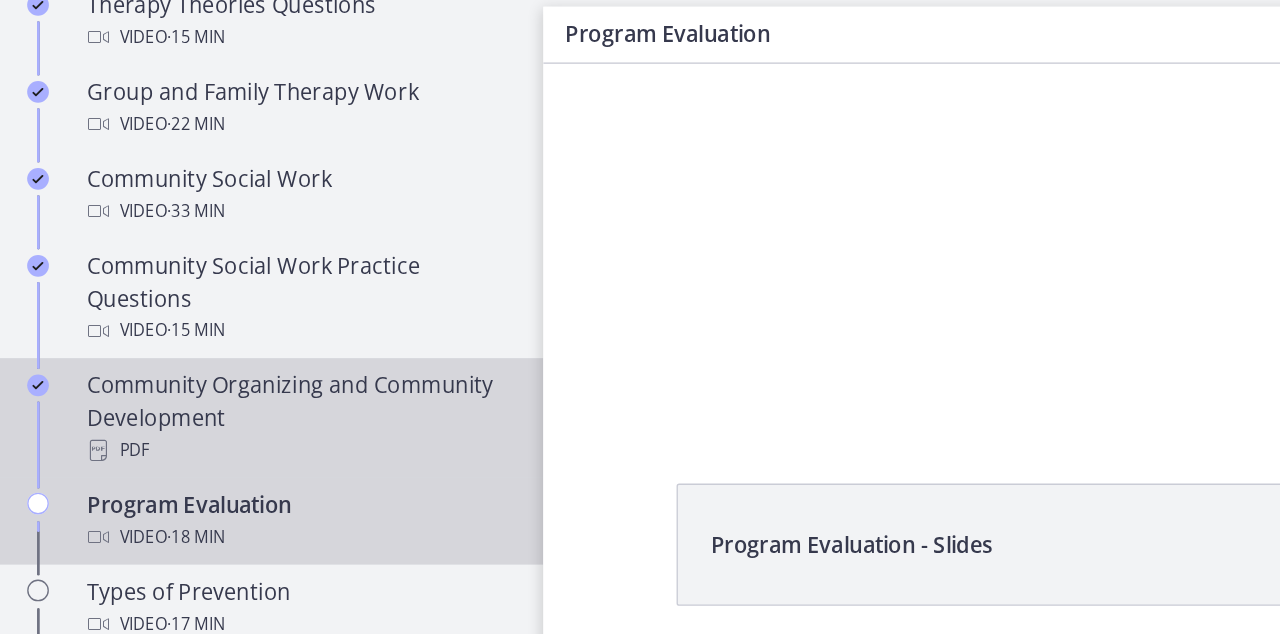 click on "Community Organizing and Community Development
PDF" at bounding box center (220, 319) 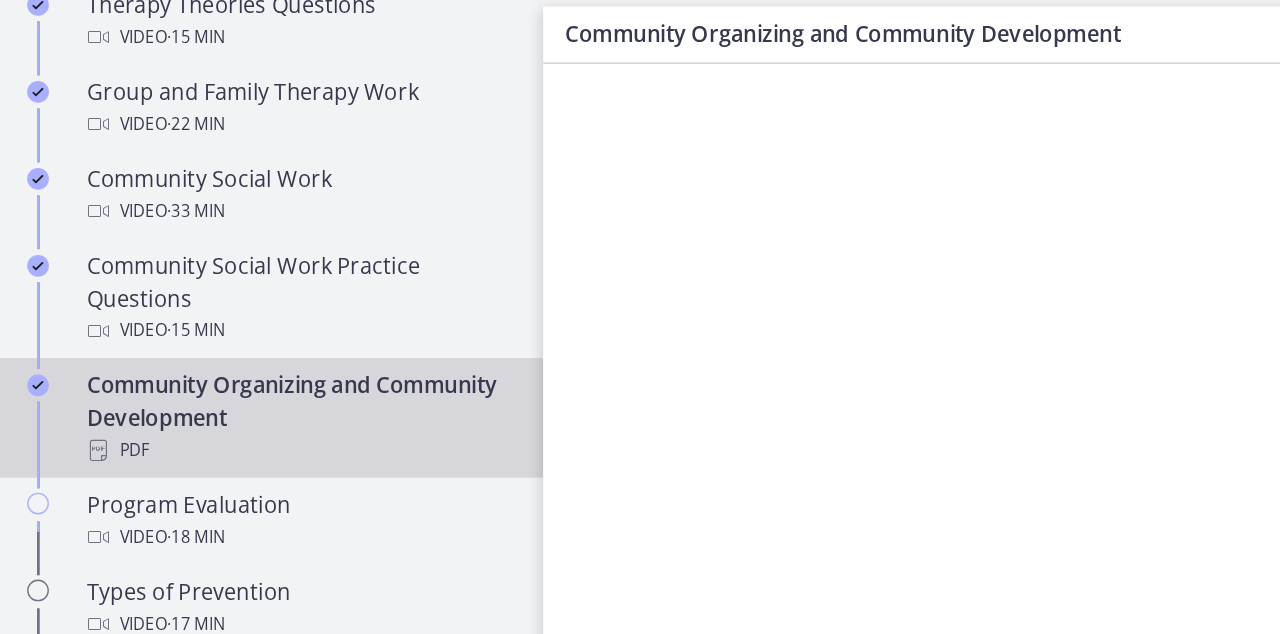 scroll, scrollTop: 0, scrollLeft: 0, axis: both 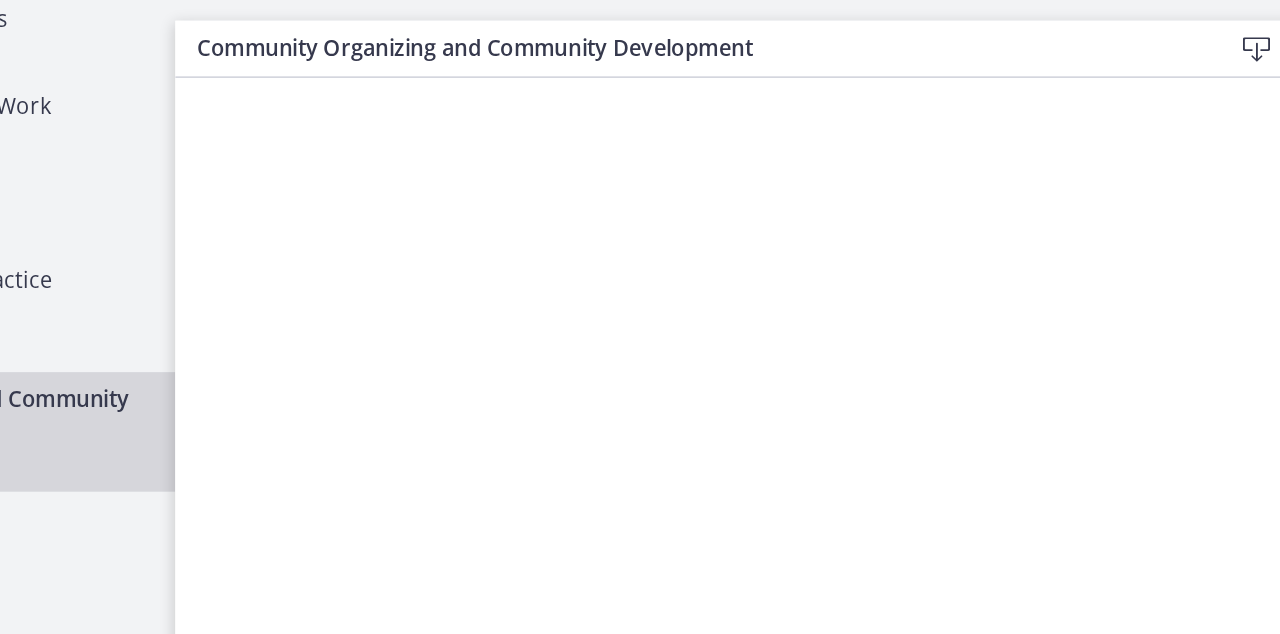 click at bounding box center [1196, 37] 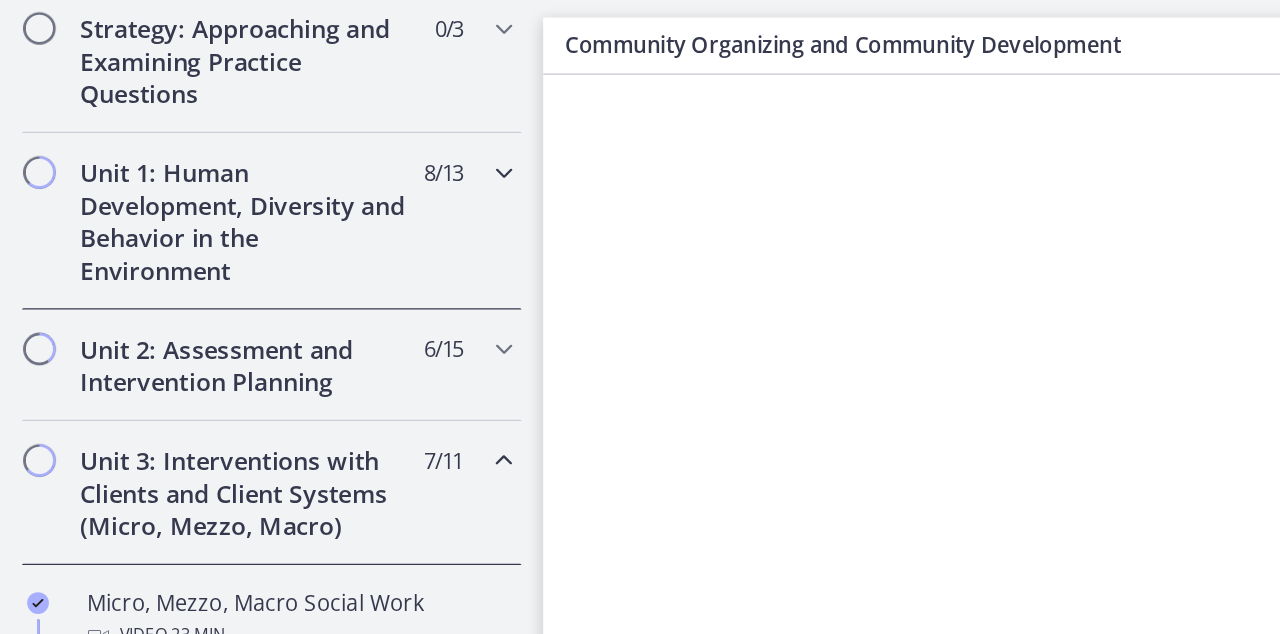 scroll, scrollTop: 475, scrollLeft: 0, axis: vertical 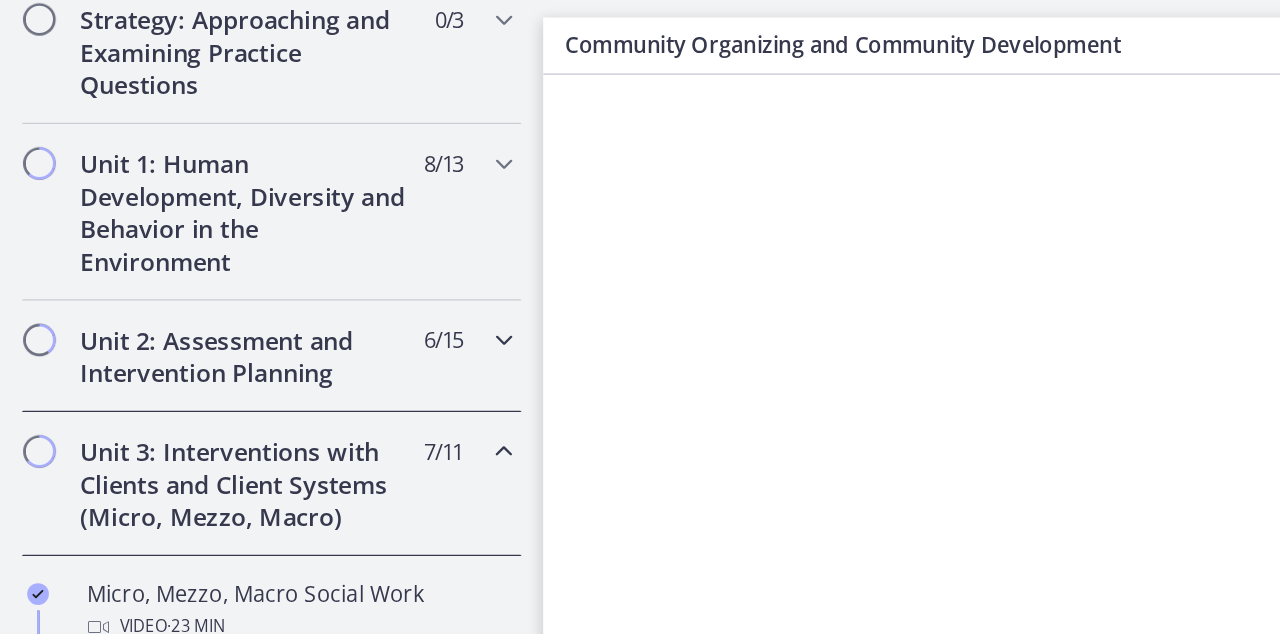 click on "Unit 2: Assessment and Intervention Planning" at bounding box center (181, 265) 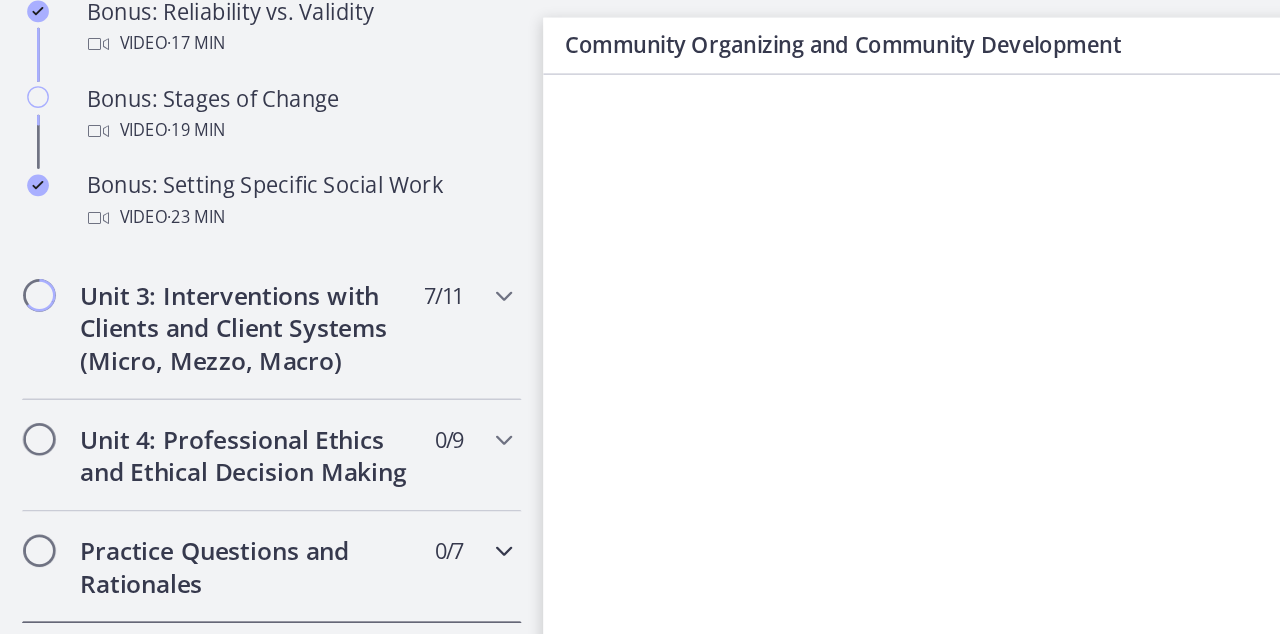 scroll, scrollTop: 1757, scrollLeft: 0, axis: vertical 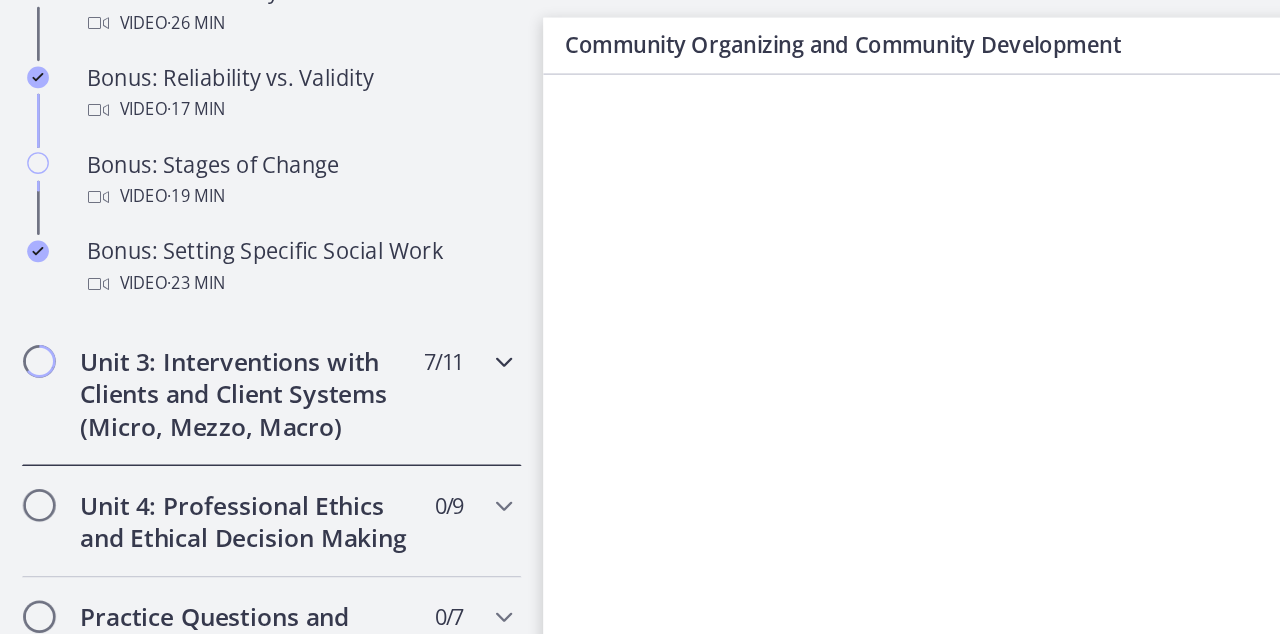 click on "Unit 3: Interventions with Clients and Client Systems (Micro, Mezzo, Macro)" at bounding box center (181, 293) 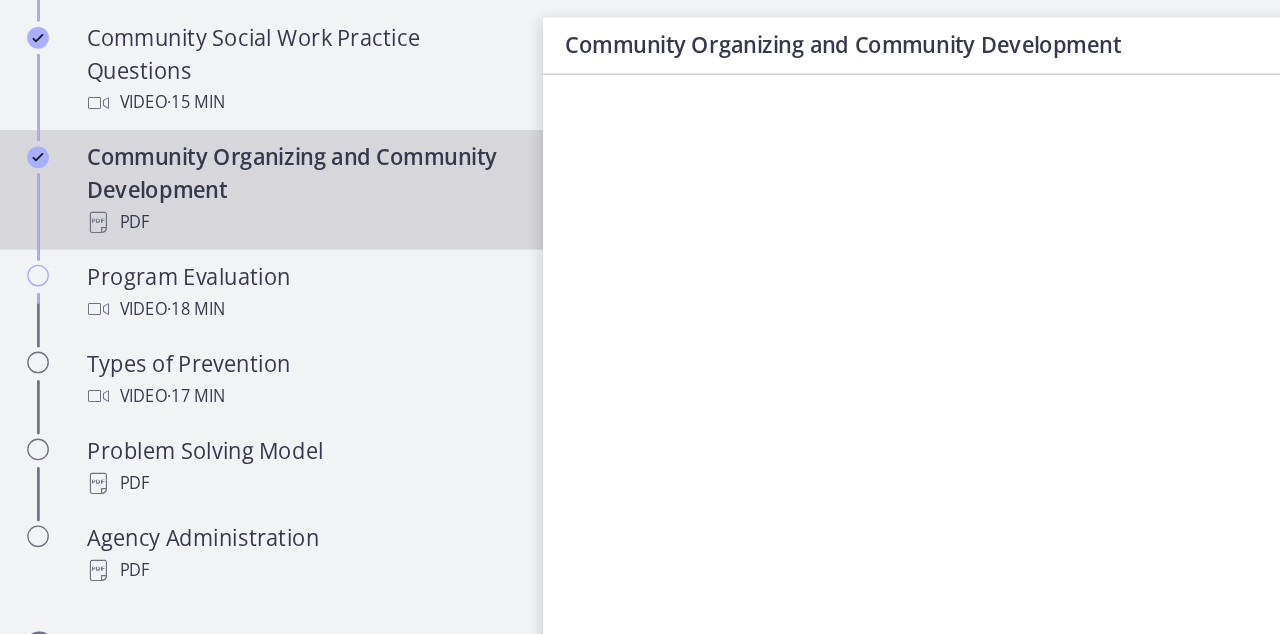 scroll, scrollTop: 1196, scrollLeft: 0, axis: vertical 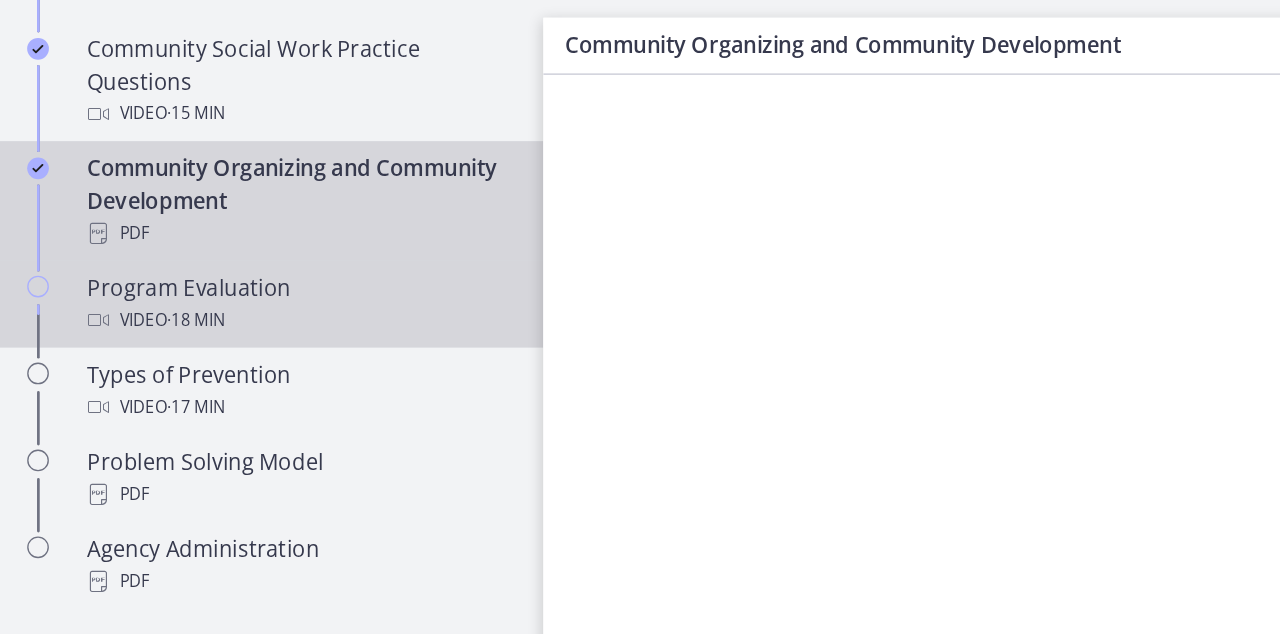 click on "Program Evaluation
Video
·  18 min" at bounding box center (220, 227) 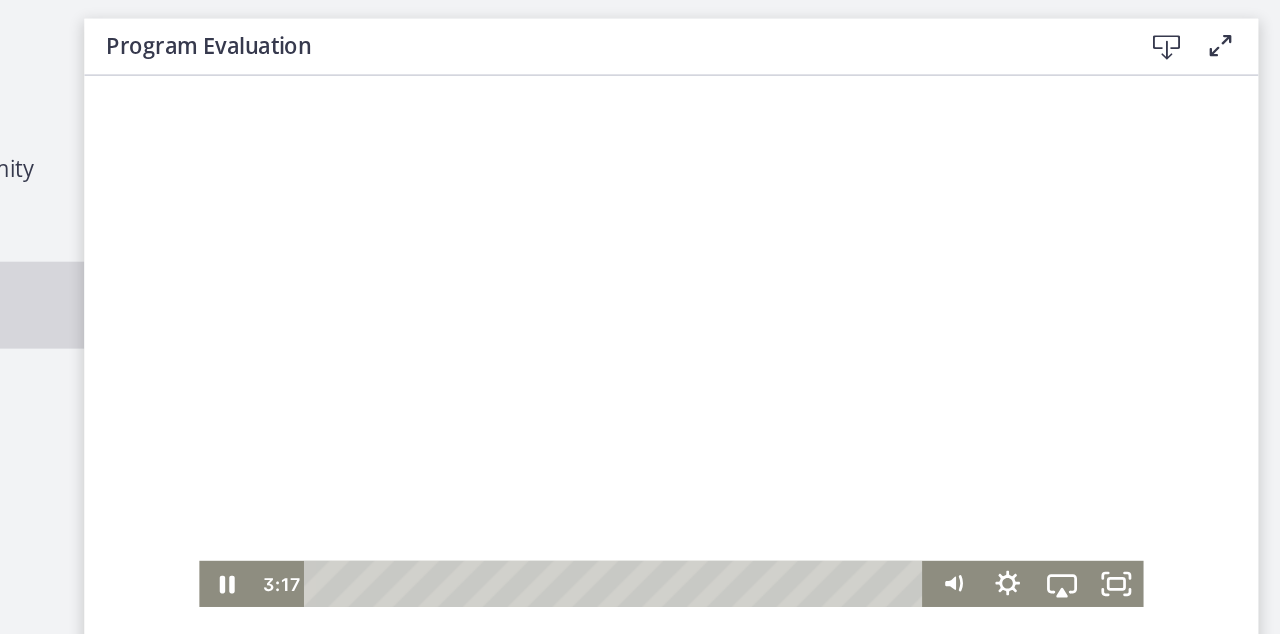 scroll, scrollTop: 0, scrollLeft: 0, axis: both 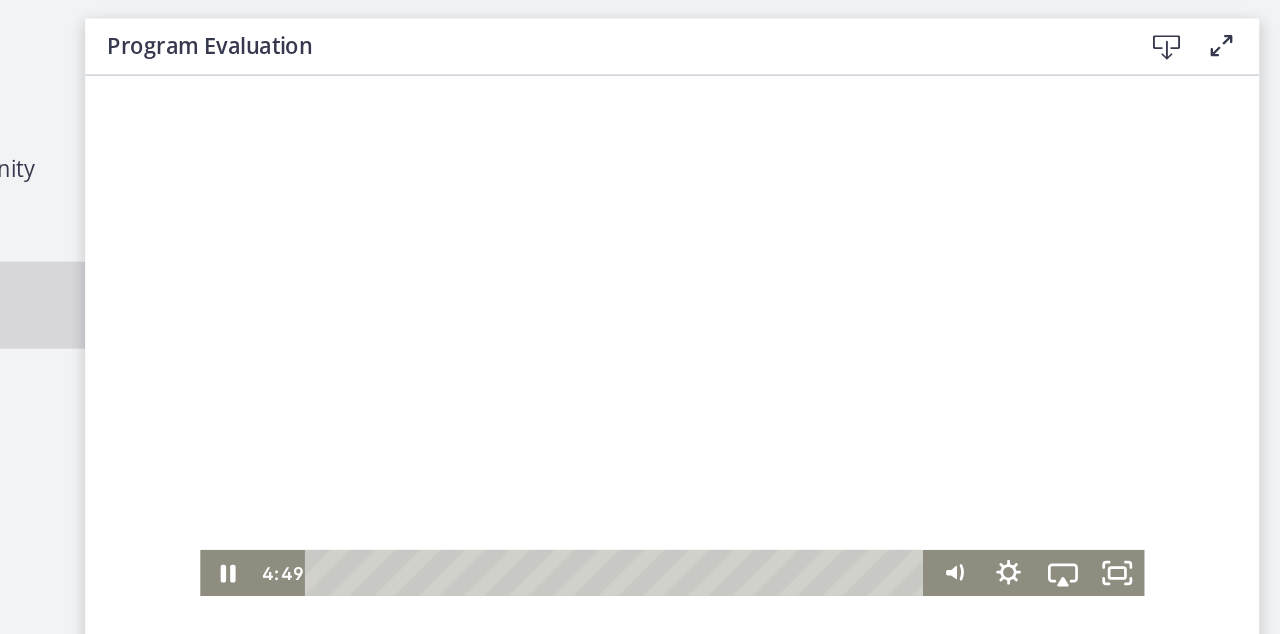 click at bounding box center [478, 438] 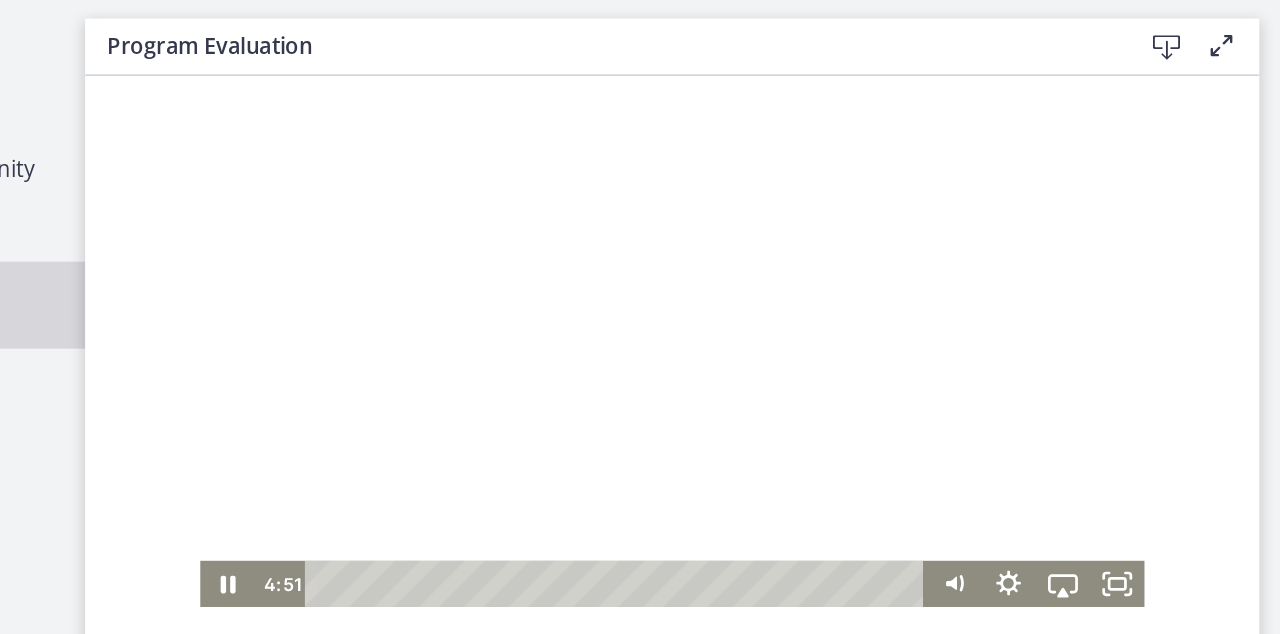 scroll, scrollTop: 0, scrollLeft: 0, axis: both 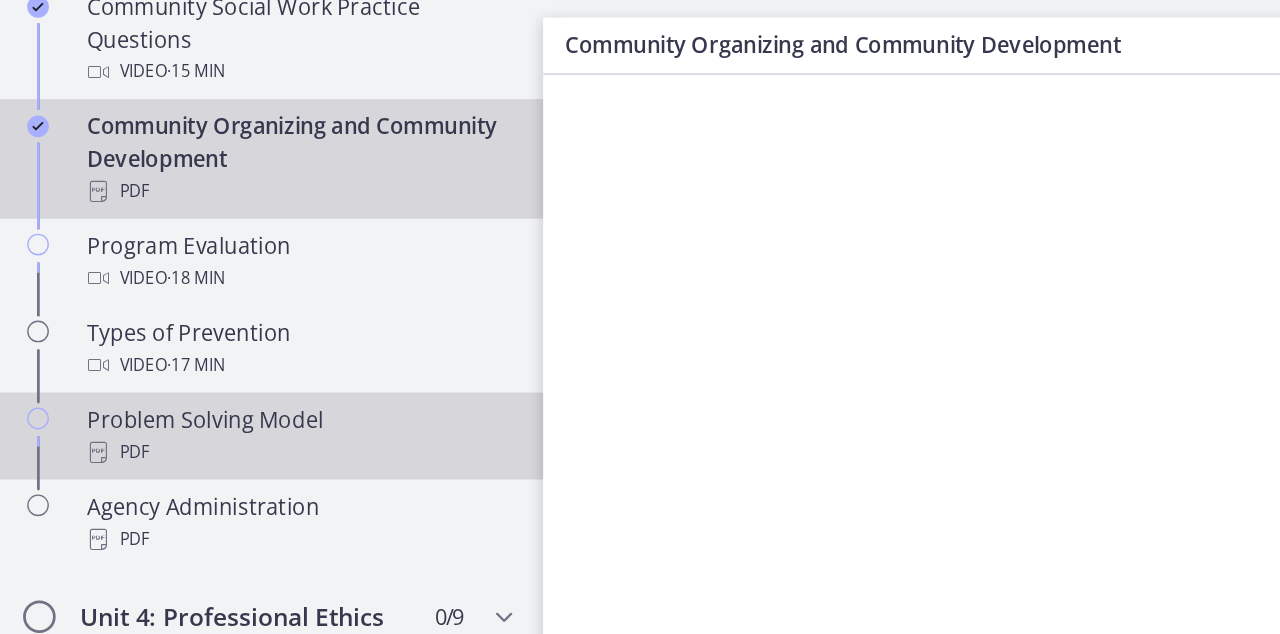 click on "Problem Solving Model
PDF" at bounding box center (220, 324) 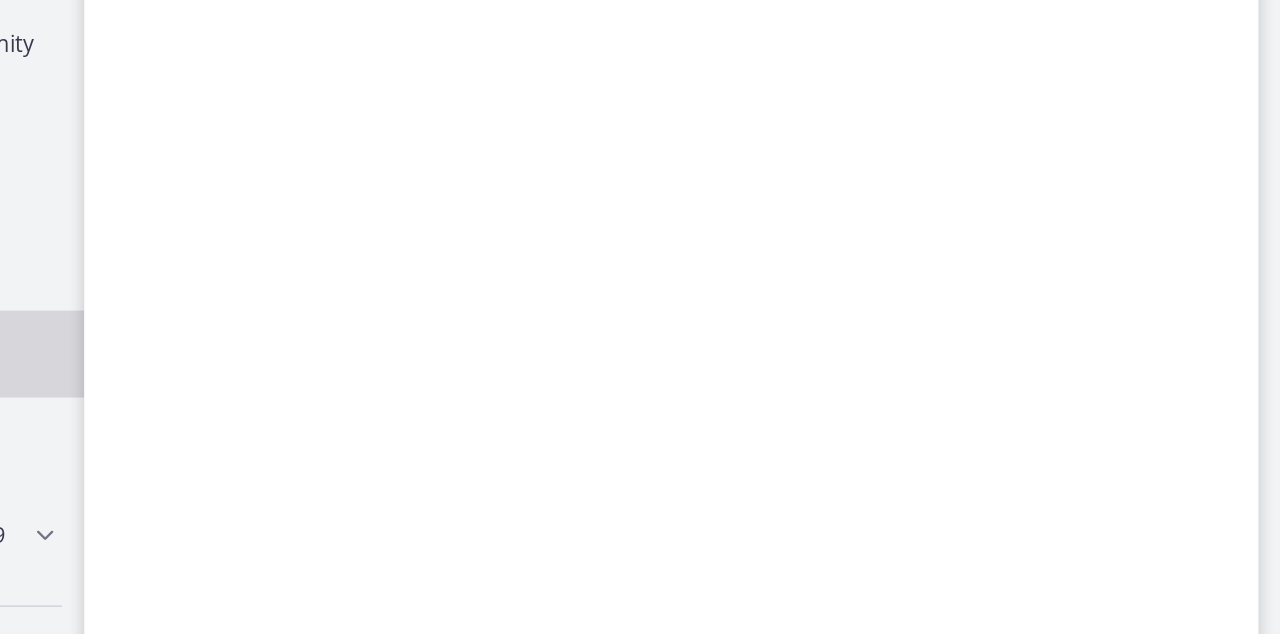 scroll, scrollTop: 0, scrollLeft: 0, axis: both 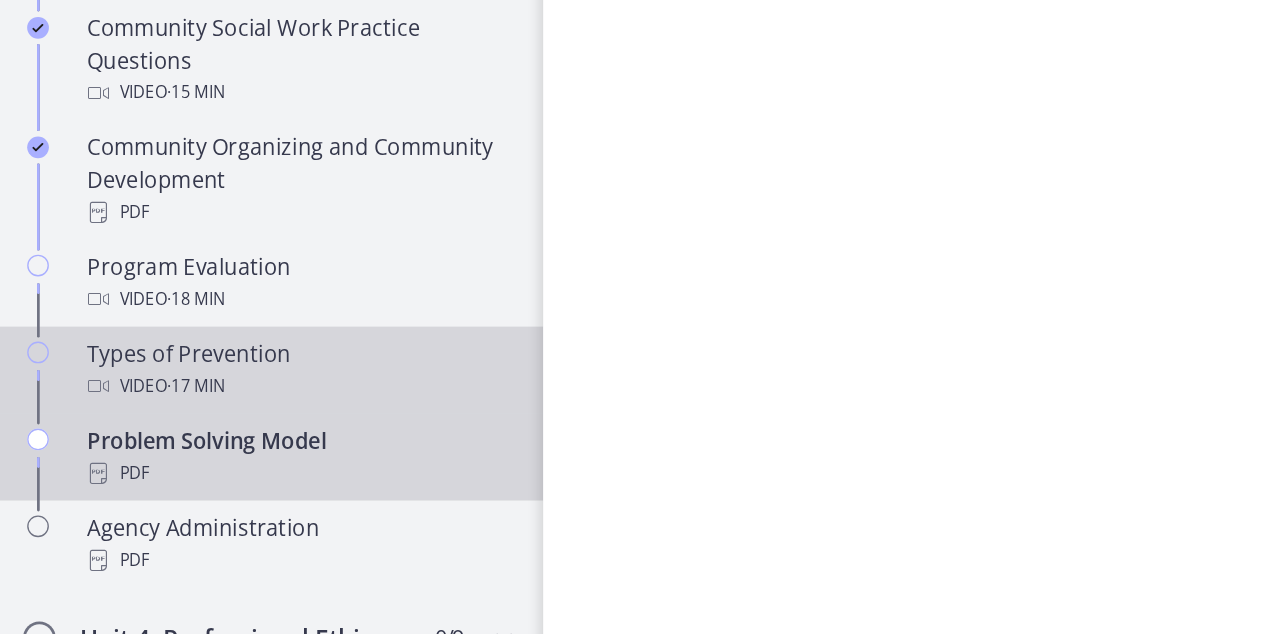 click on "Video
·  17 min" at bounding box center (220, 356) 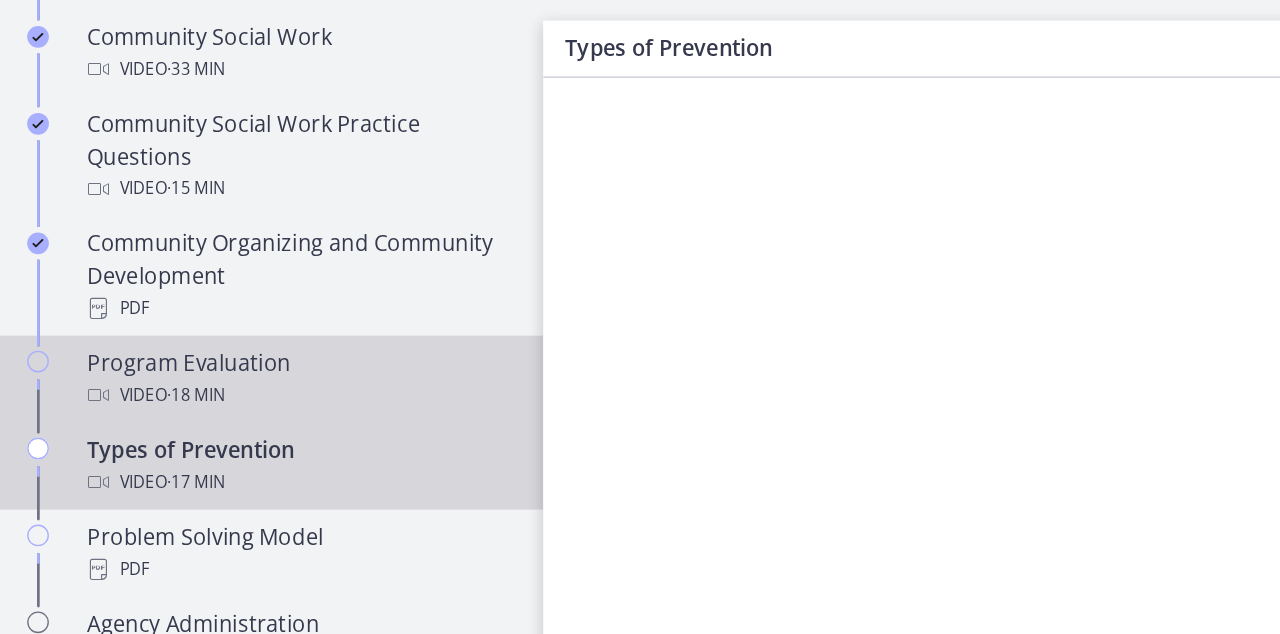 scroll, scrollTop: 0, scrollLeft: 0, axis: both 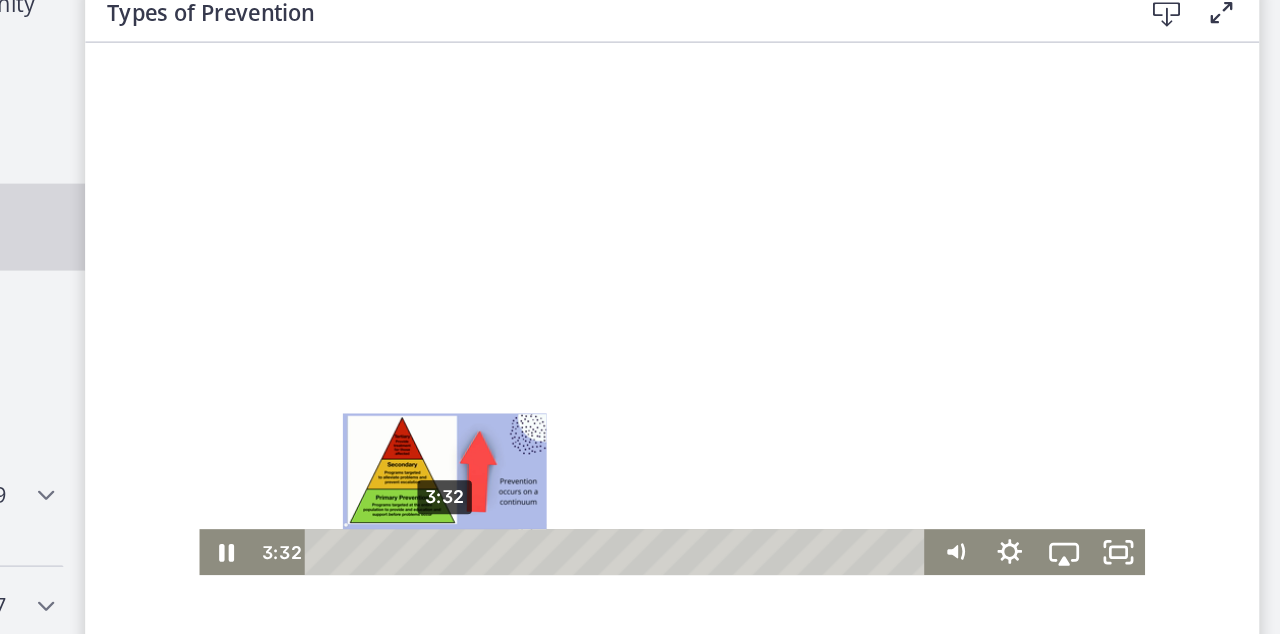 click on "3:32" at bounding box center [478, 417] 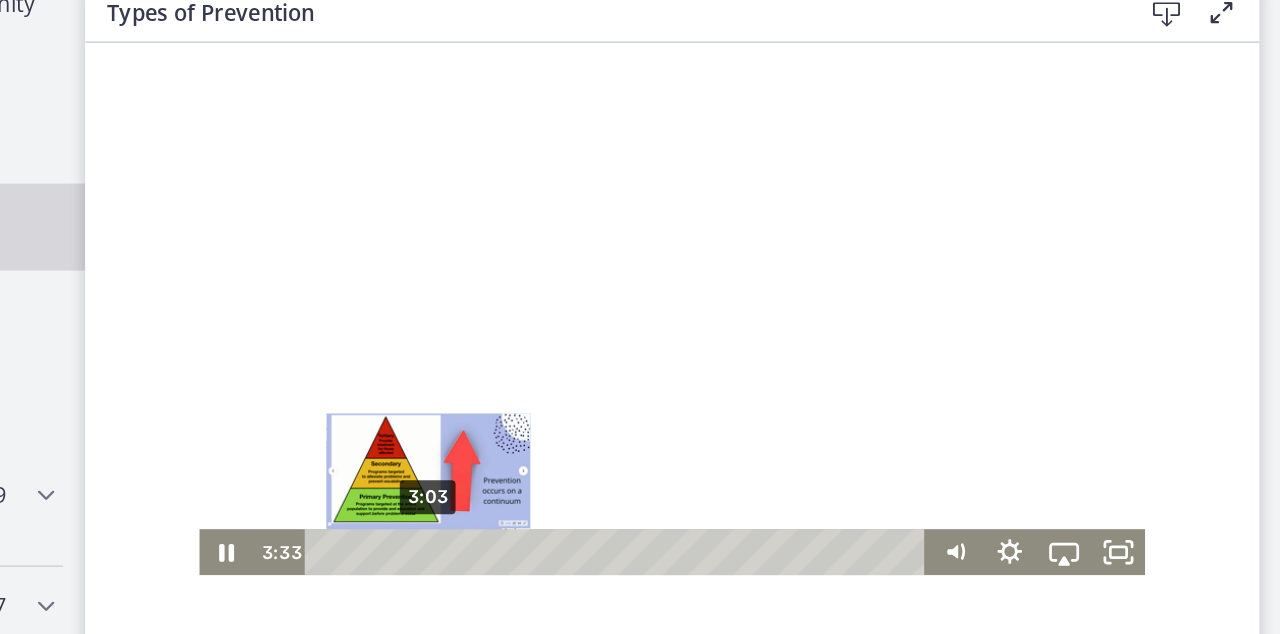 click on "3:03" at bounding box center [478, 417] 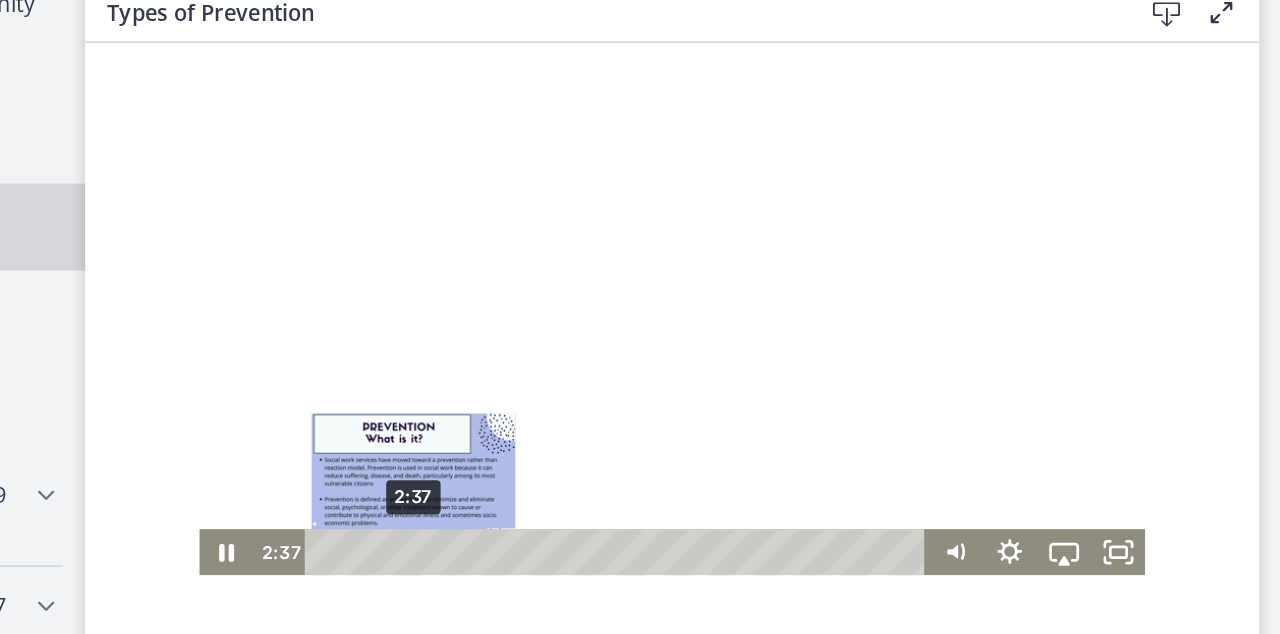 click on "2:37" at bounding box center (478, 417) 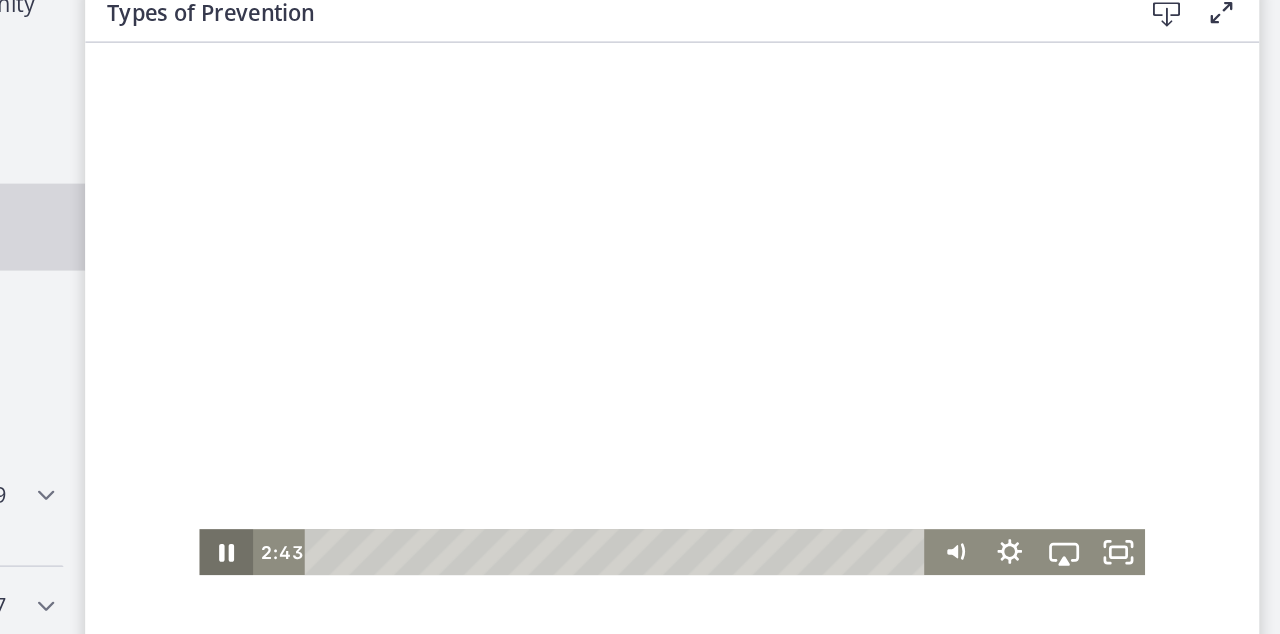 click 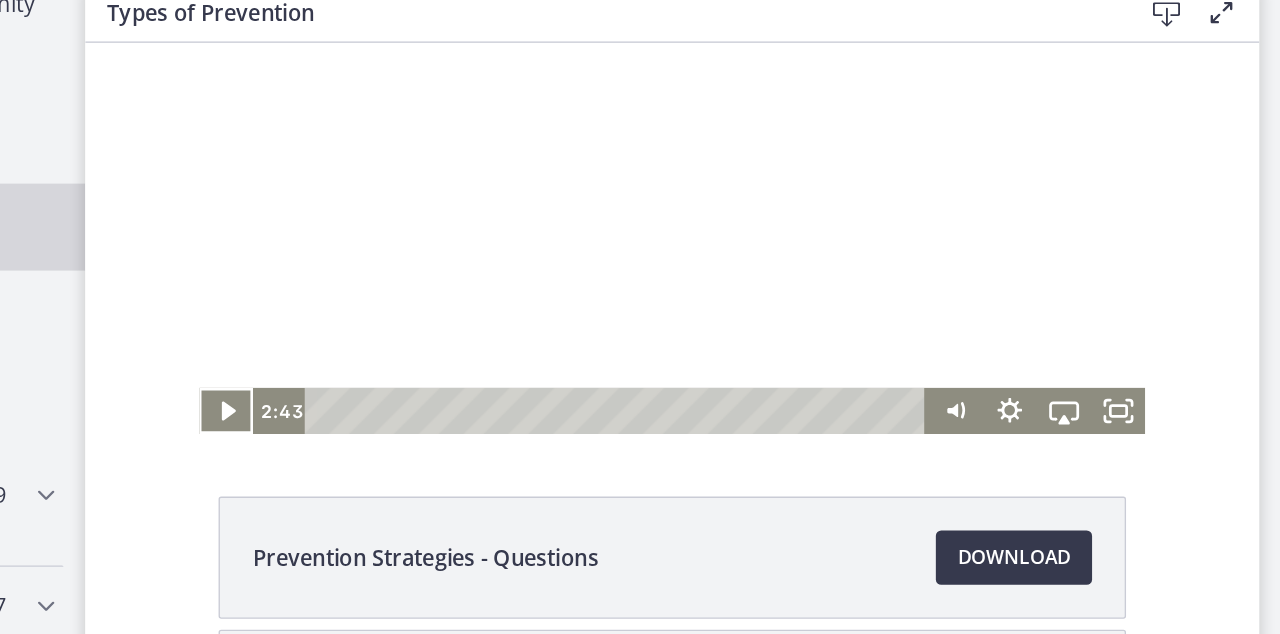 scroll, scrollTop: 115, scrollLeft: 0, axis: vertical 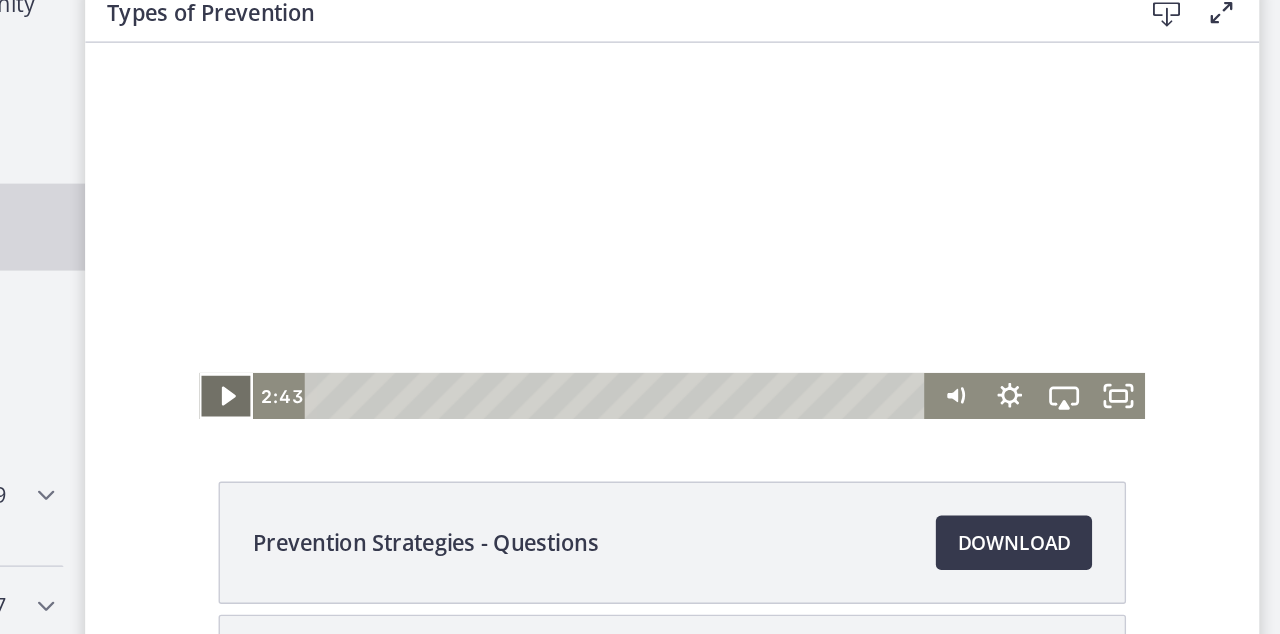 click 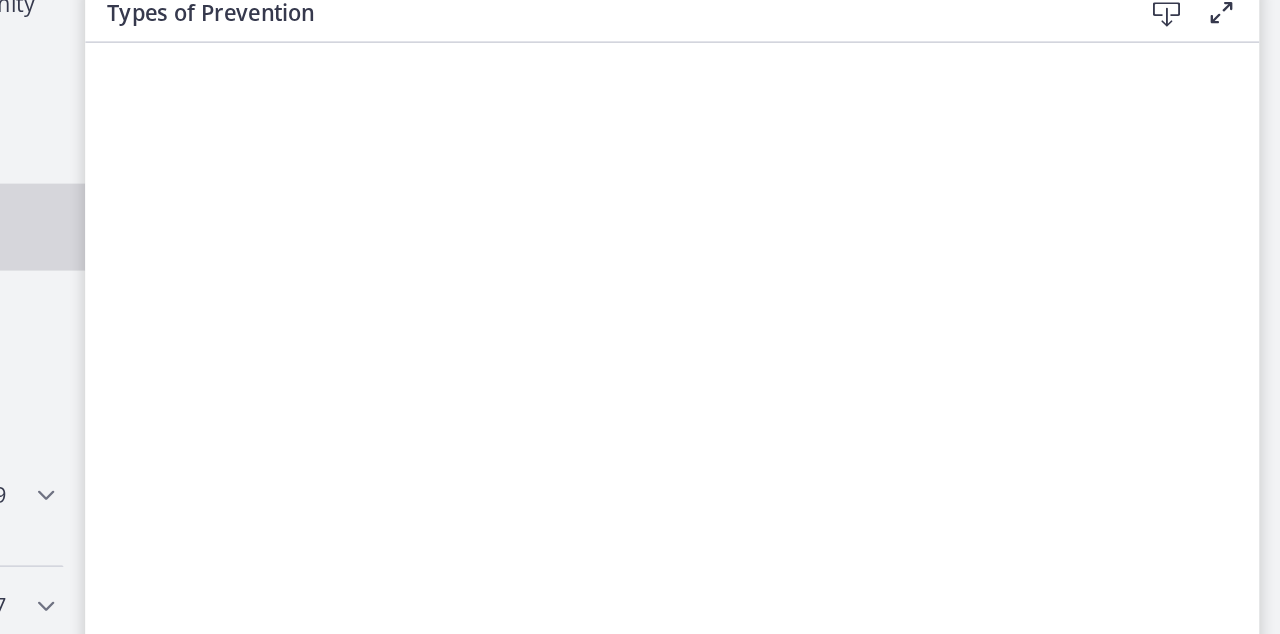 scroll, scrollTop: 0, scrollLeft: 0, axis: both 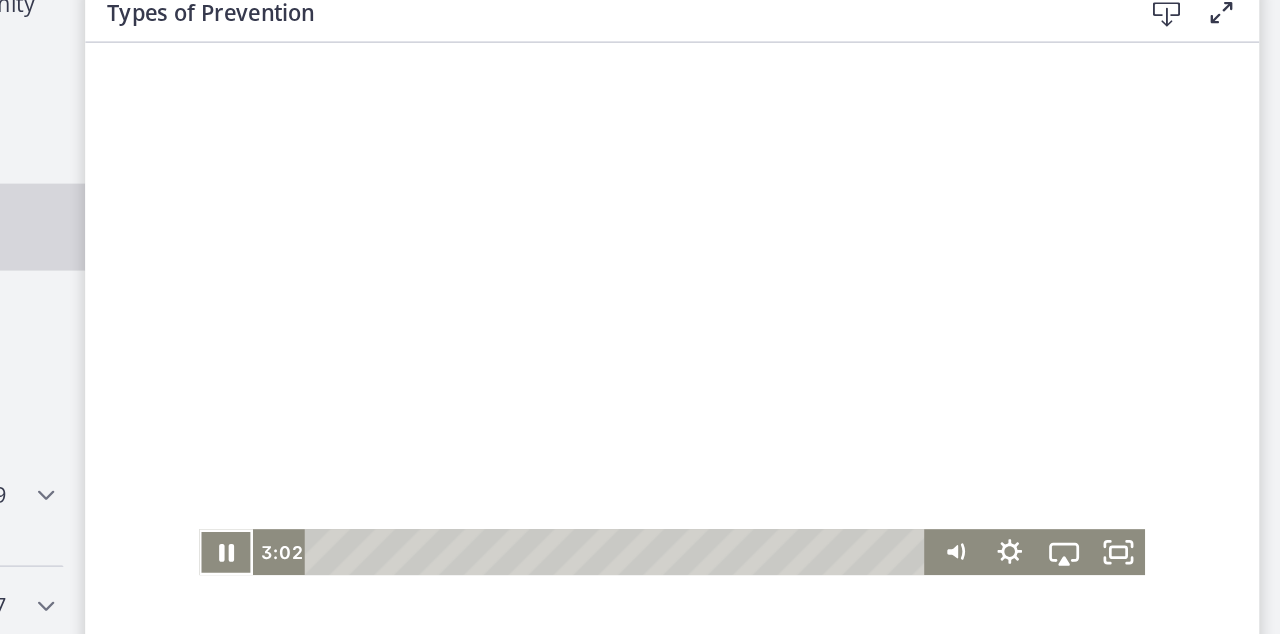 type 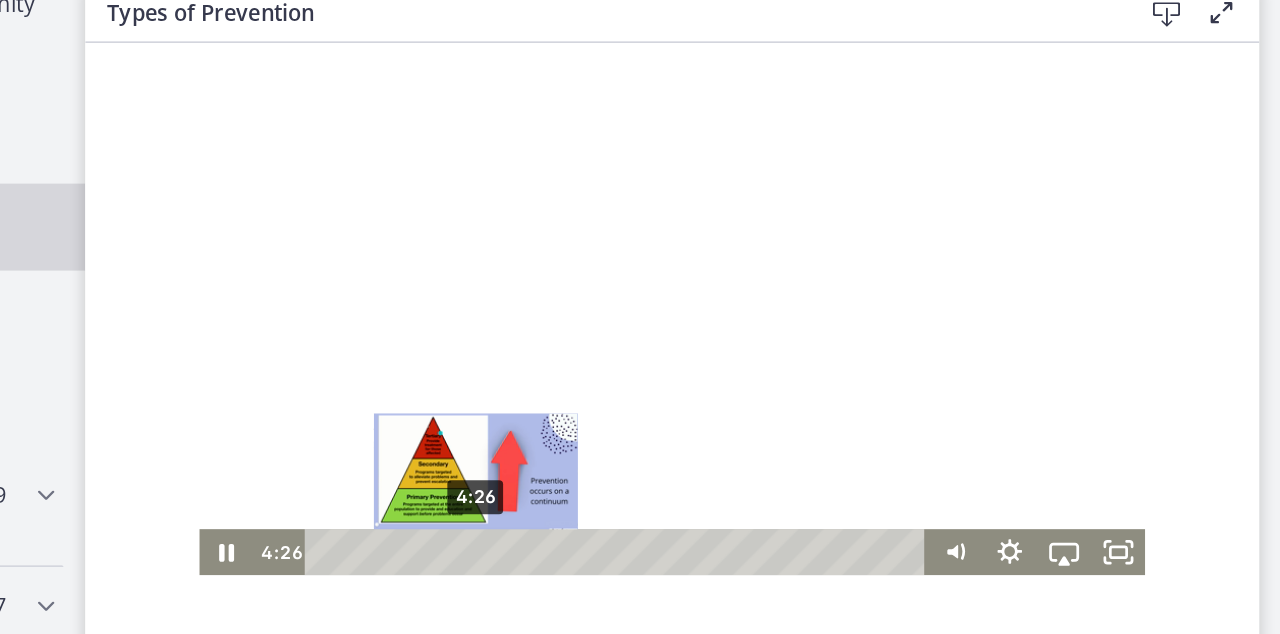 click at bounding box center (372, 416) 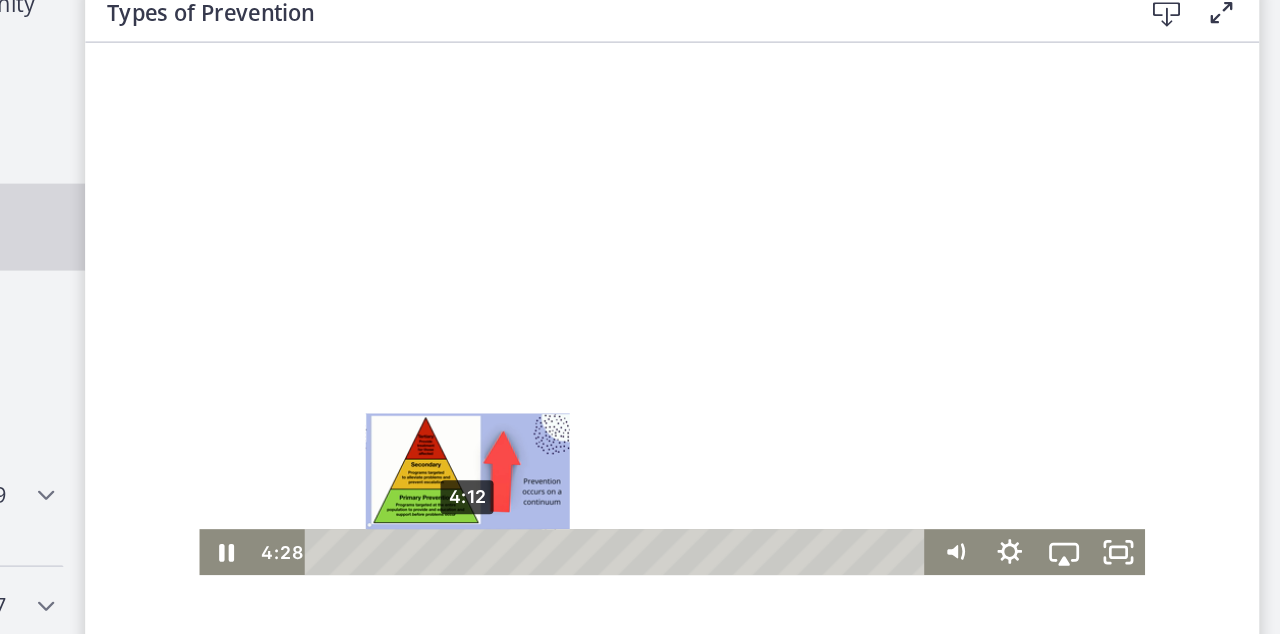 click at bounding box center [372, 416] 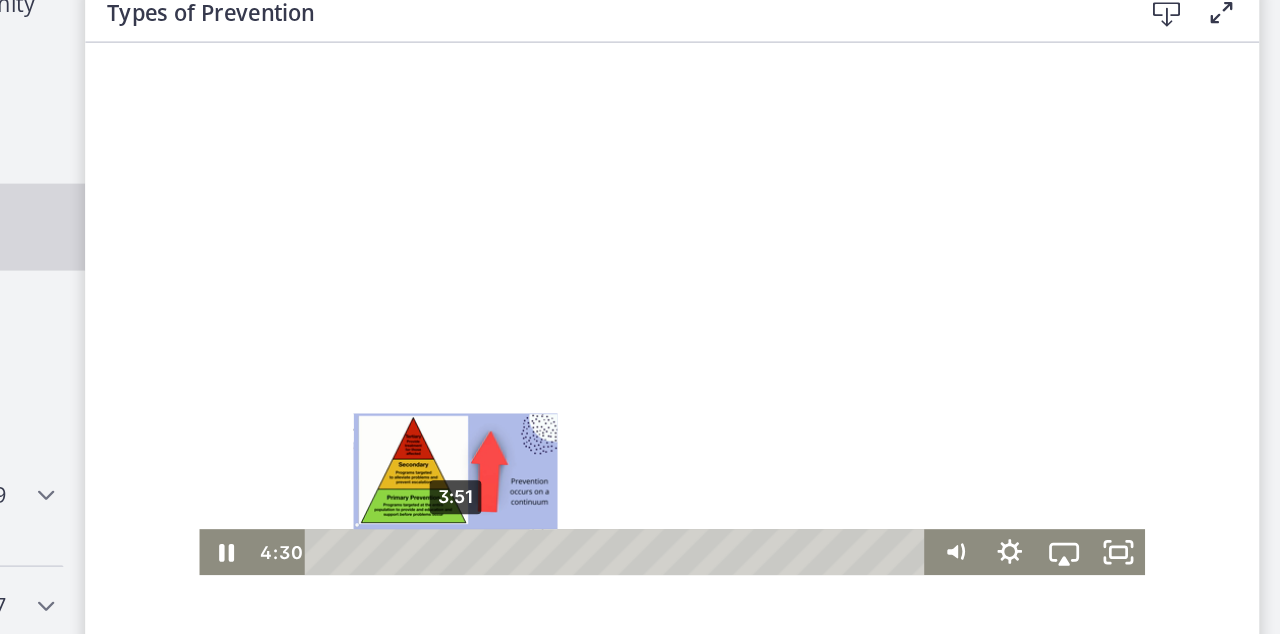 click on "3:51" at bounding box center [478, 417] 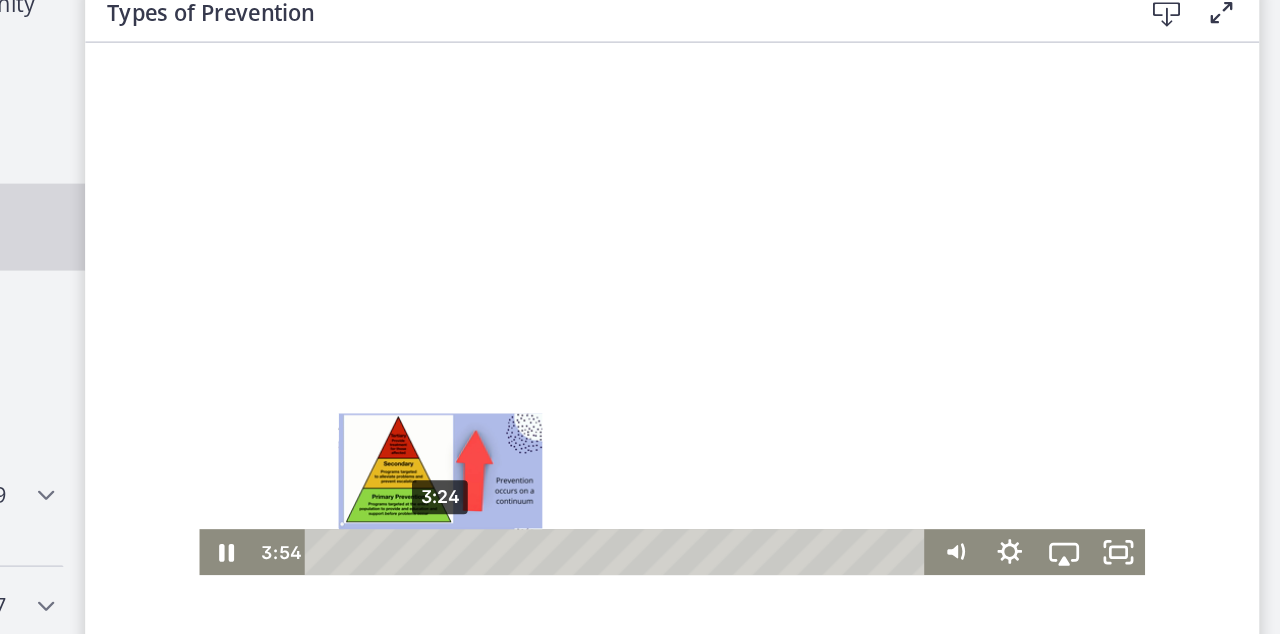 click on "3:24" at bounding box center [478, 417] 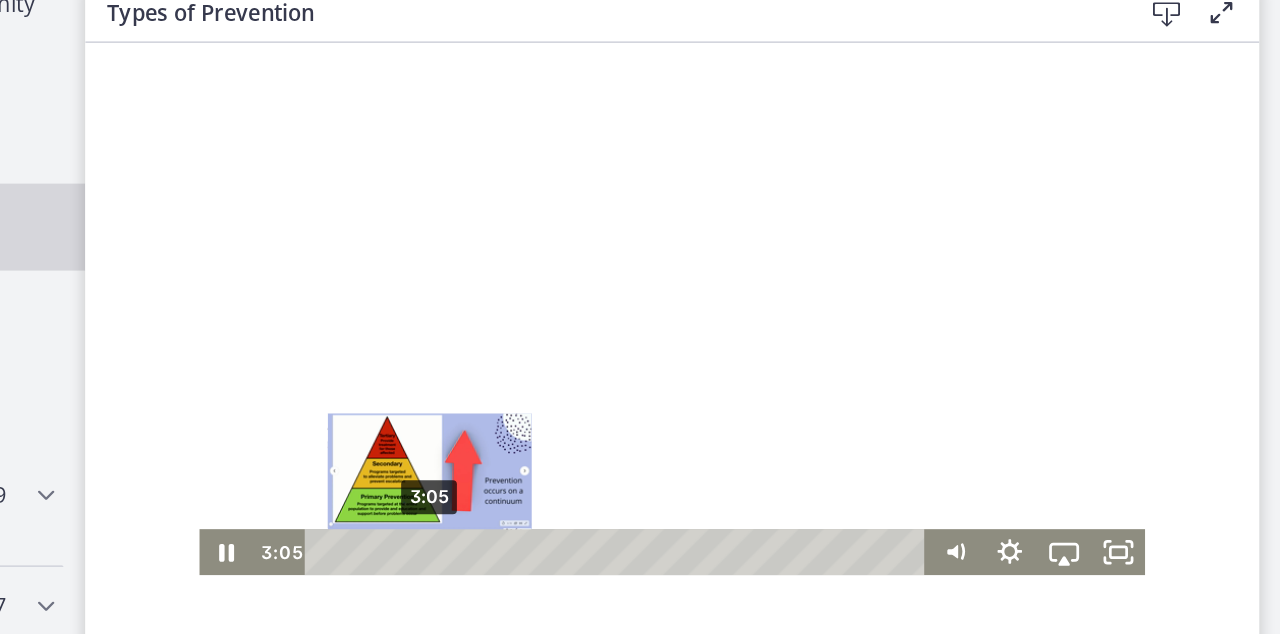 click on "3:05" at bounding box center (478, 417) 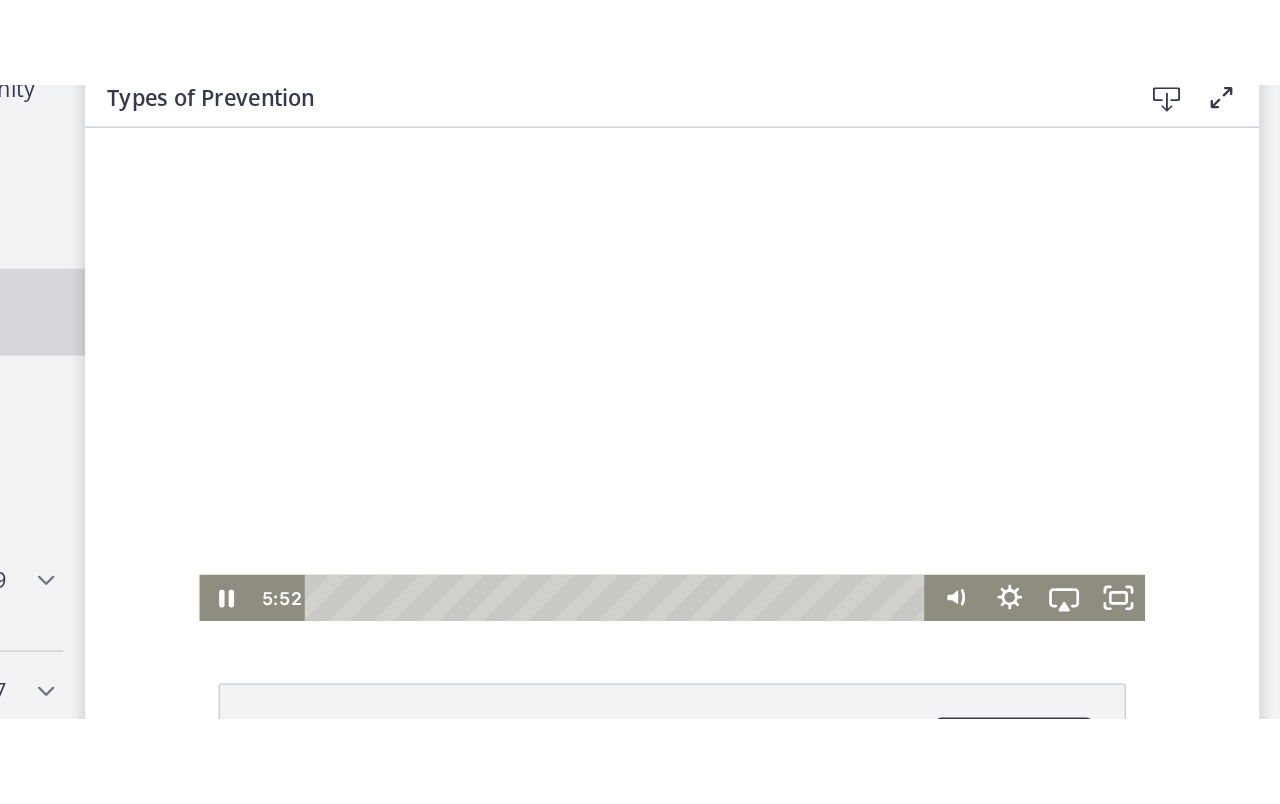scroll, scrollTop: 15, scrollLeft: 0, axis: vertical 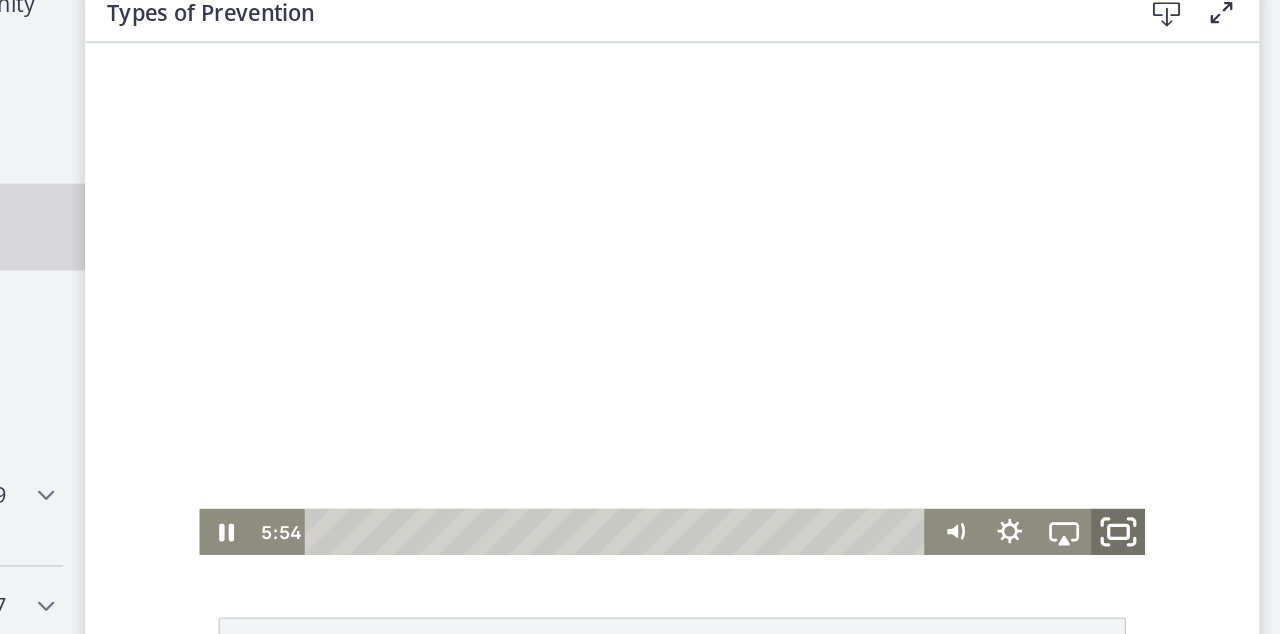 click 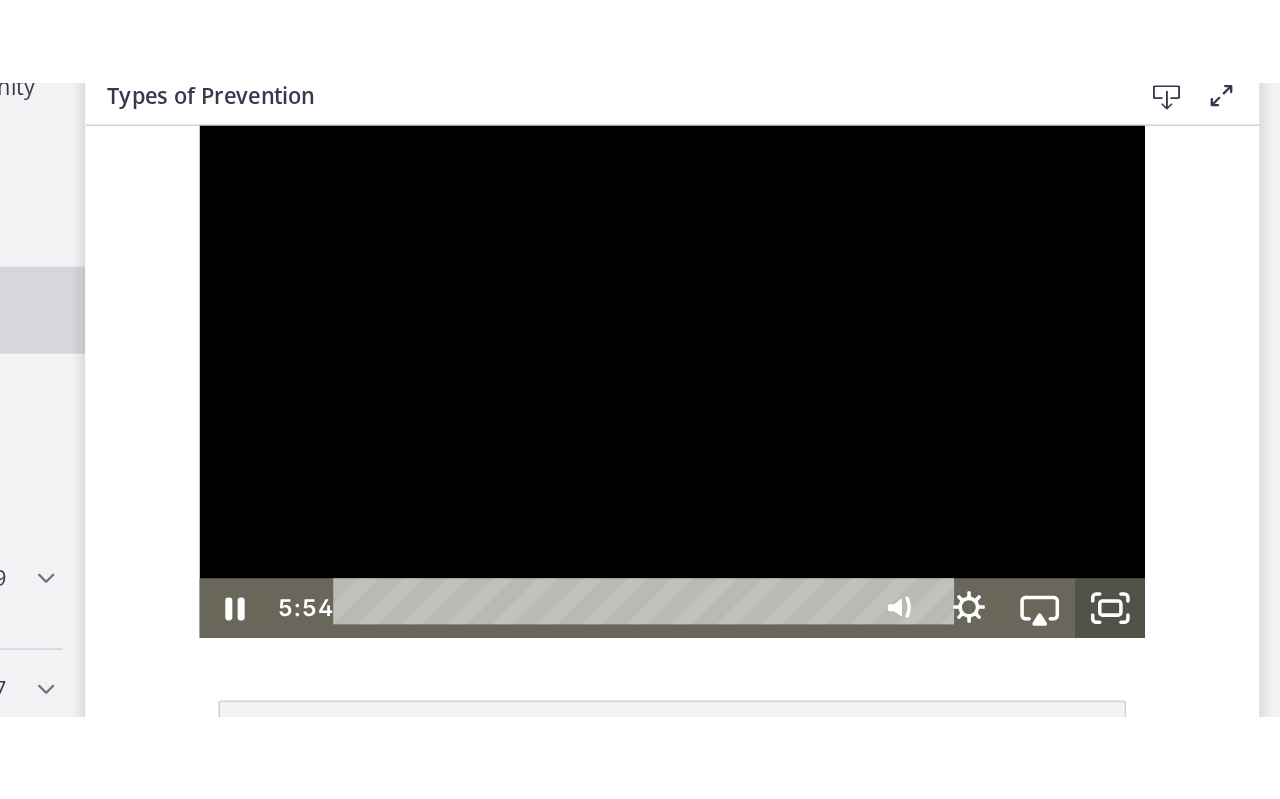 scroll, scrollTop: 0, scrollLeft: 0, axis: both 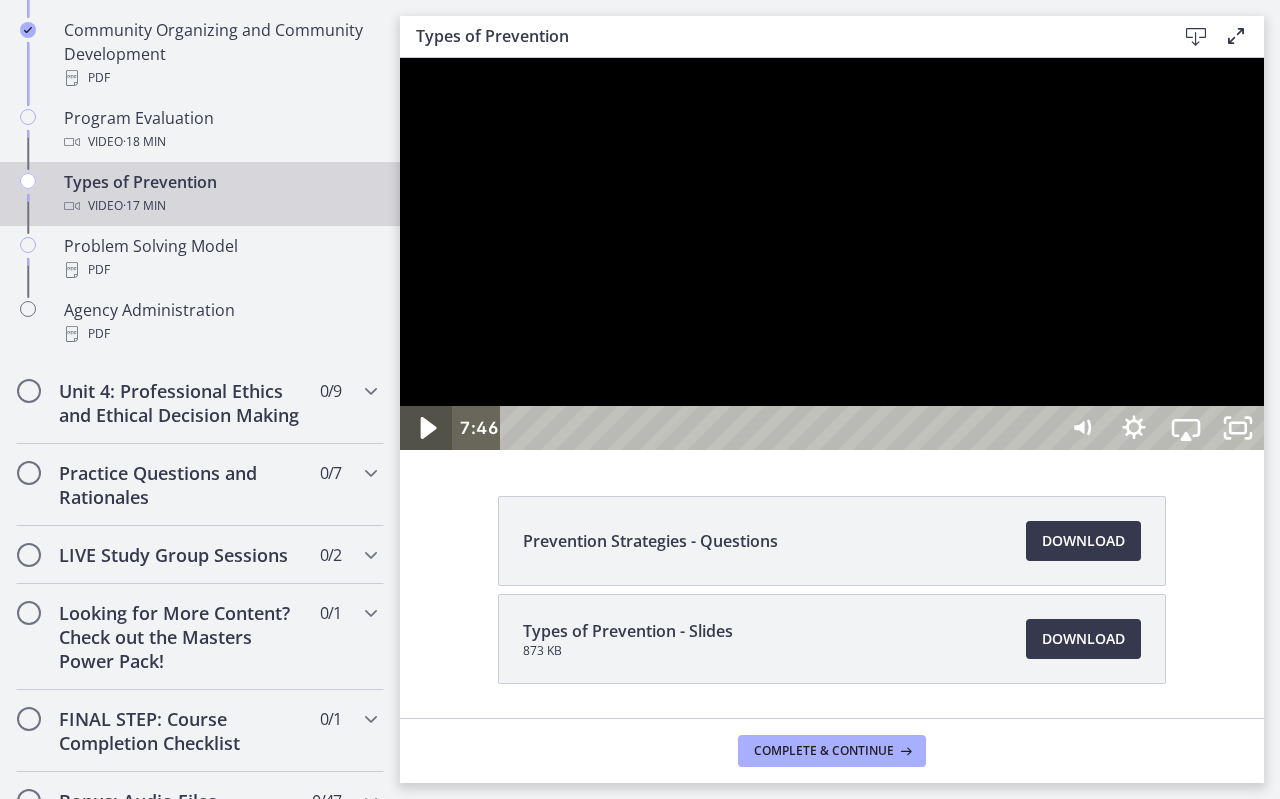 click 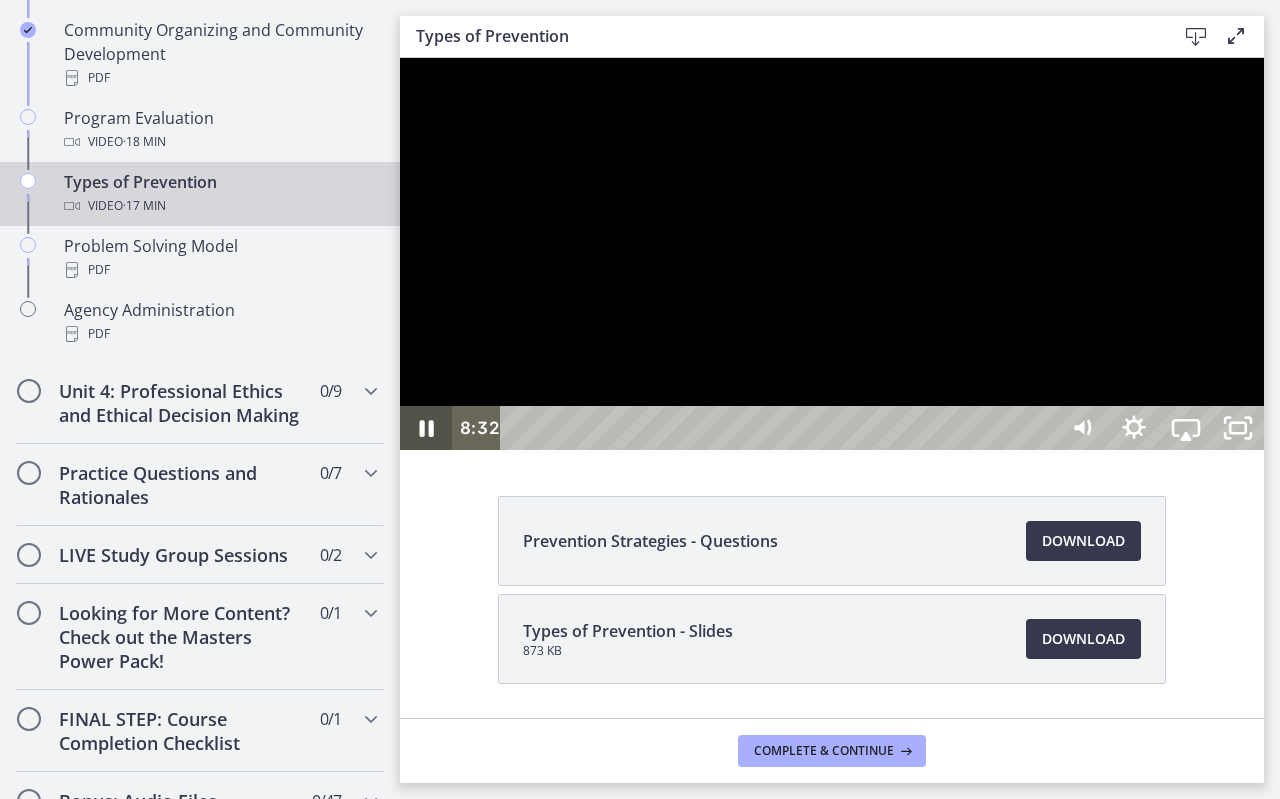 click 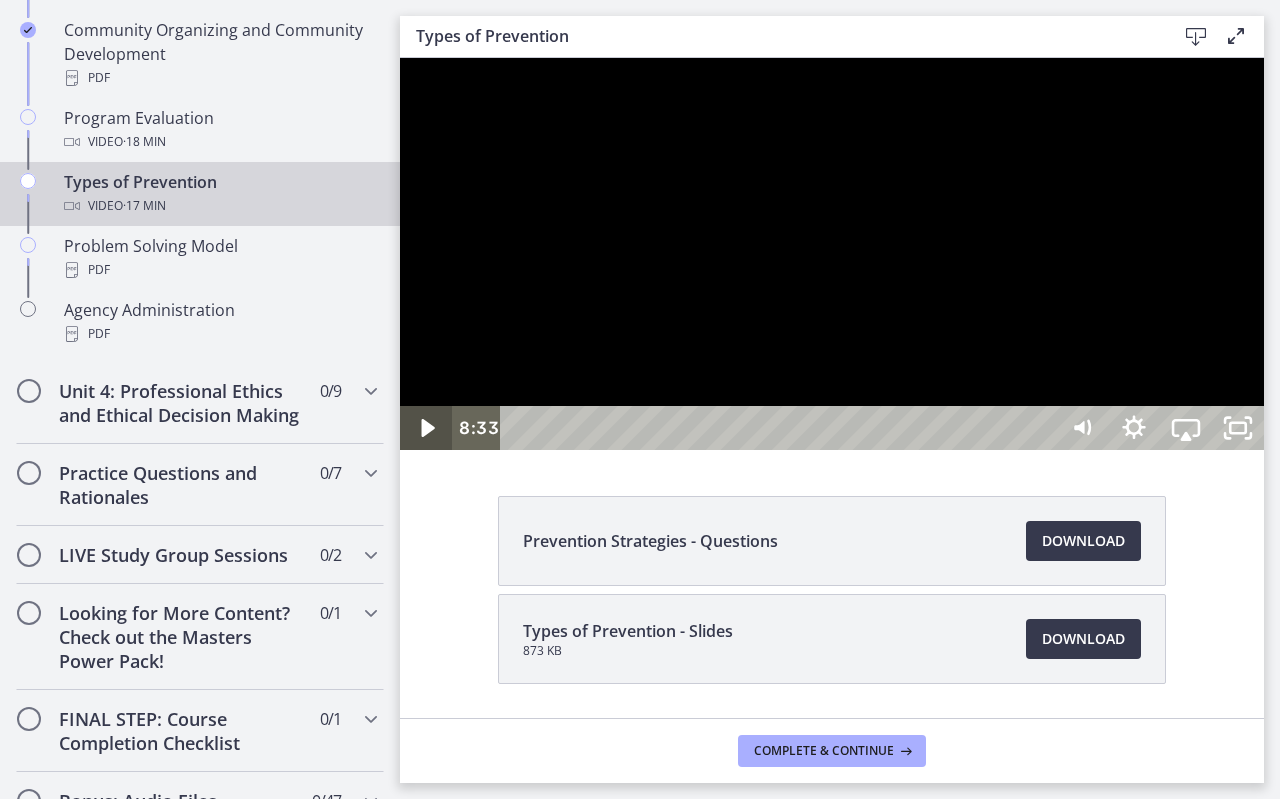 click 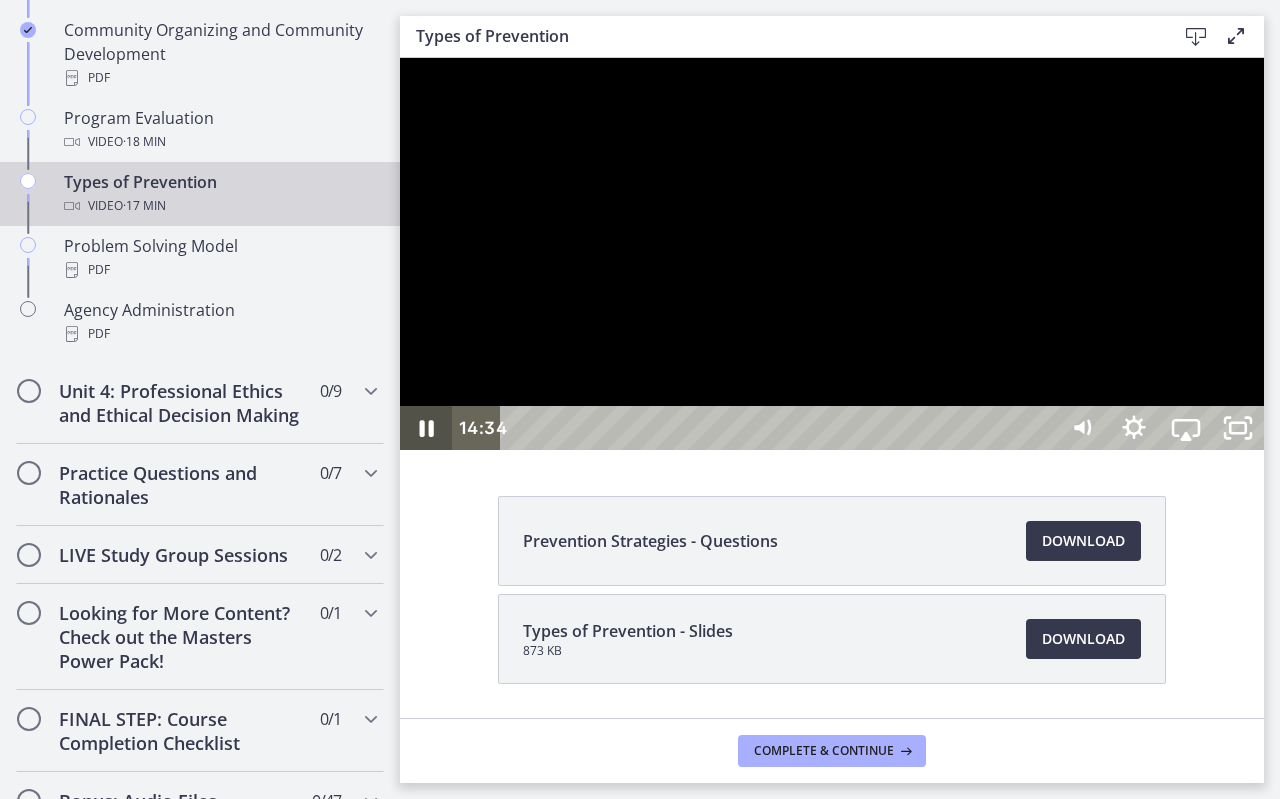 click 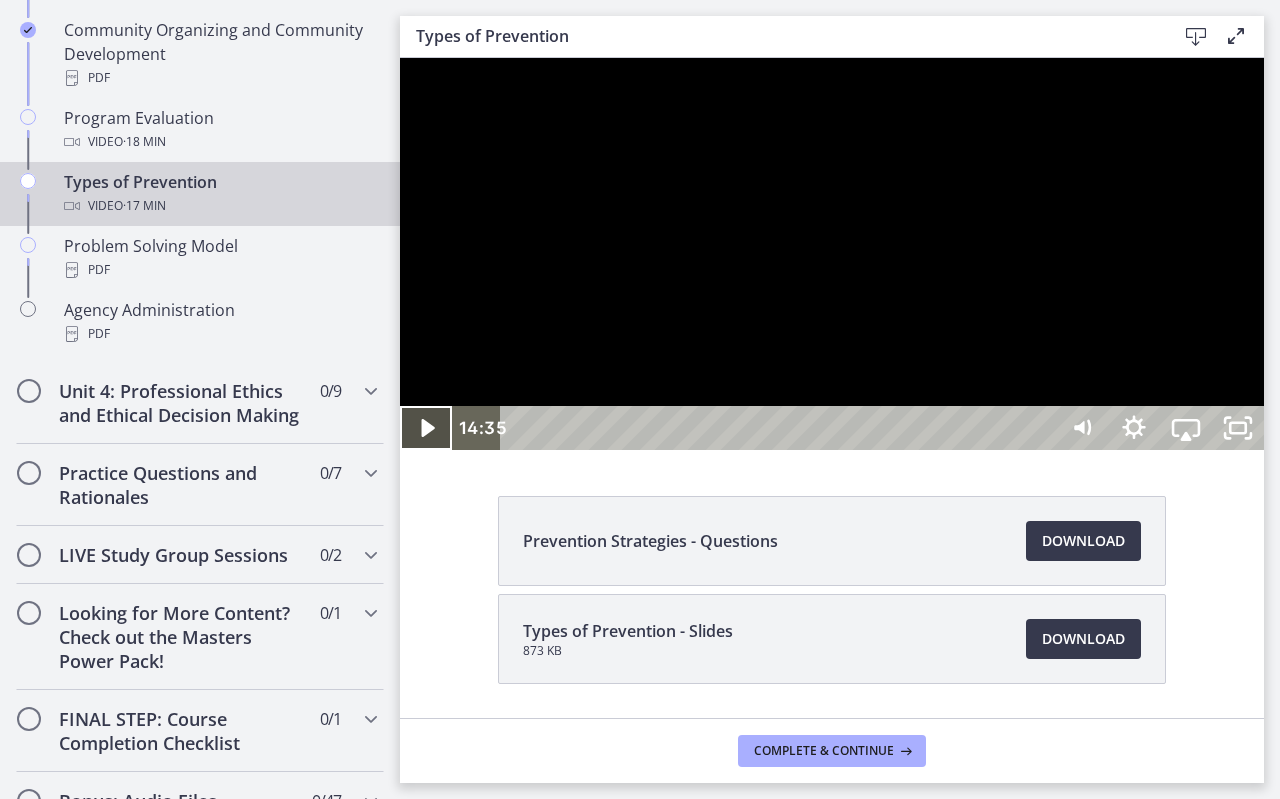 click 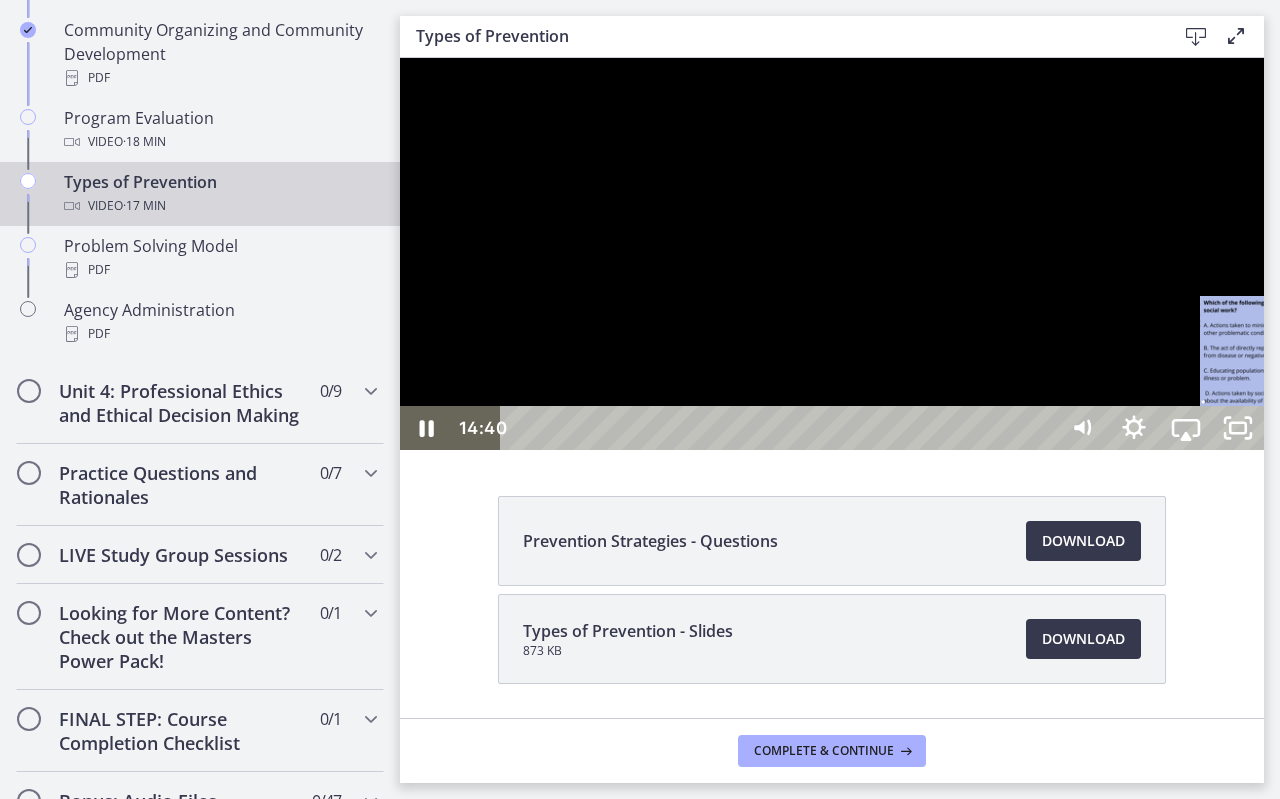 click on "14:19" at bounding box center (781, 428) 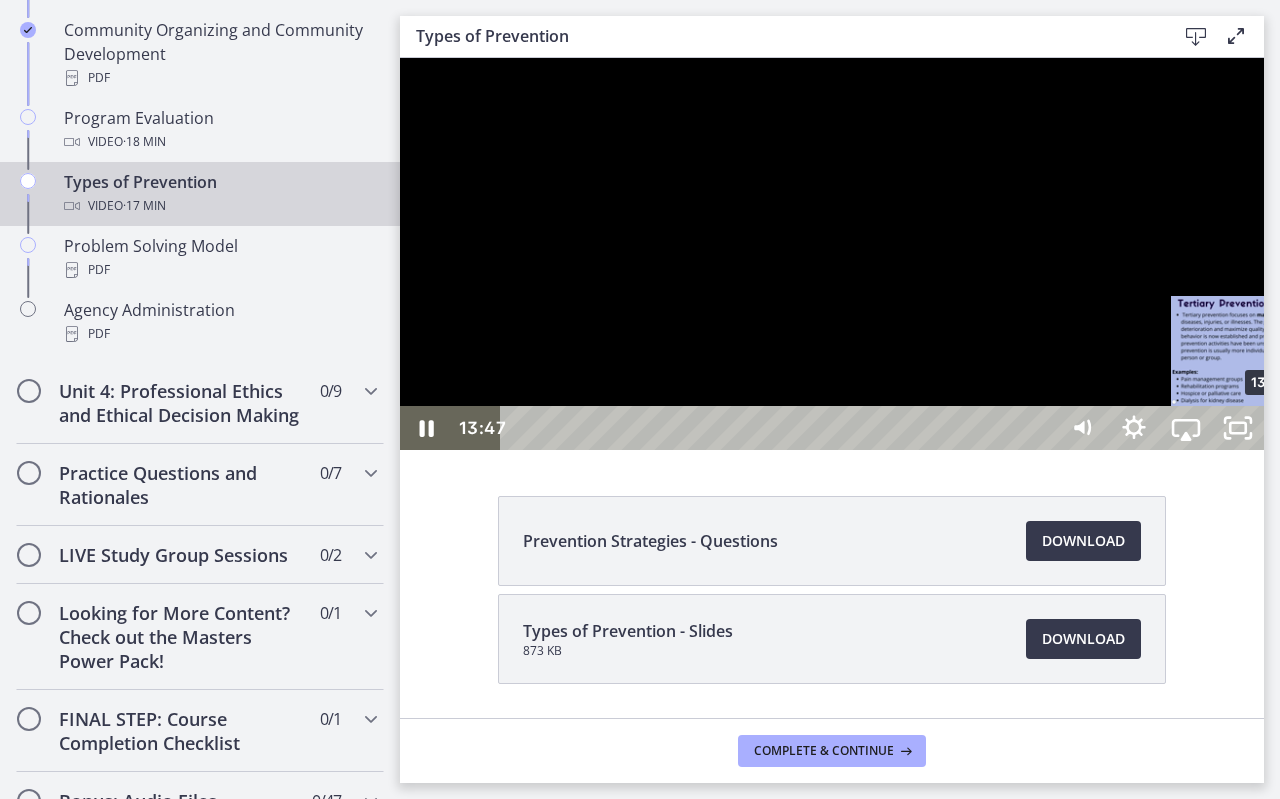 click on "13:47" at bounding box center [781, 428] 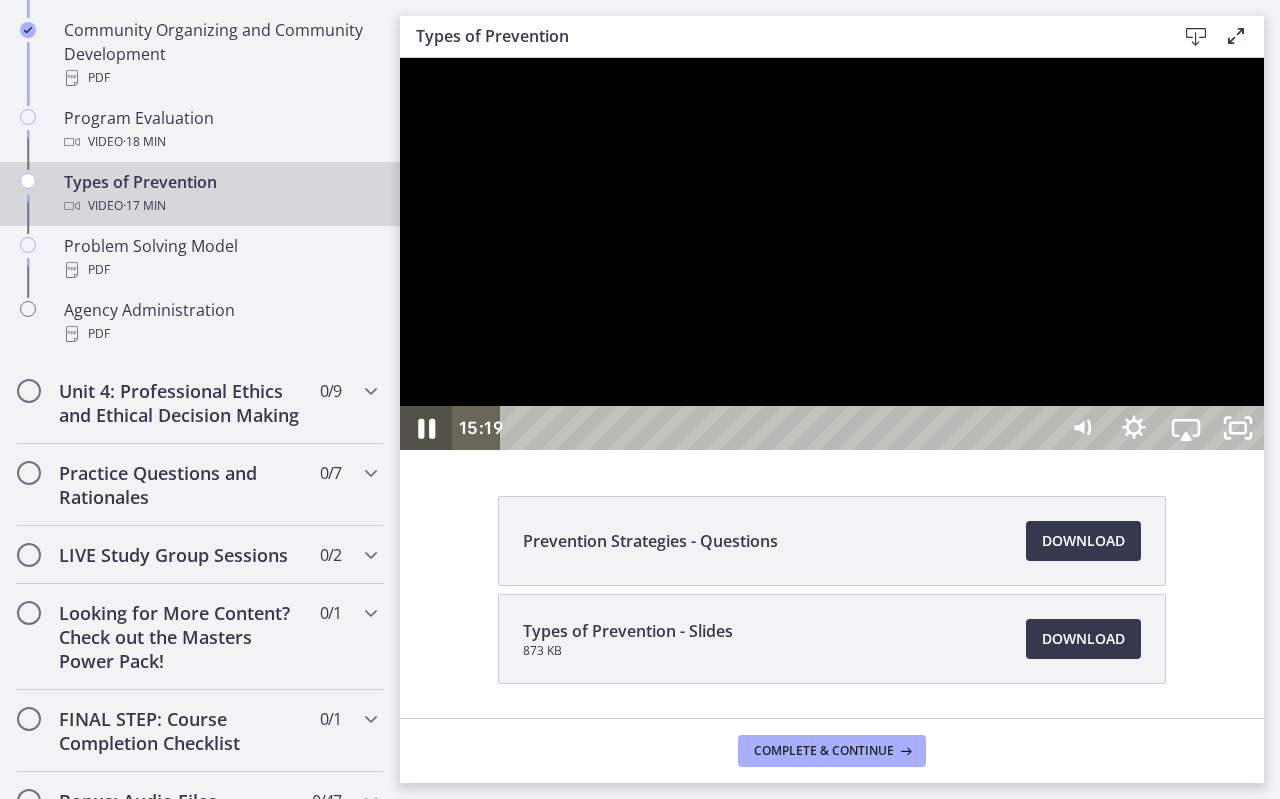 click 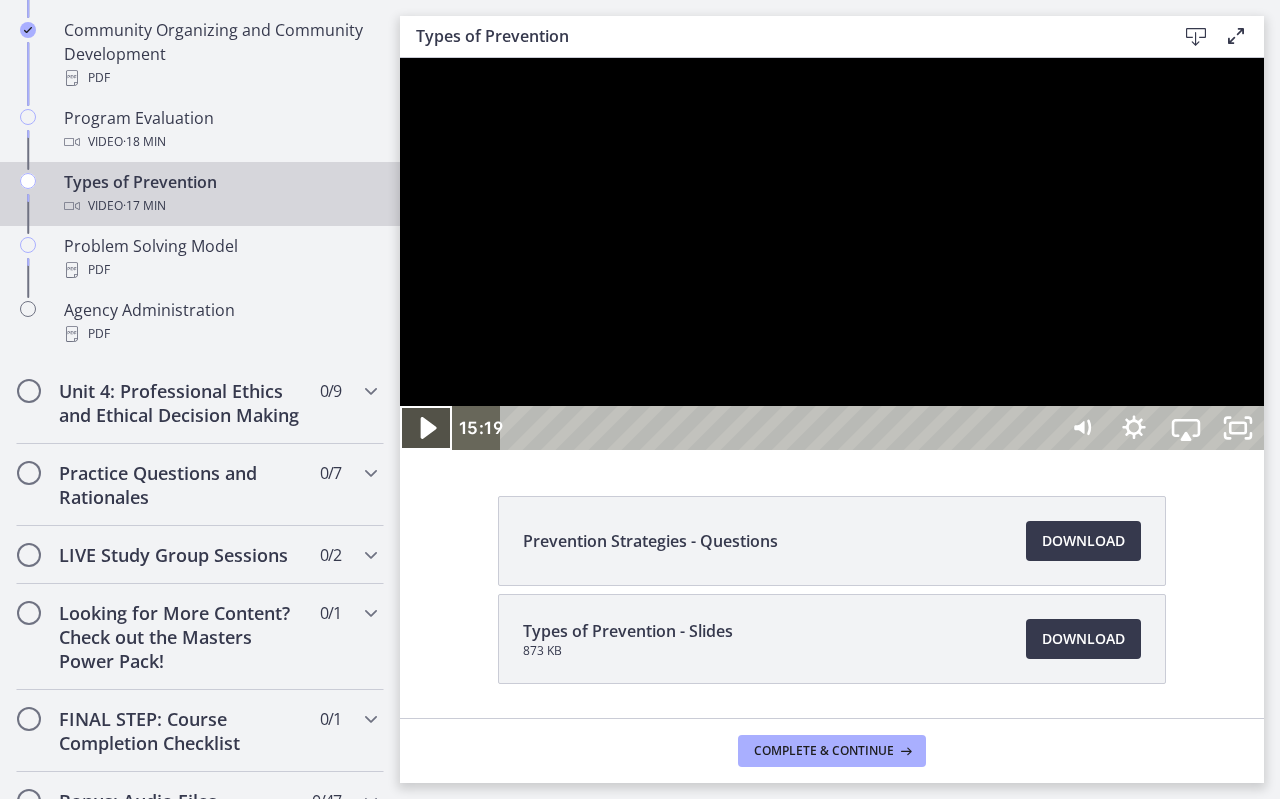 click 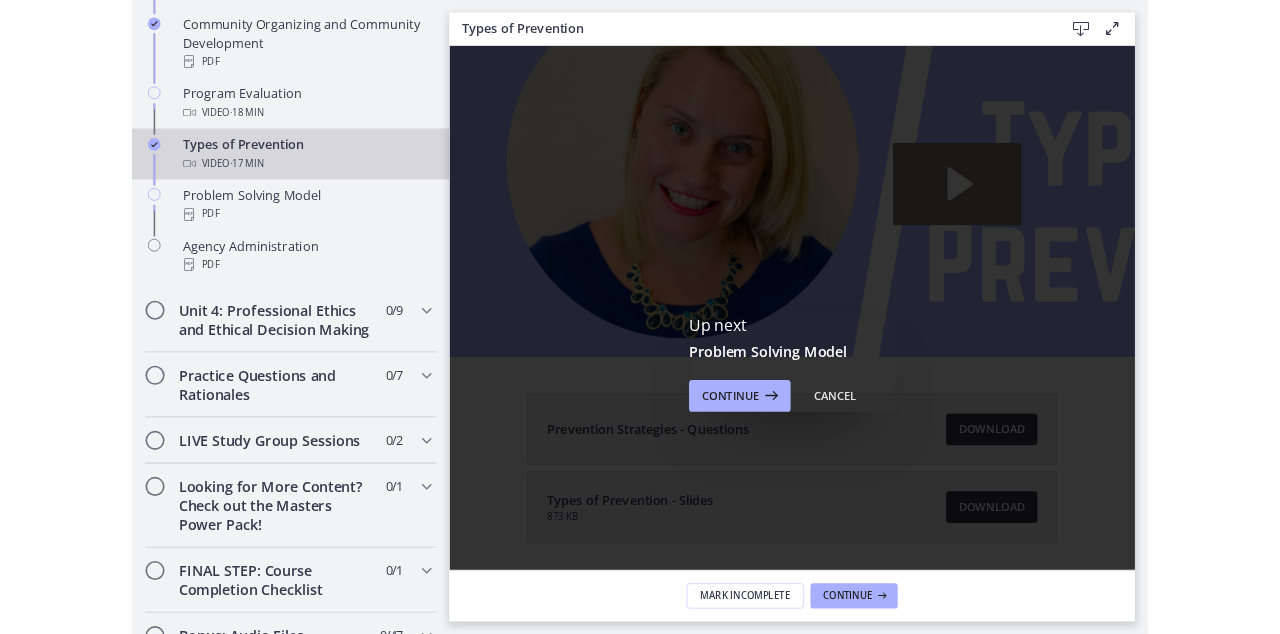 scroll, scrollTop: 0, scrollLeft: 0, axis: both 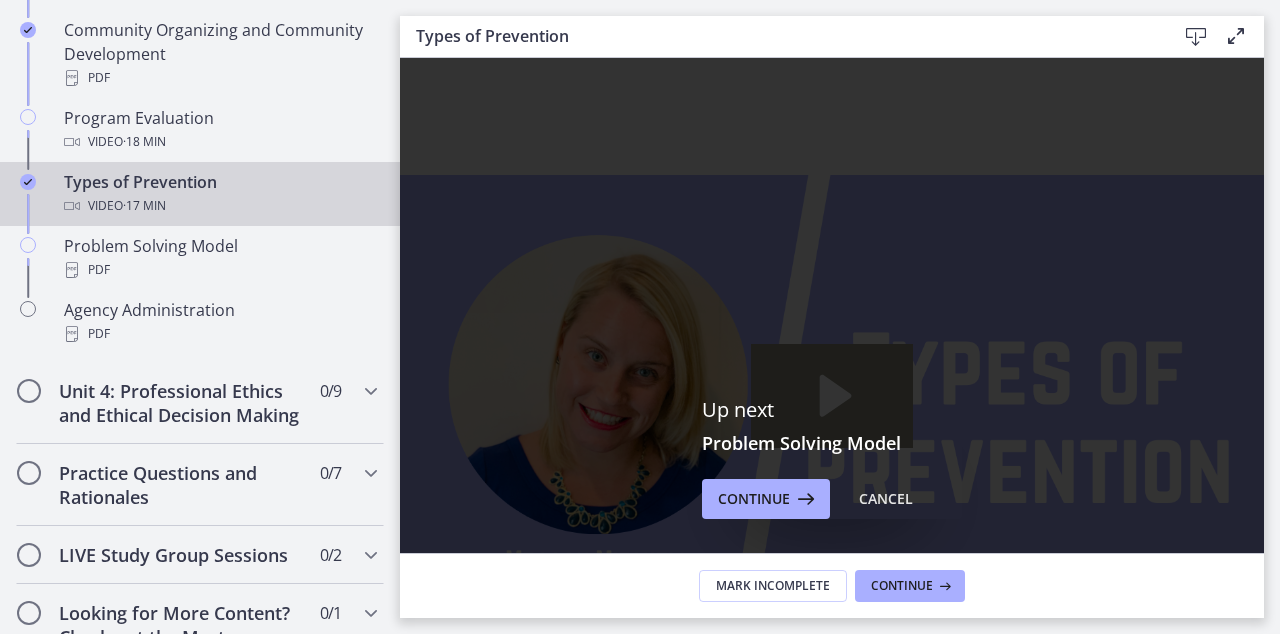 click 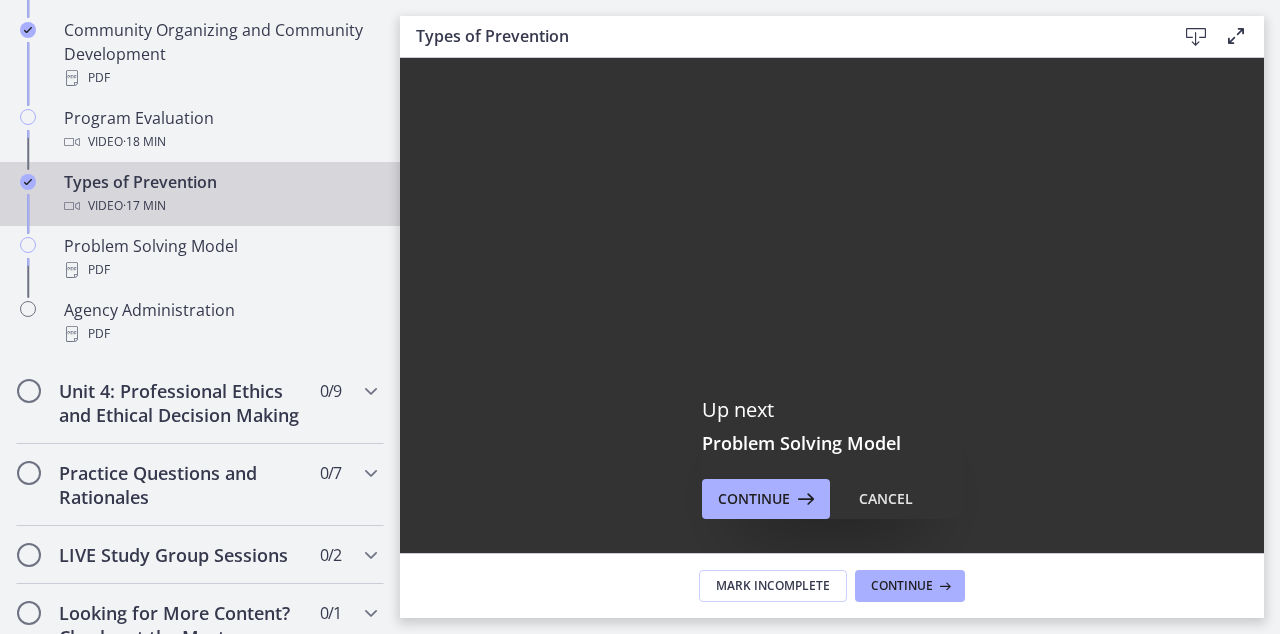 scroll, scrollTop: 0, scrollLeft: 0, axis: both 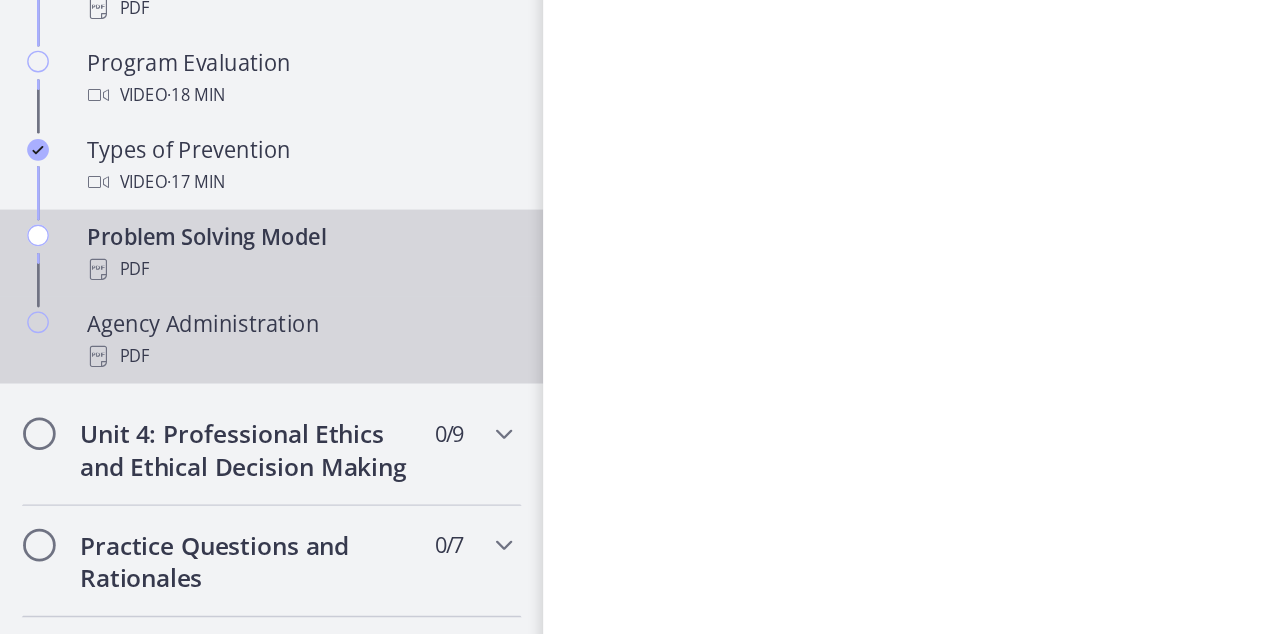 click on "Agency Administration
PDF" at bounding box center [220, 322] 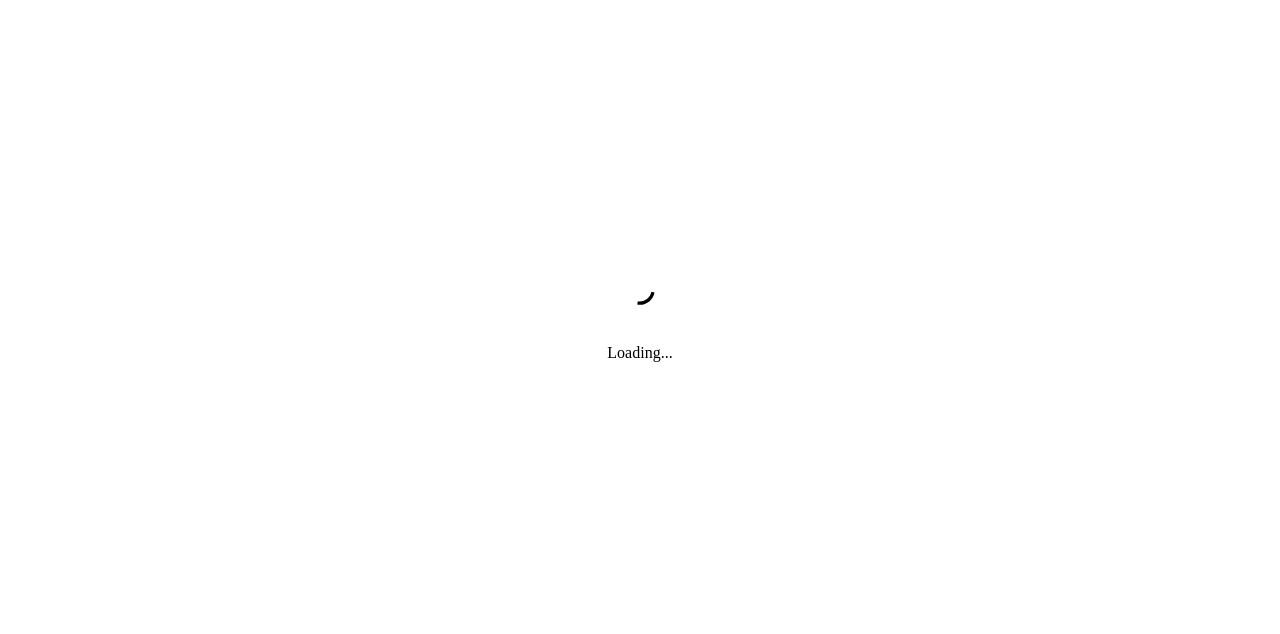 scroll, scrollTop: 0, scrollLeft: 0, axis: both 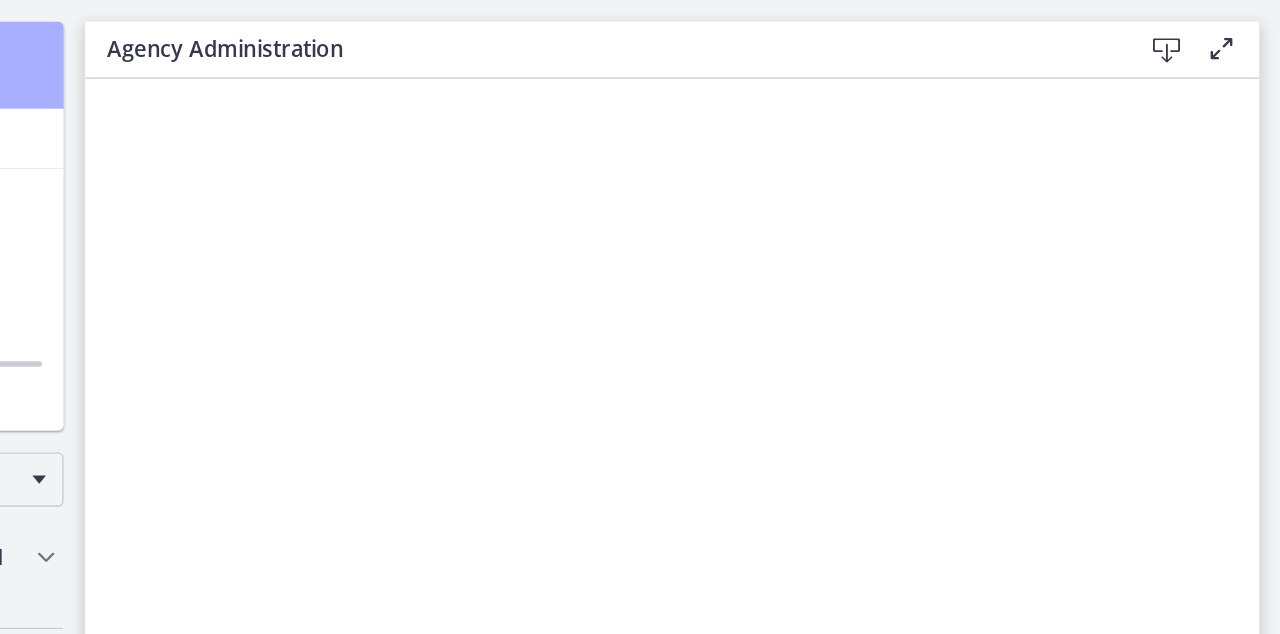 click at bounding box center (1196, 37) 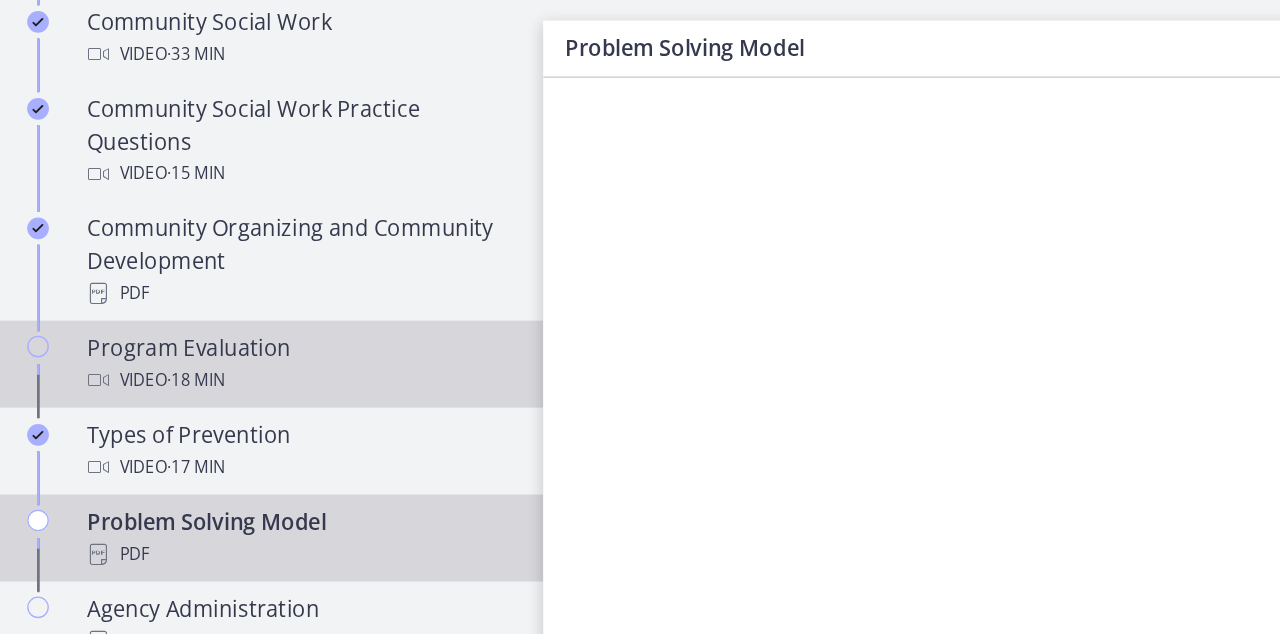scroll, scrollTop: 1138, scrollLeft: 0, axis: vertical 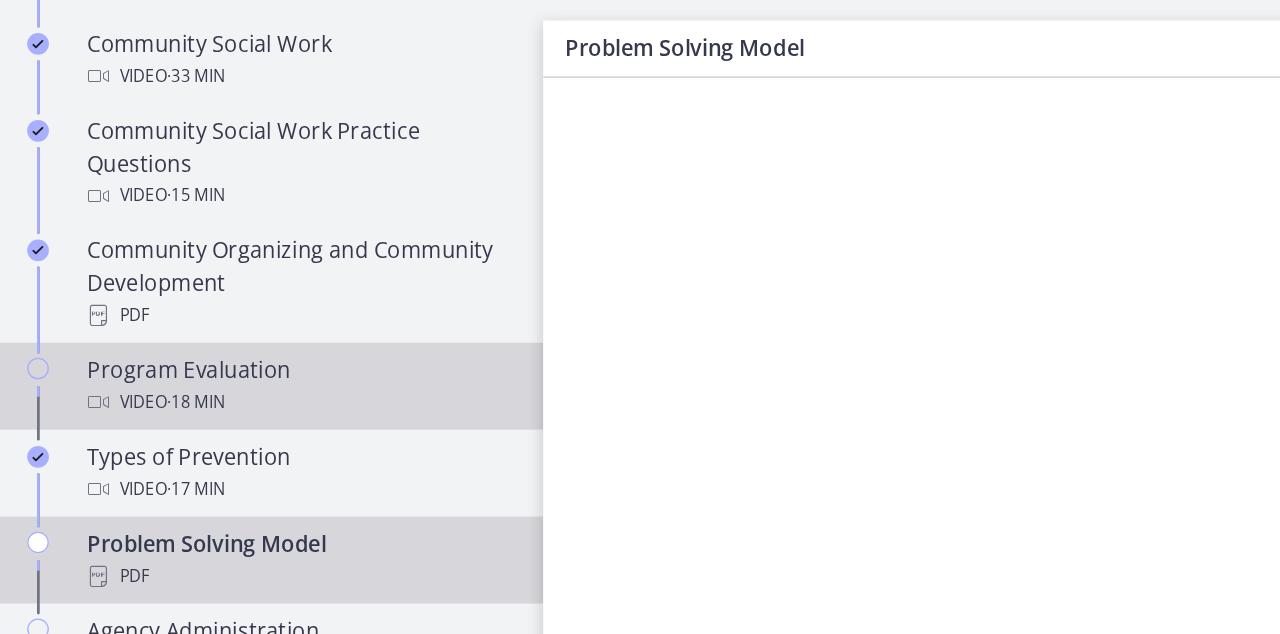 click on "Program Evaluation
Video
·  18 min" at bounding box center (220, 285) 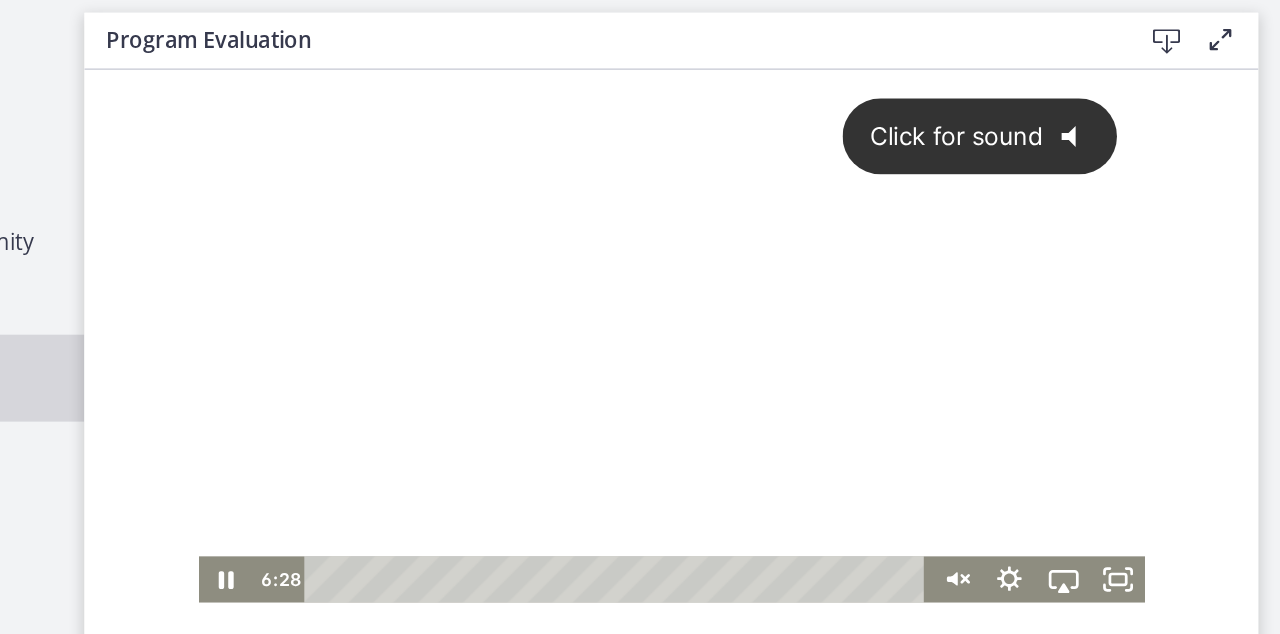 scroll, scrollTop: 0, scrollLeft: 0, axis: both 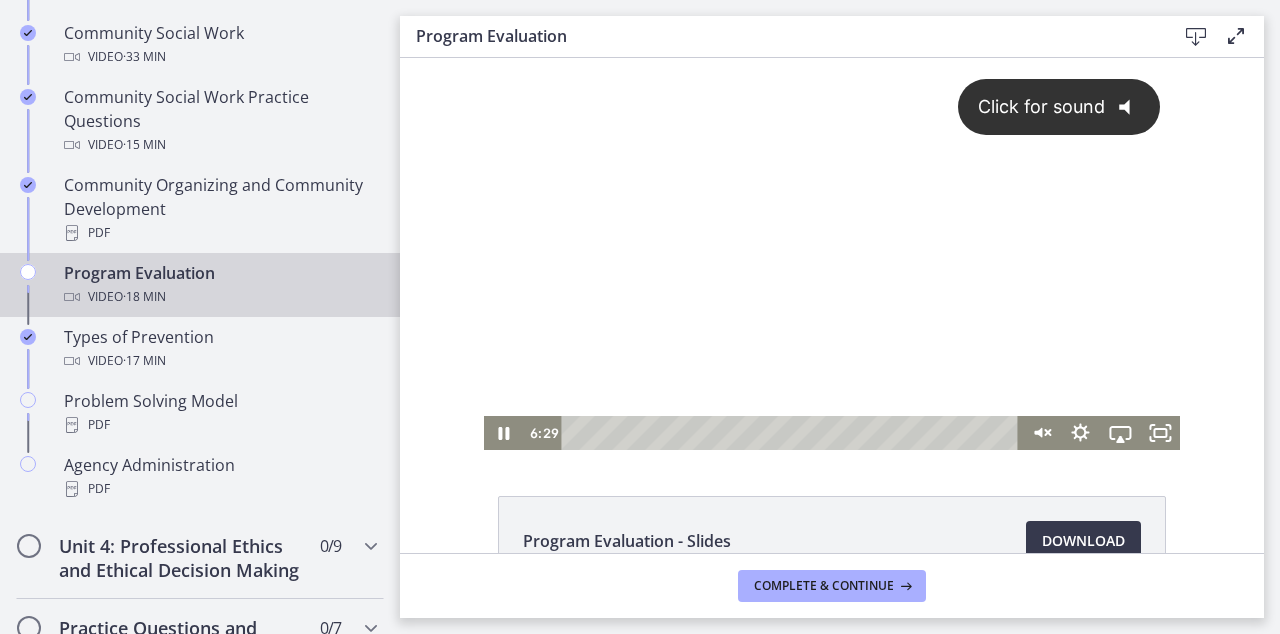 click on "@keyframes VOLUME_SMALL_WAVE_FLASH {
0% { opacity: 0; }
33% { opacity: 1; }
66% { opacity: 1; }
100% { opacity: 0; }
}
@keyframes VOLUME_LARGE_WAVE_FLASH {
0% { opacity: 0; }
33% { opacity: 1; }
66% { opacity: 1; }
100% { opacity: 0; }
}
.volume__small-wave {
animation: VOLUME_SMALL_WAVE_FLASH 2s infinite;
opacity: 0;
}
.volume__large-wave {
animation: VOLUME_LARGE_WAVE_FLASH 2s infinite .3s;
opacity: 0;
}" 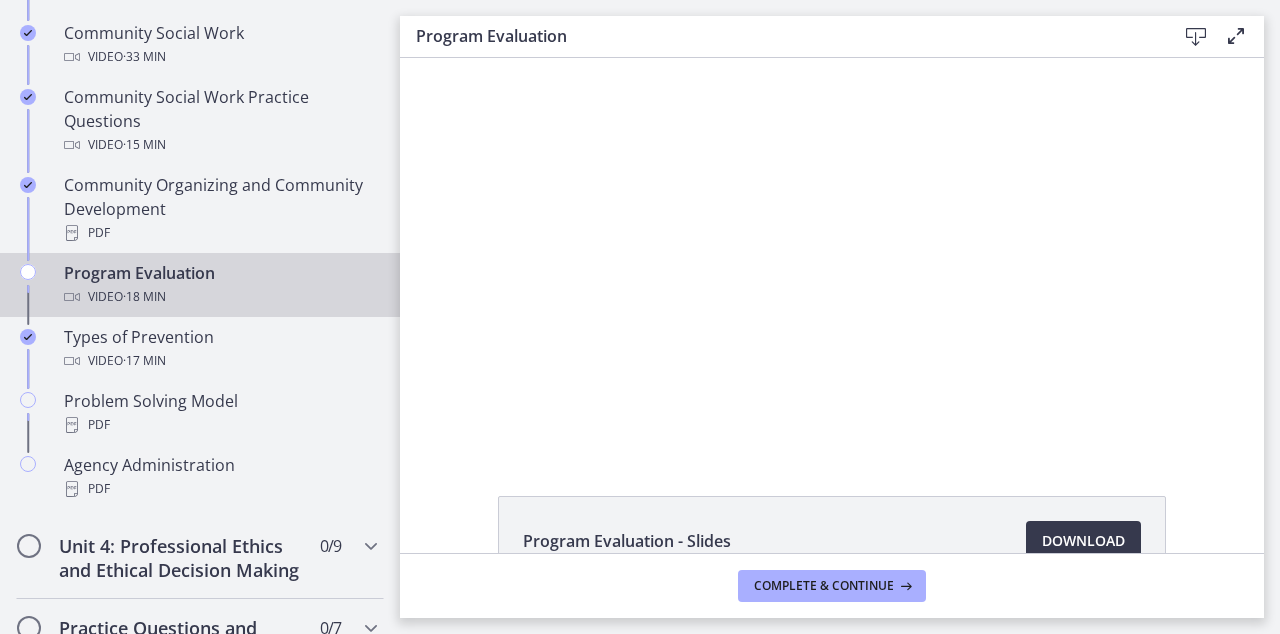 scroll, scrollTop: 0, scrollLeft: 0, axis: both 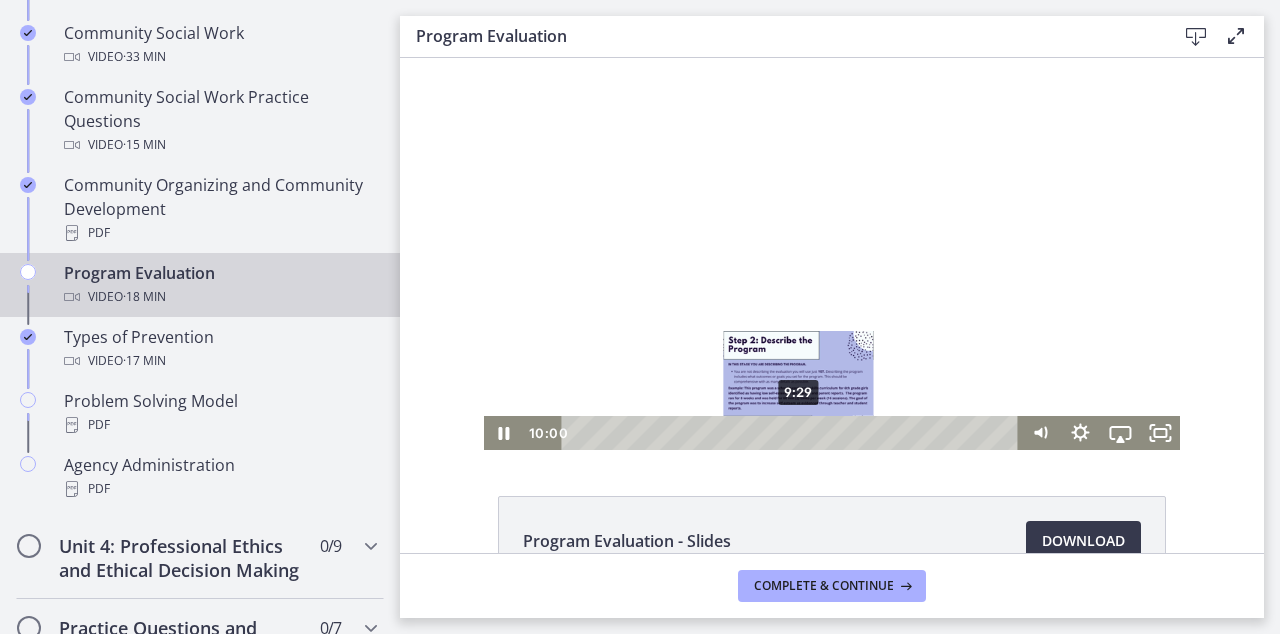 click on "9:29" at bounding box center (793, 433) 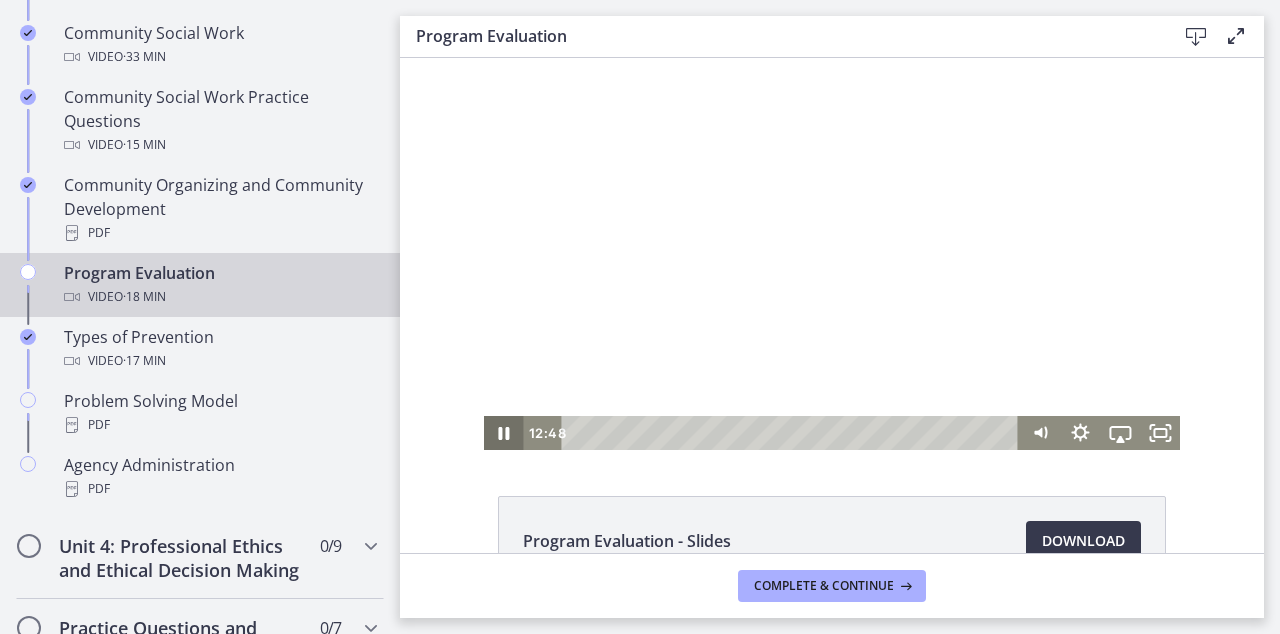 click 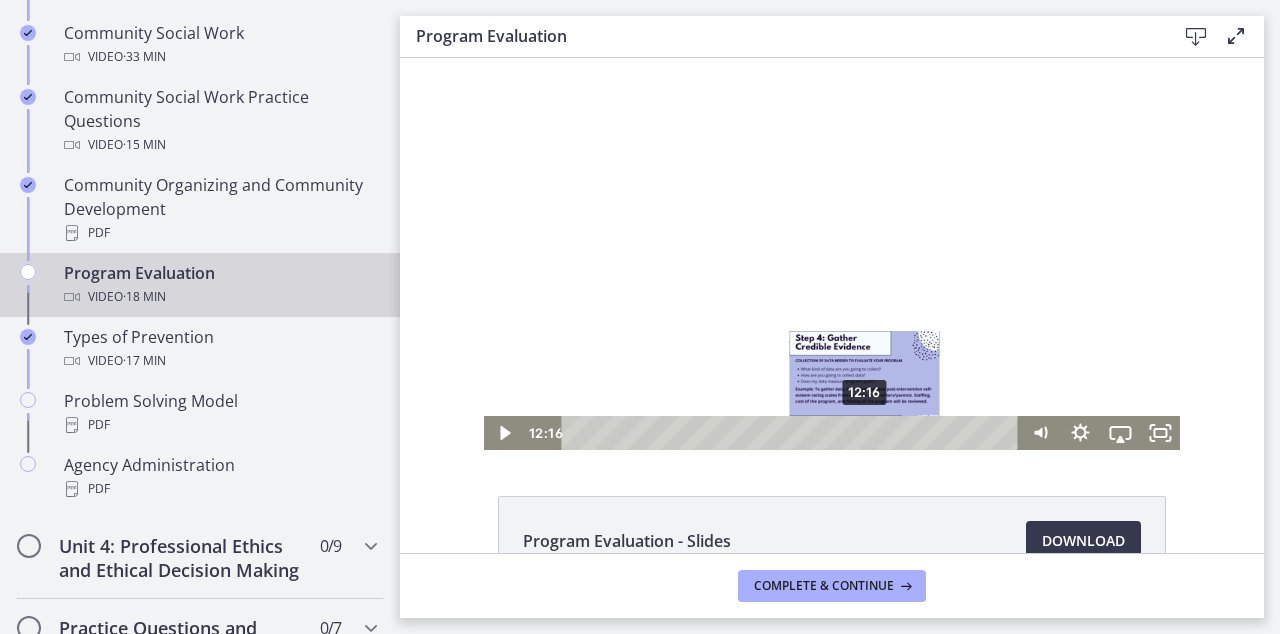 click on "12:16" at bounding box center (793, 433) 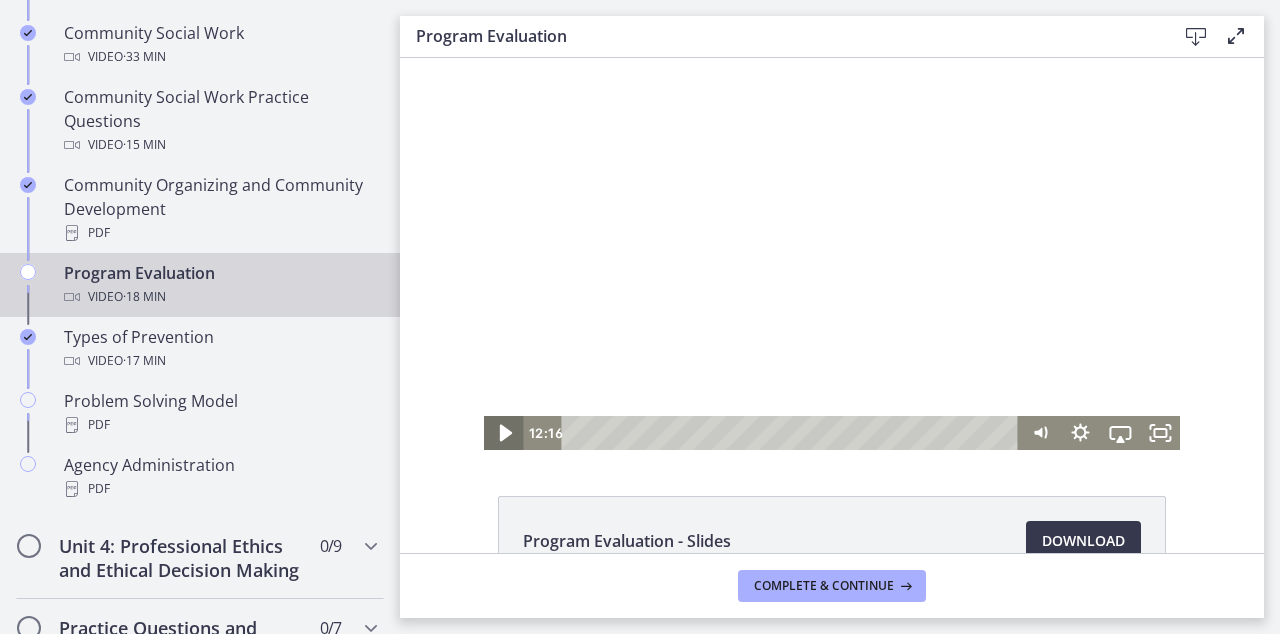 click 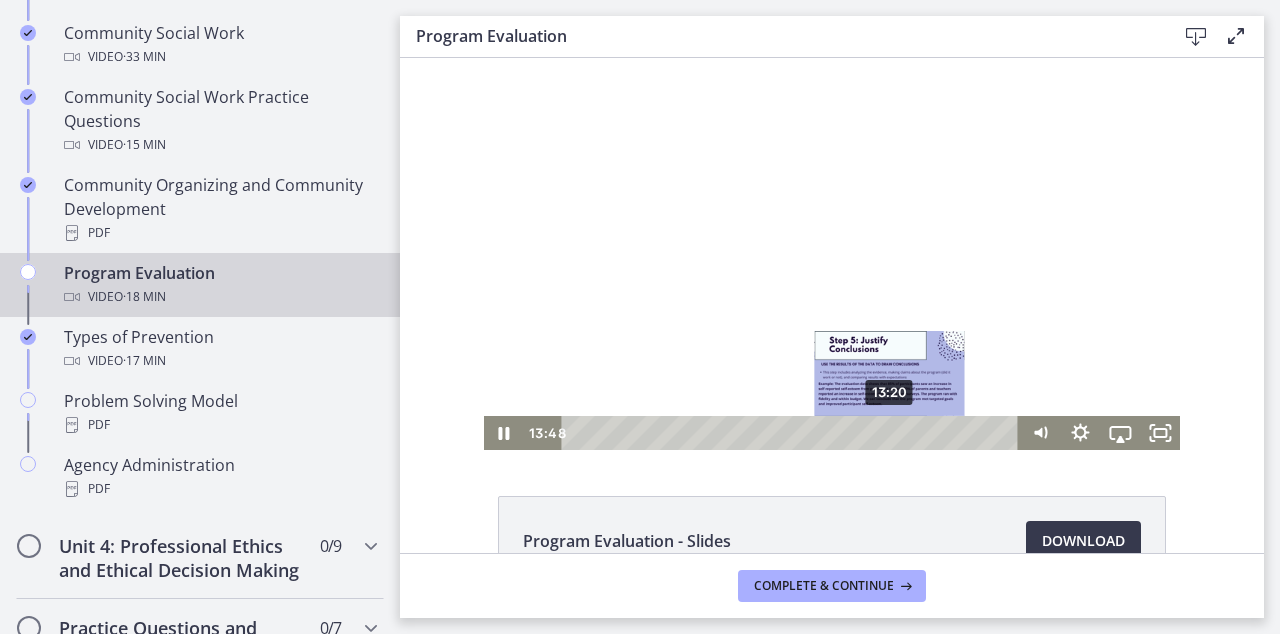 click on "13:20" at bounding box center (793, 433) 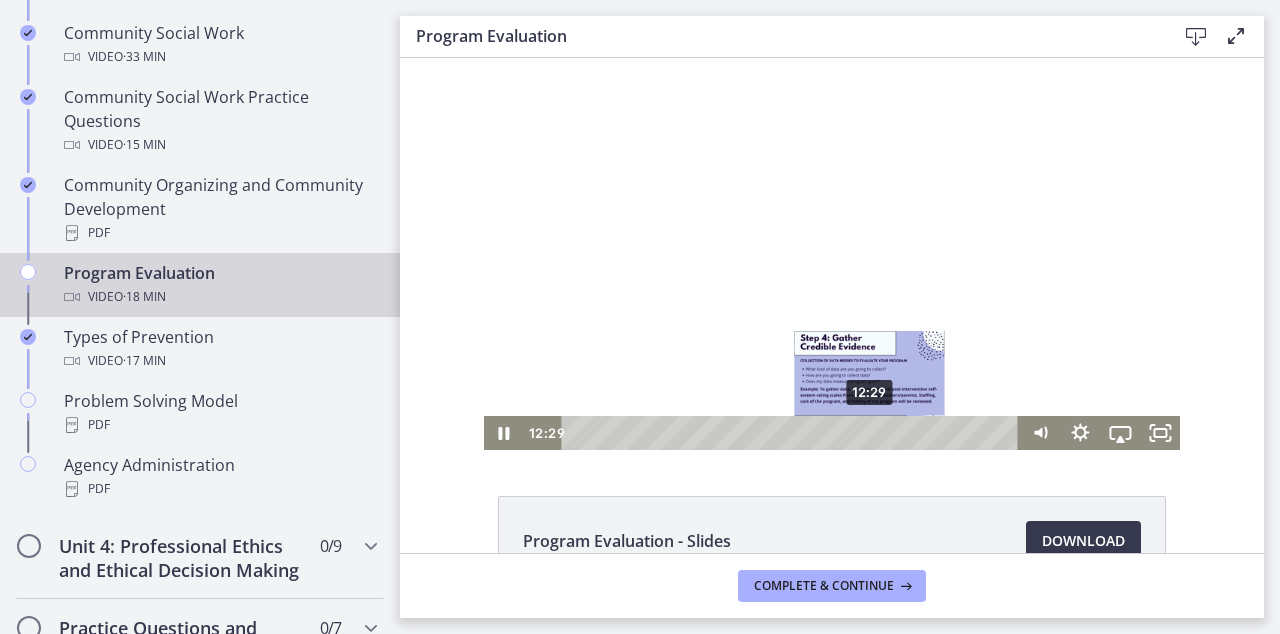 click on "12:29" at bounding box center (793, 433) 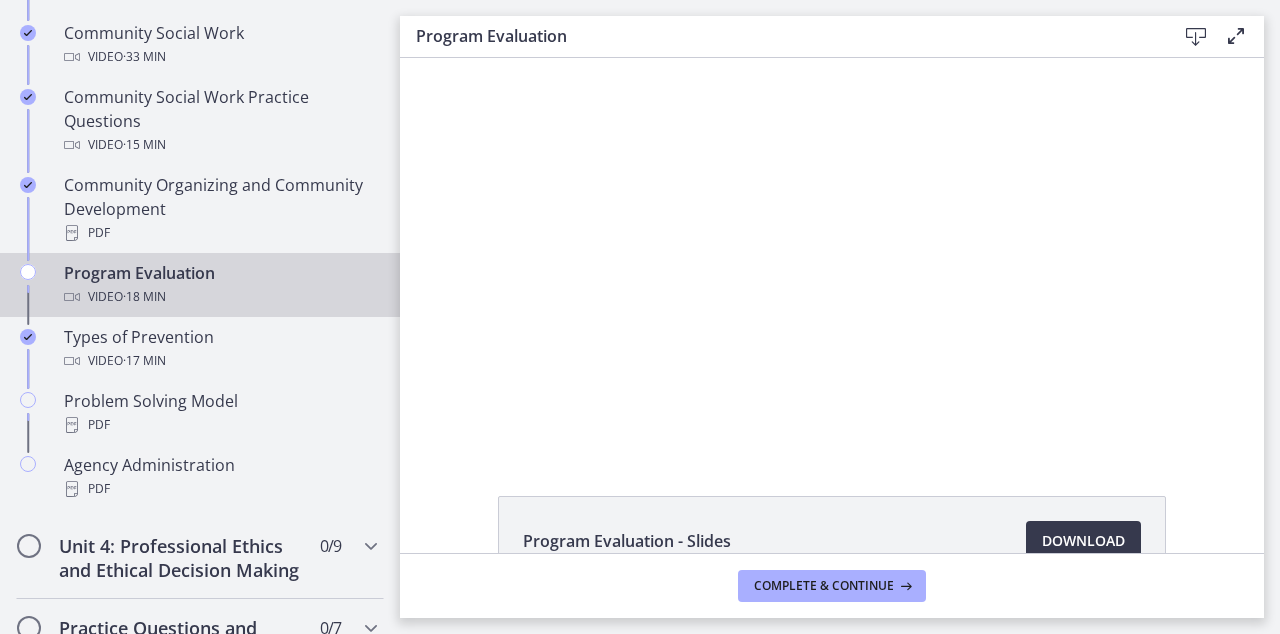 scroll, scrollTop: 0, scrollLeft: 0, axis: both 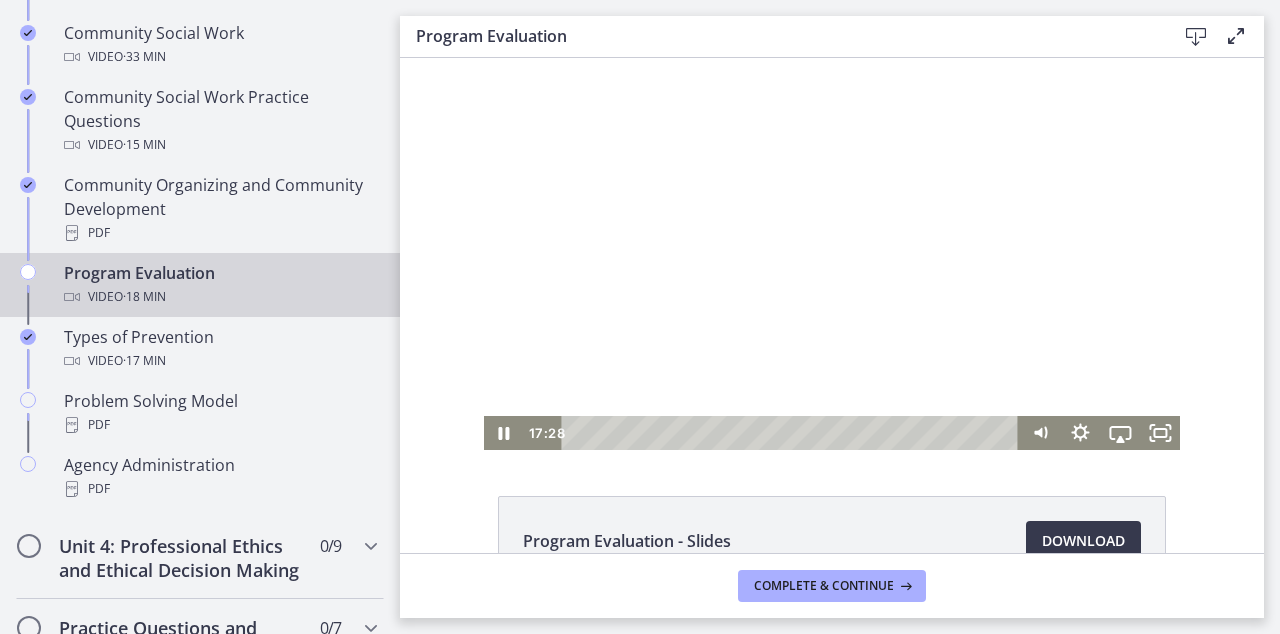 click at bounding box center (832, 254) 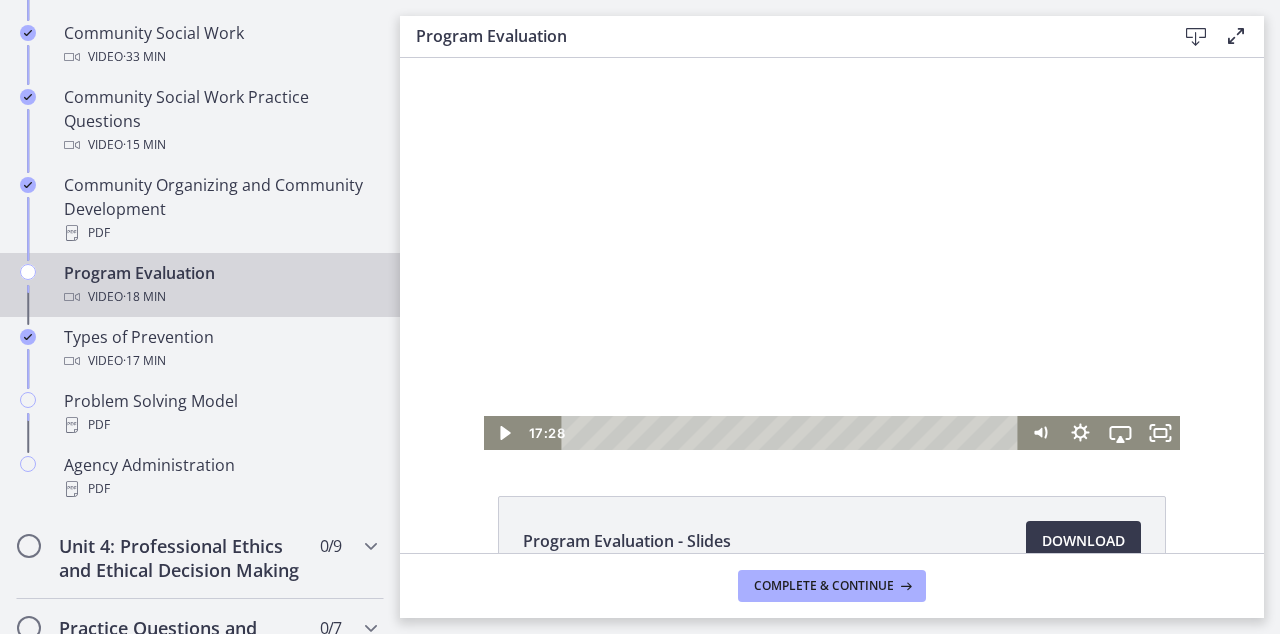 drag, startPoint x: 511, startPoint y: 317, endPoint x: 967, endPoint y: 325, distance: 456.07016 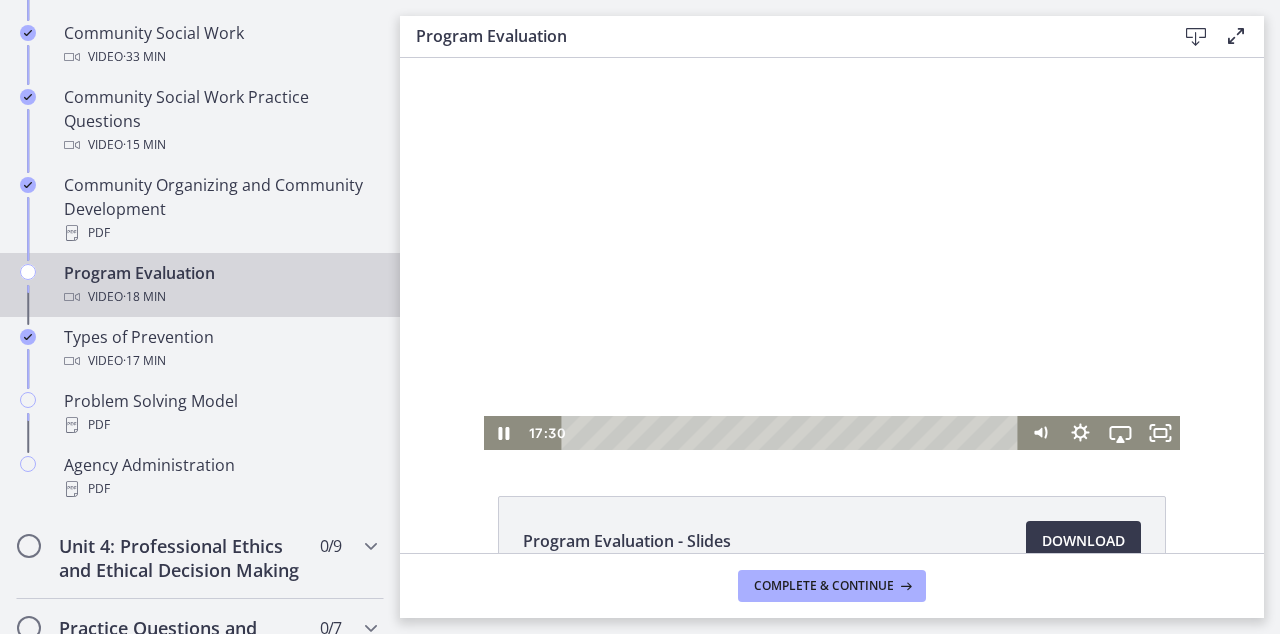 drag, startPoint x: 1158, startPoint y: 317, endPoint x: 691, endPoint y: 294, distance: 467.56604 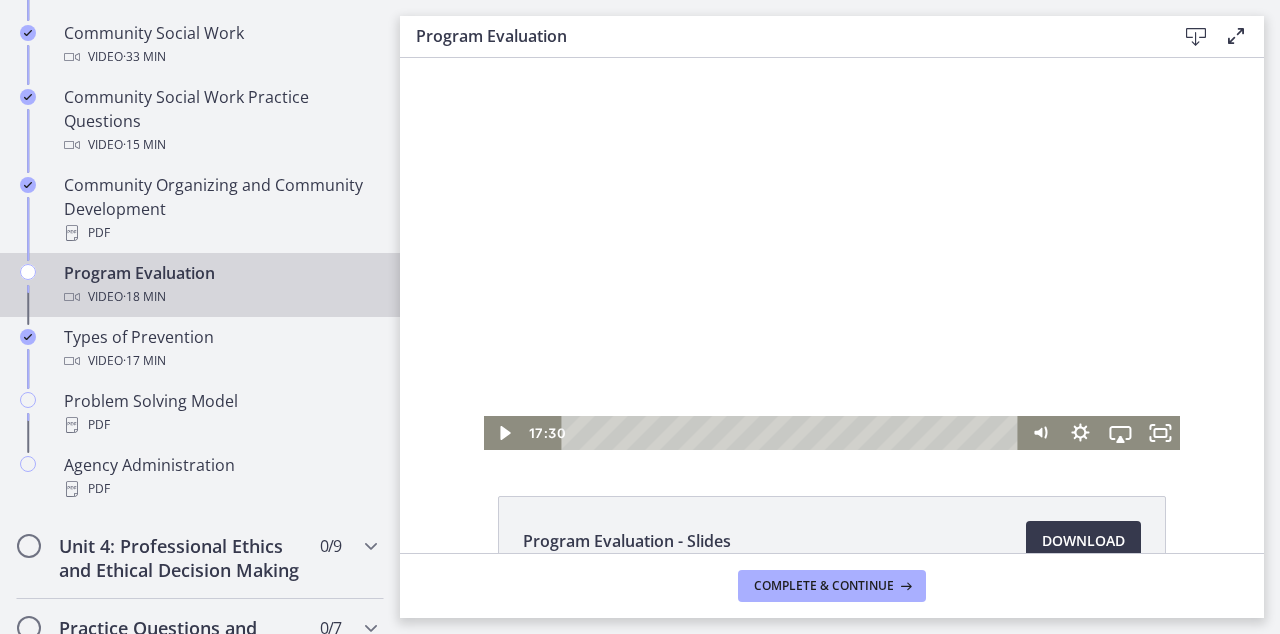 drag, startPoint x: 504, startPoint y: 318, endPoint x: 891, endPoint y: 301, distance: 387.3732 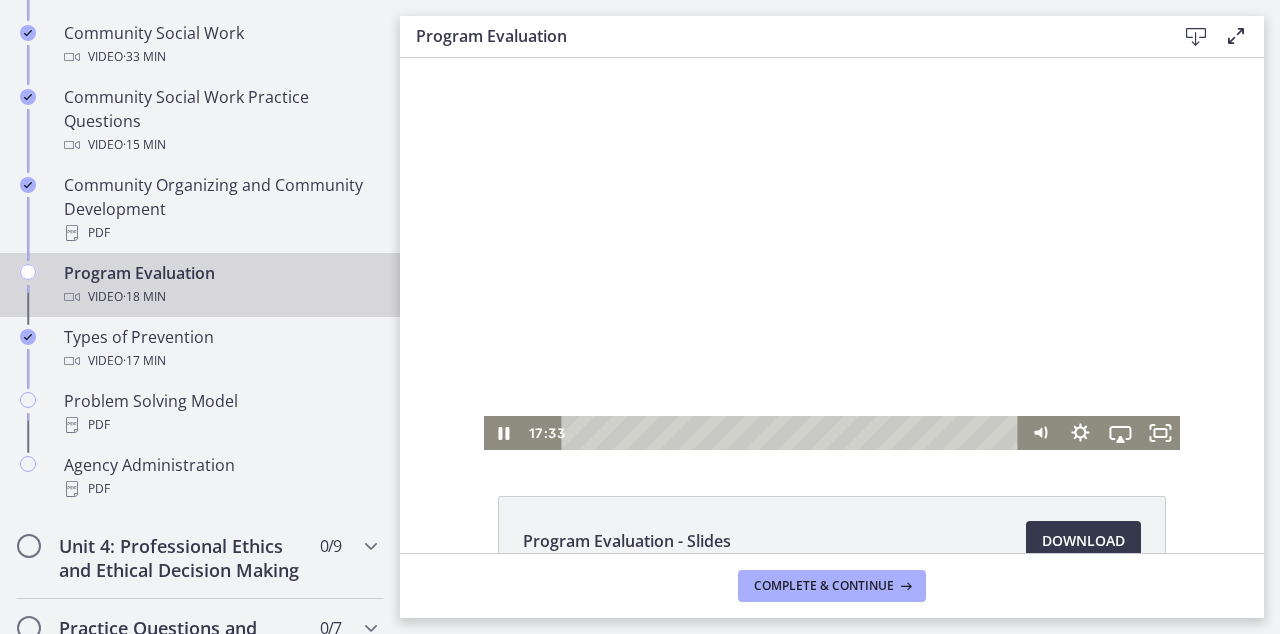 type 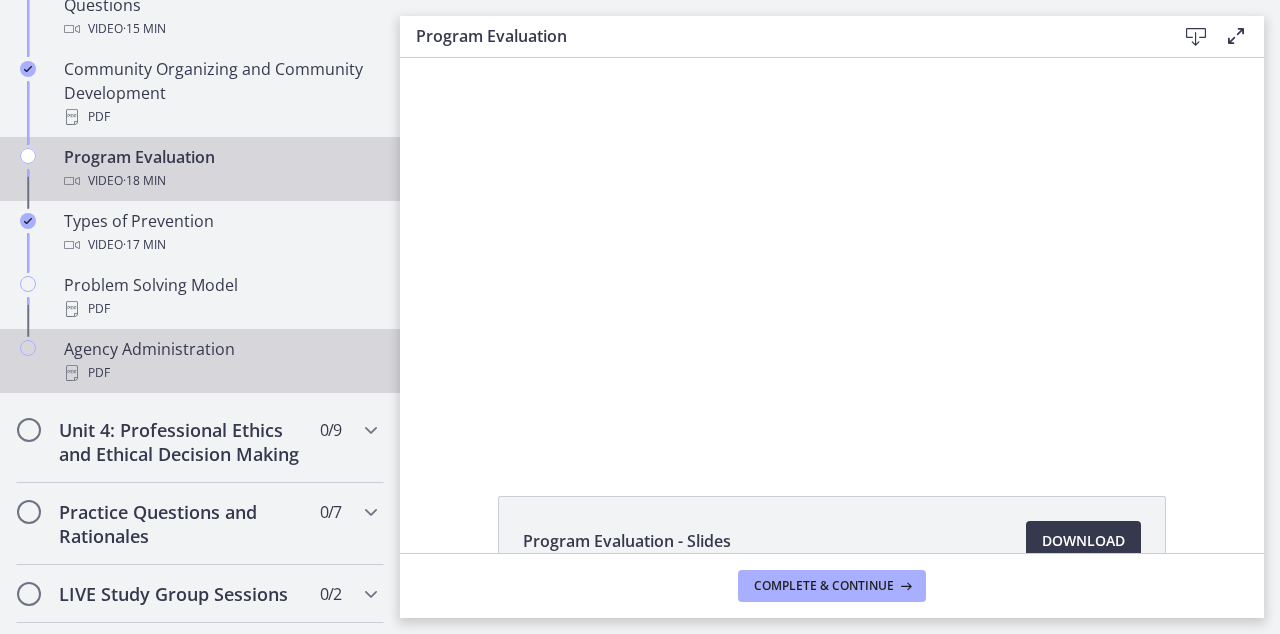 scroll, scrollTop: 1277, scrollLeft: 0, axis: vertical 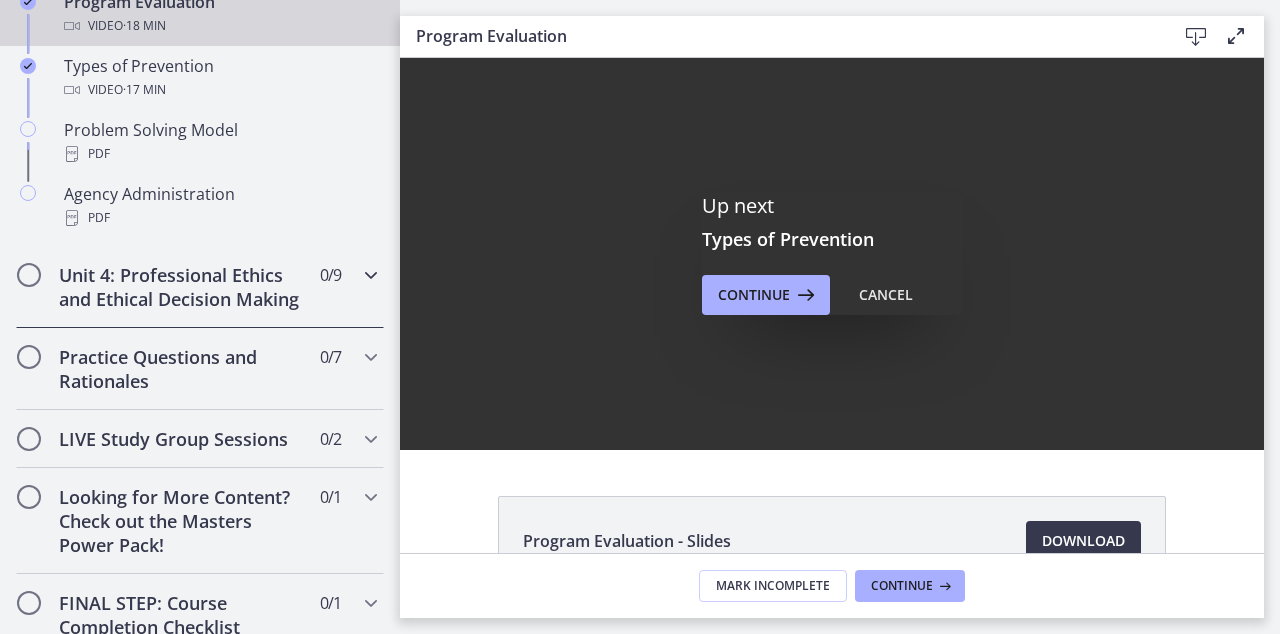 click on "Unit 4: Professional Ethics and Ethical Decision Making" at bounding box center (181, 287) 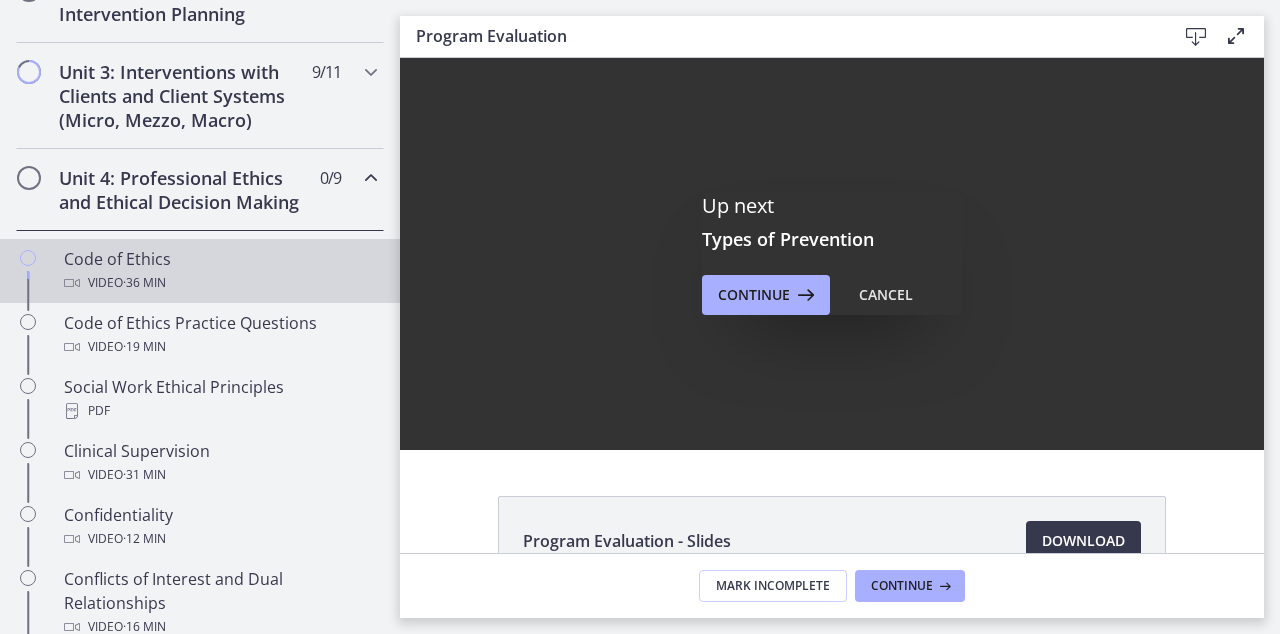 scroll, scrollTop: 737, scrollLeft: 0, axis: vertical 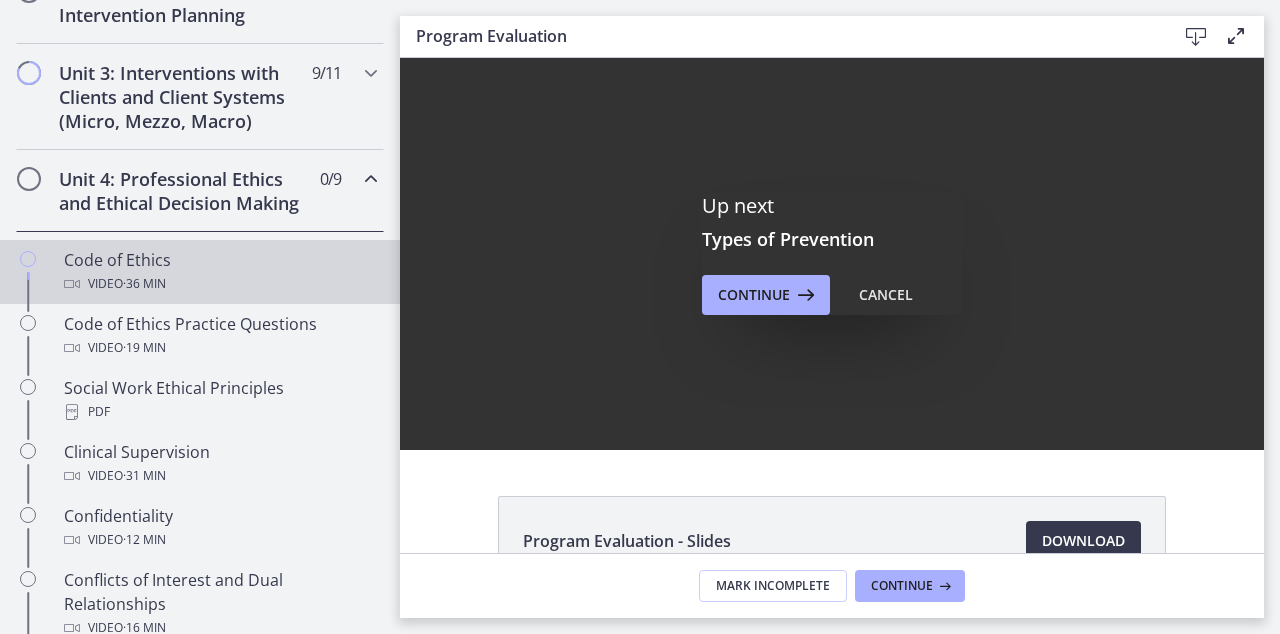 click on "Code of Ethics
Video
·  36 min" at bounding box center [220, 272] 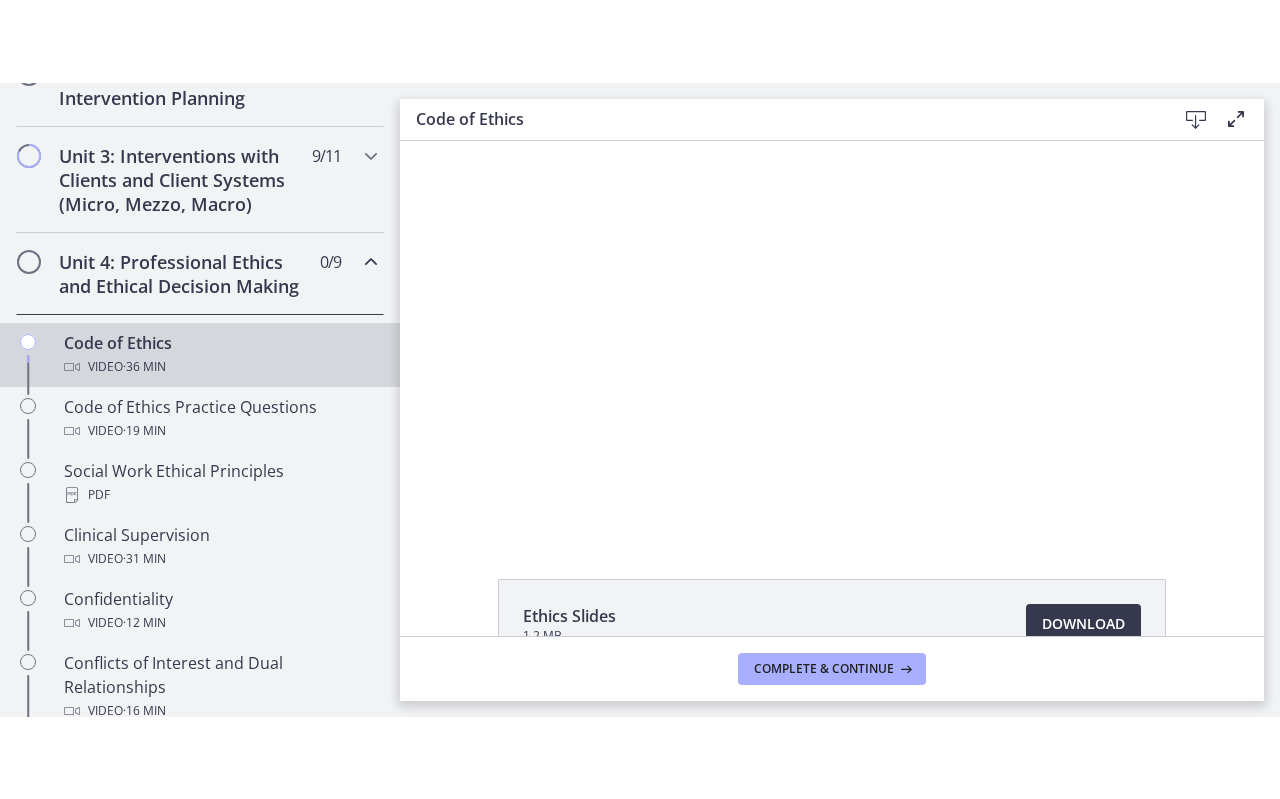 scroll, scrollTop: 0, scrollLeft: 0, axis: both 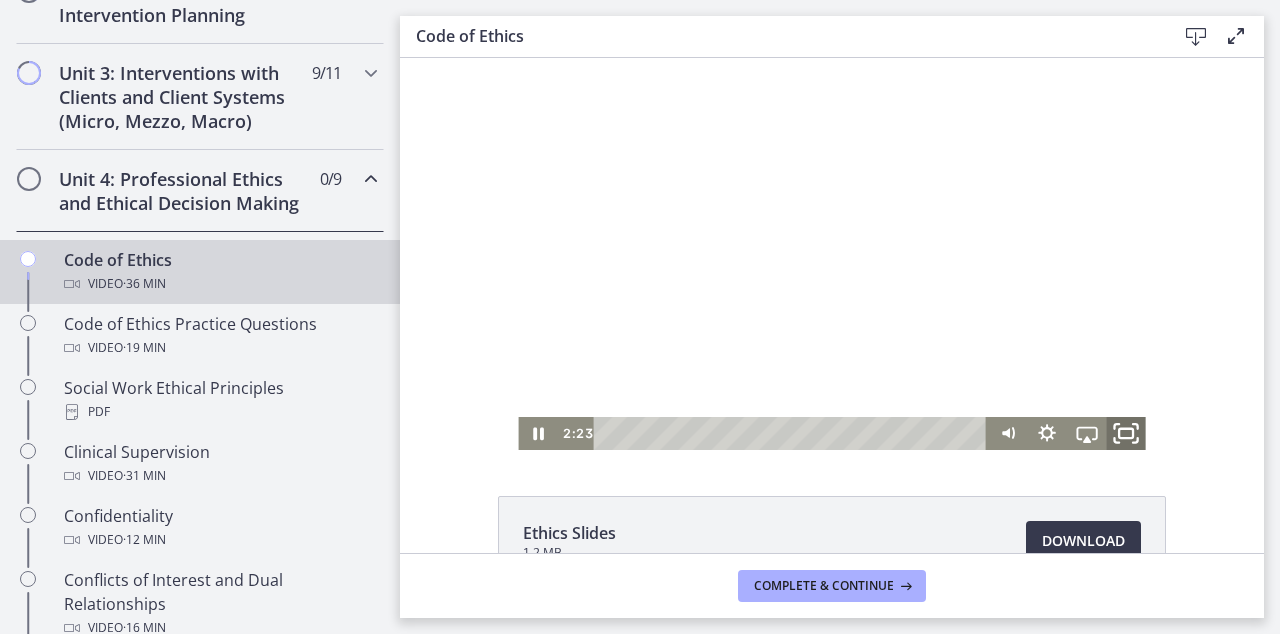 click 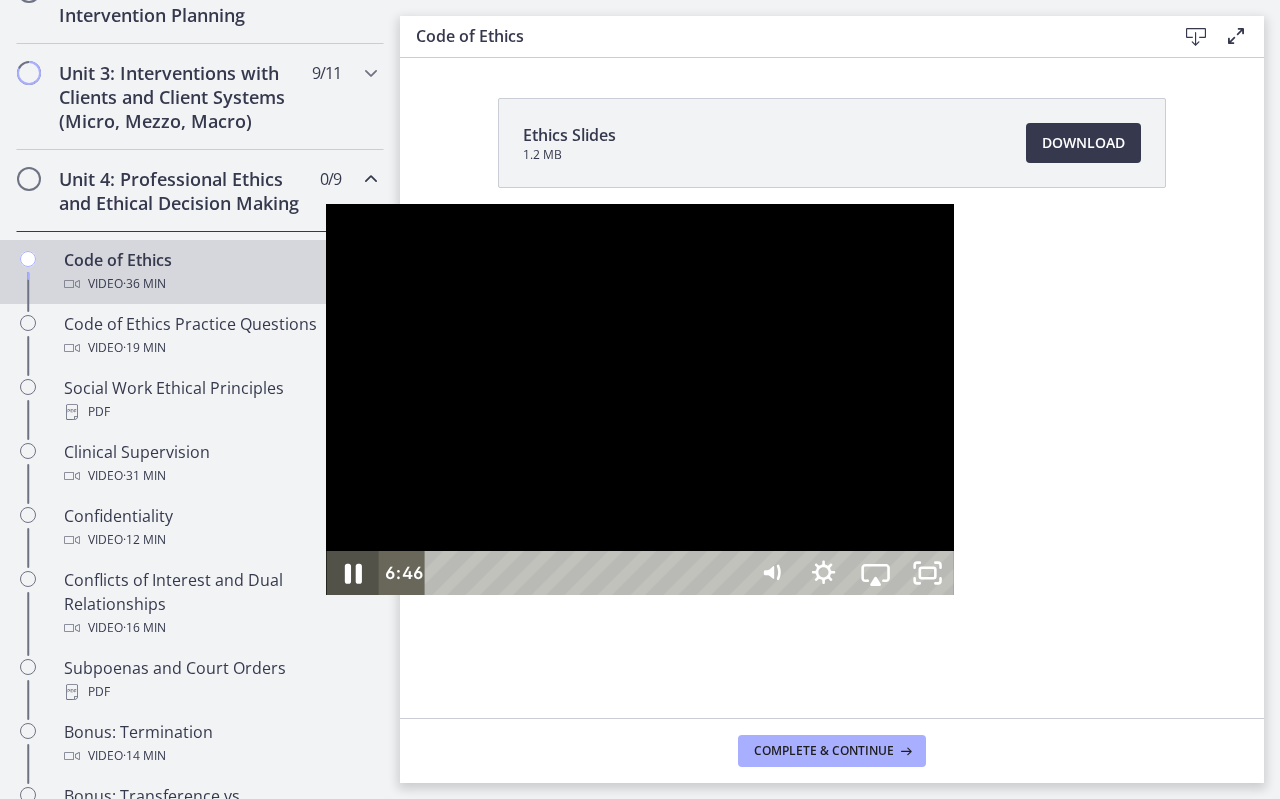 click 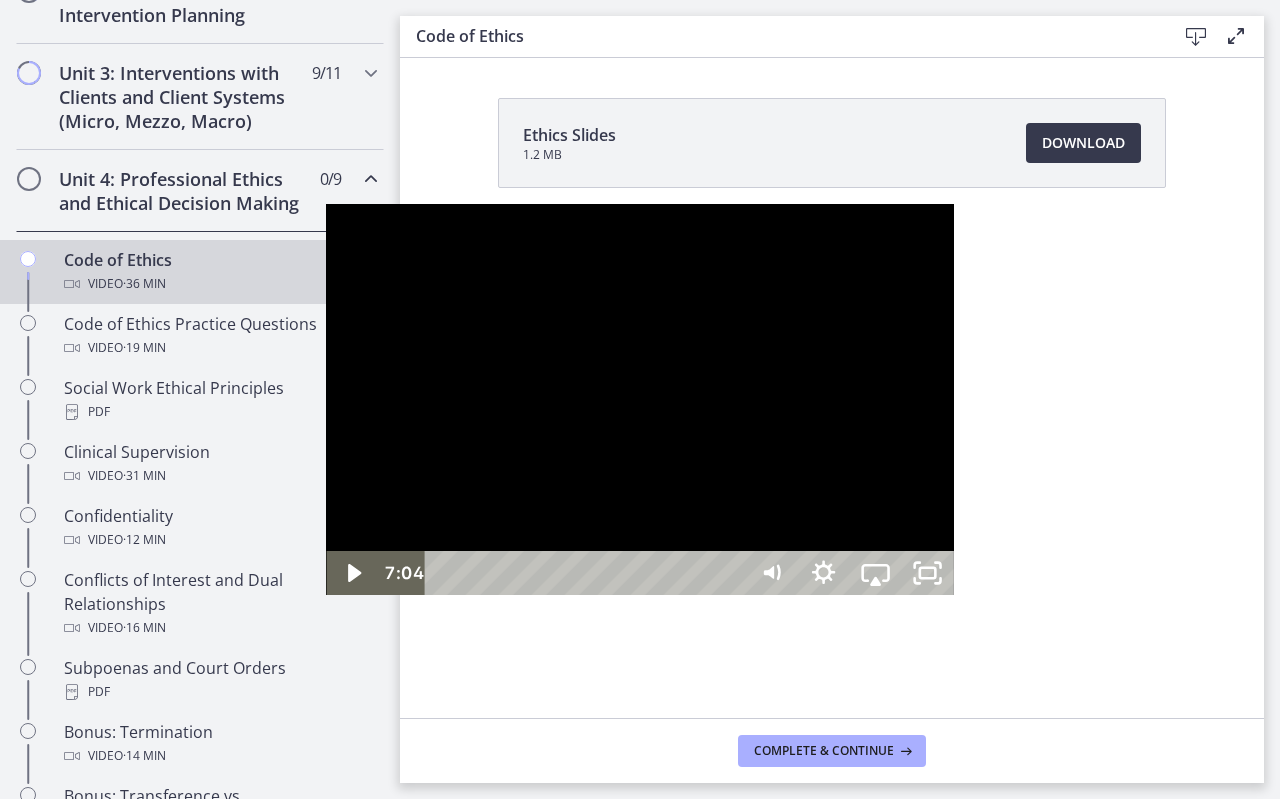 click at bounding box center (639, 400) 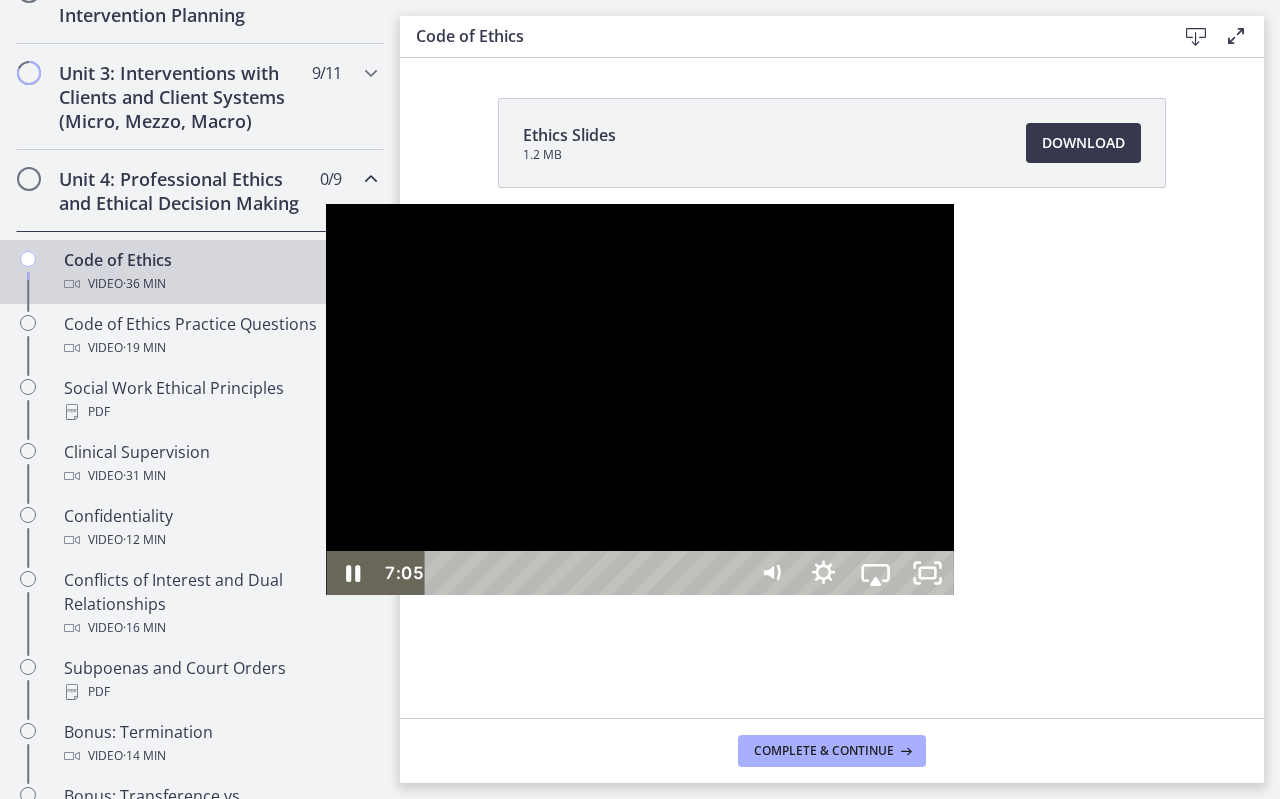 type 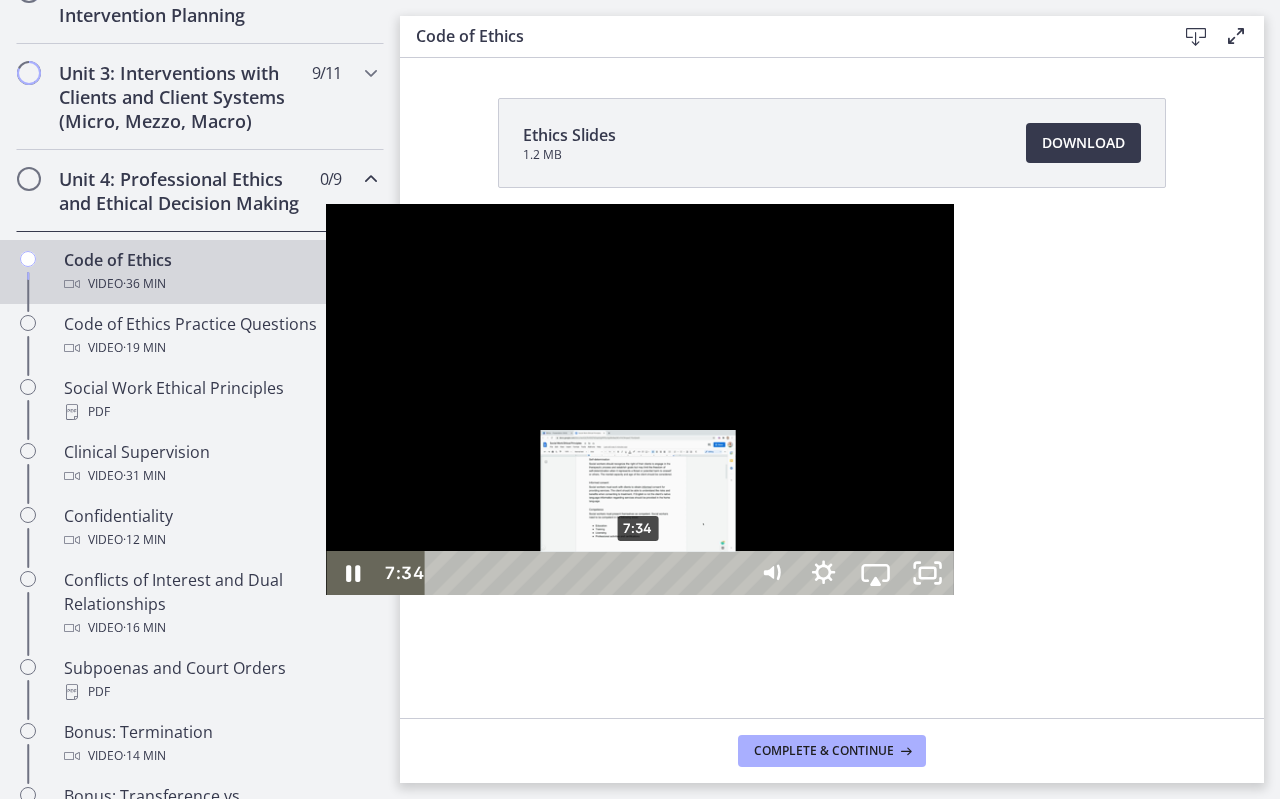 click at bounding box center (638, 573) 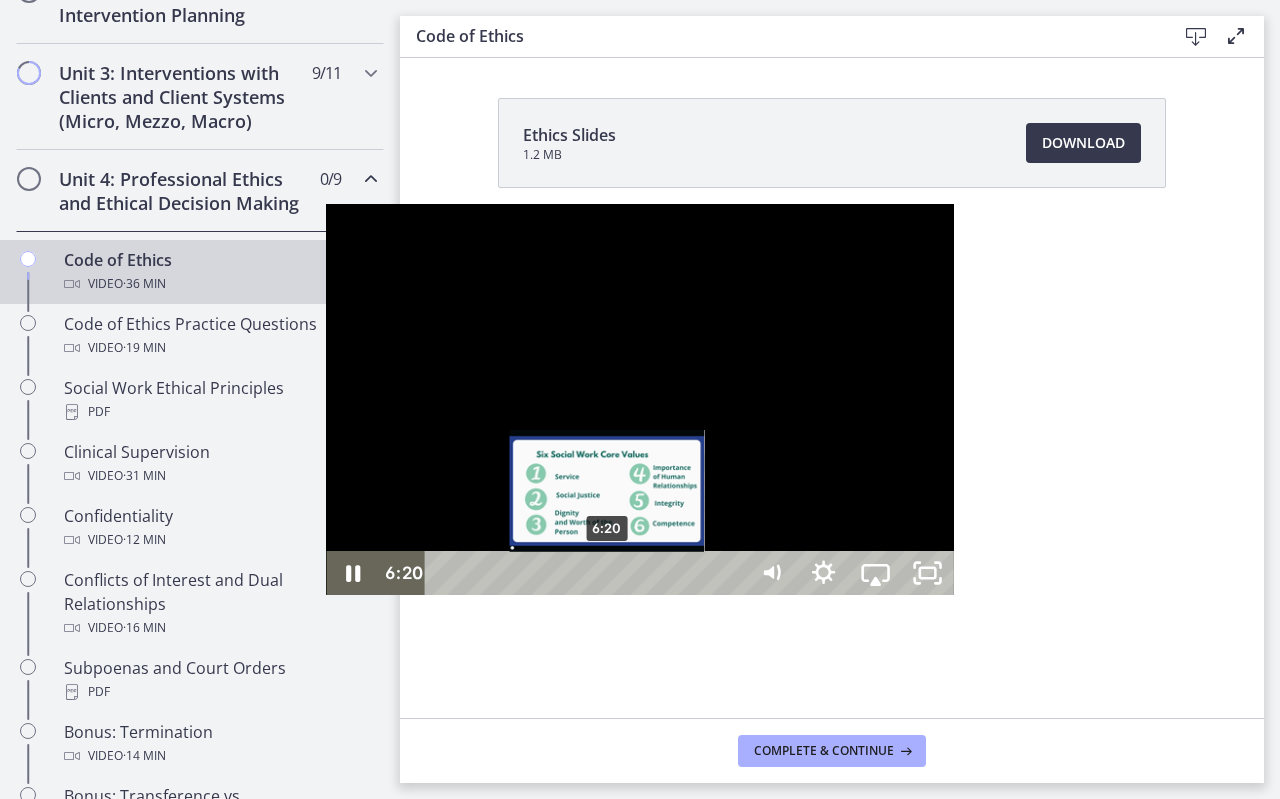 click at bounding box center [606, 573] 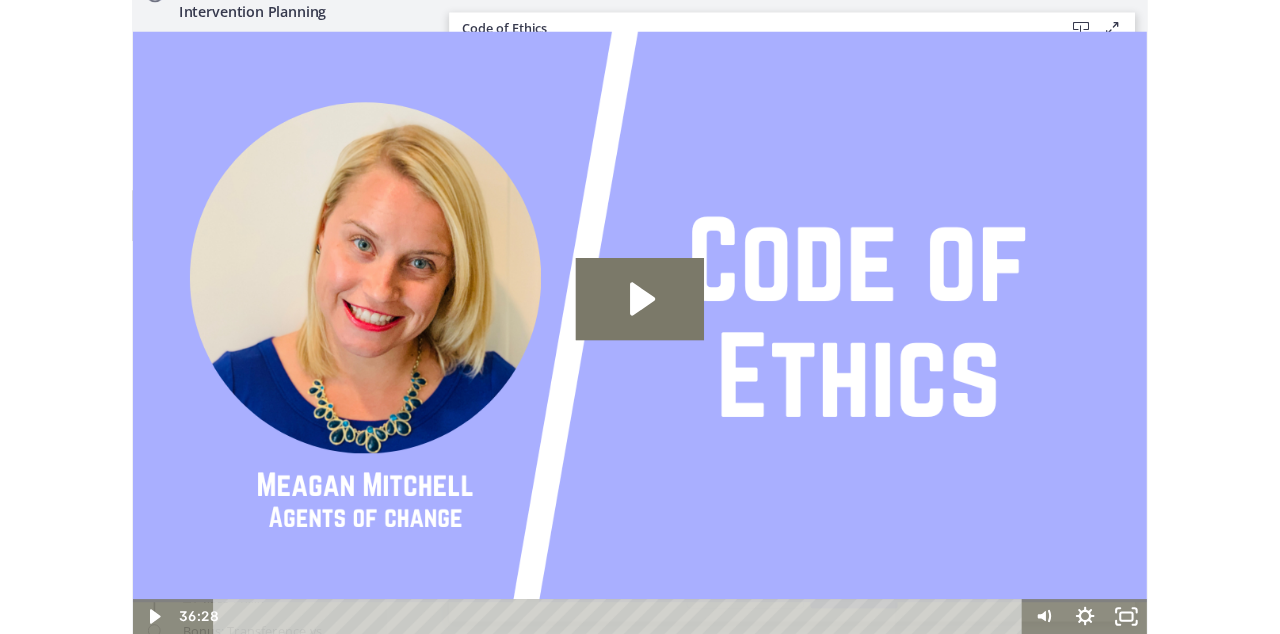 scroll, scrollTop: 0, scrollLeft: 0, axis: both 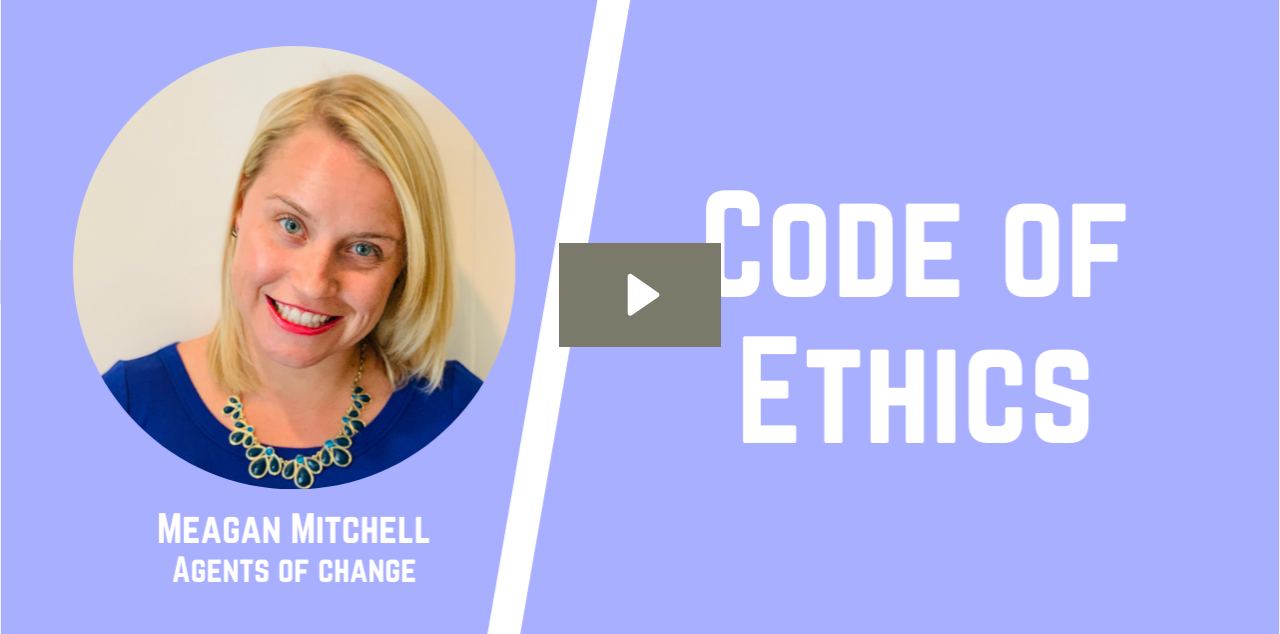 click at bounding box center (640, 317) 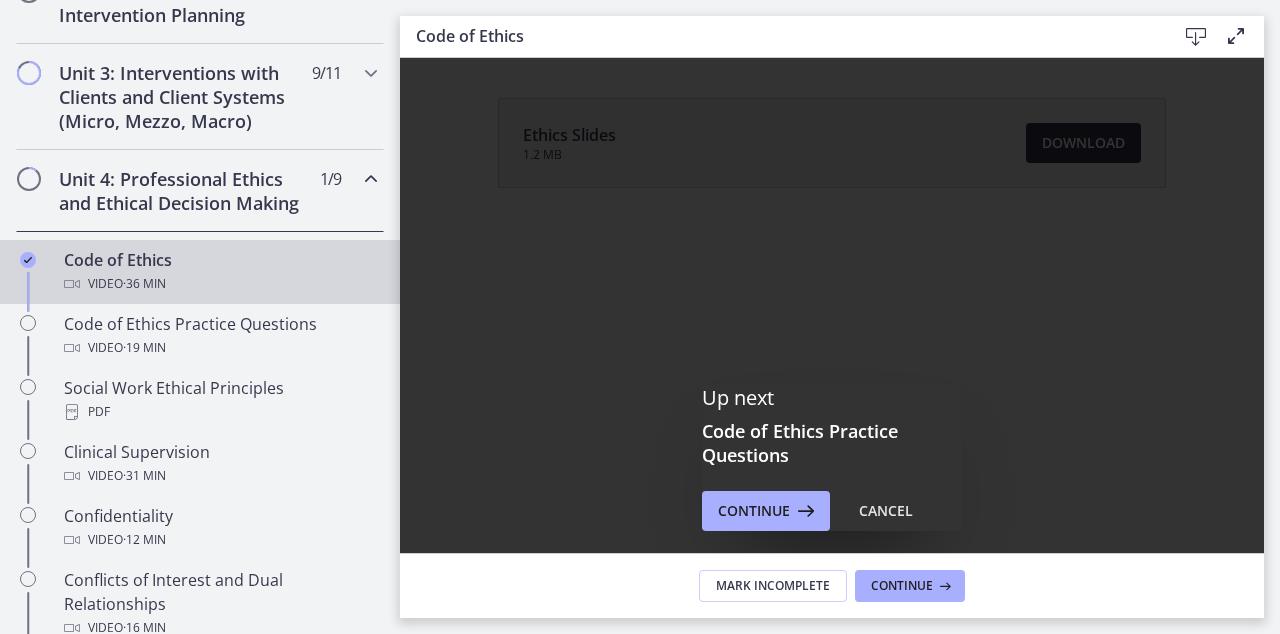 type 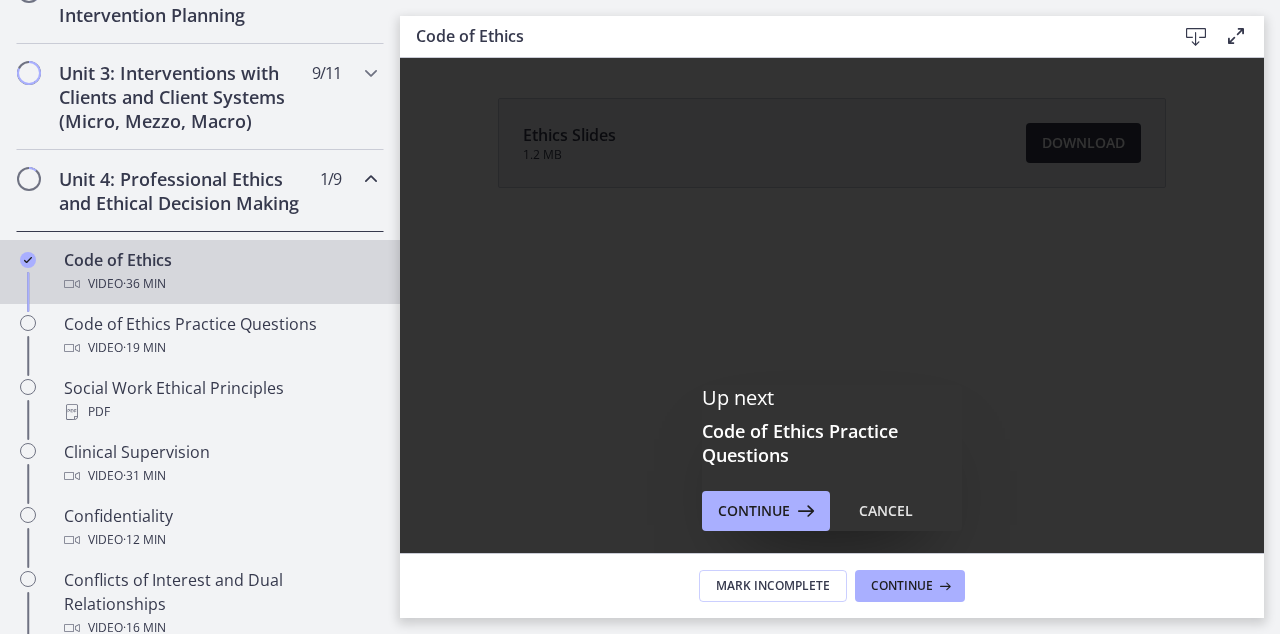 click at bounding box center [640, 317] 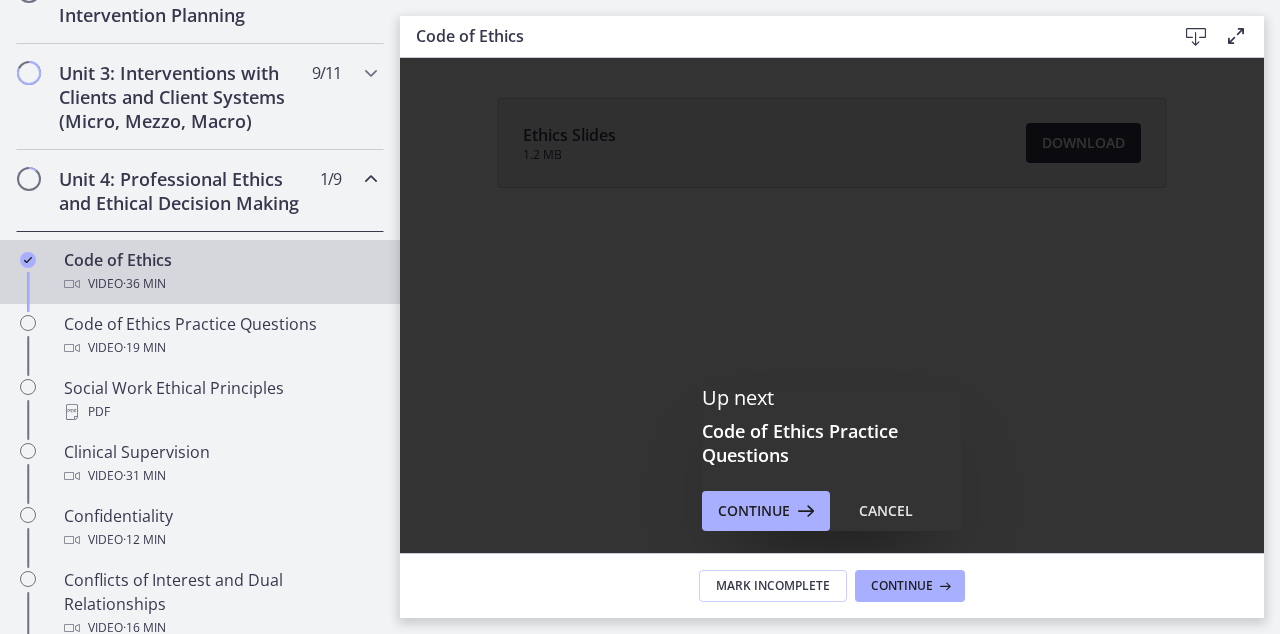 click at bounding box center (640, 317) 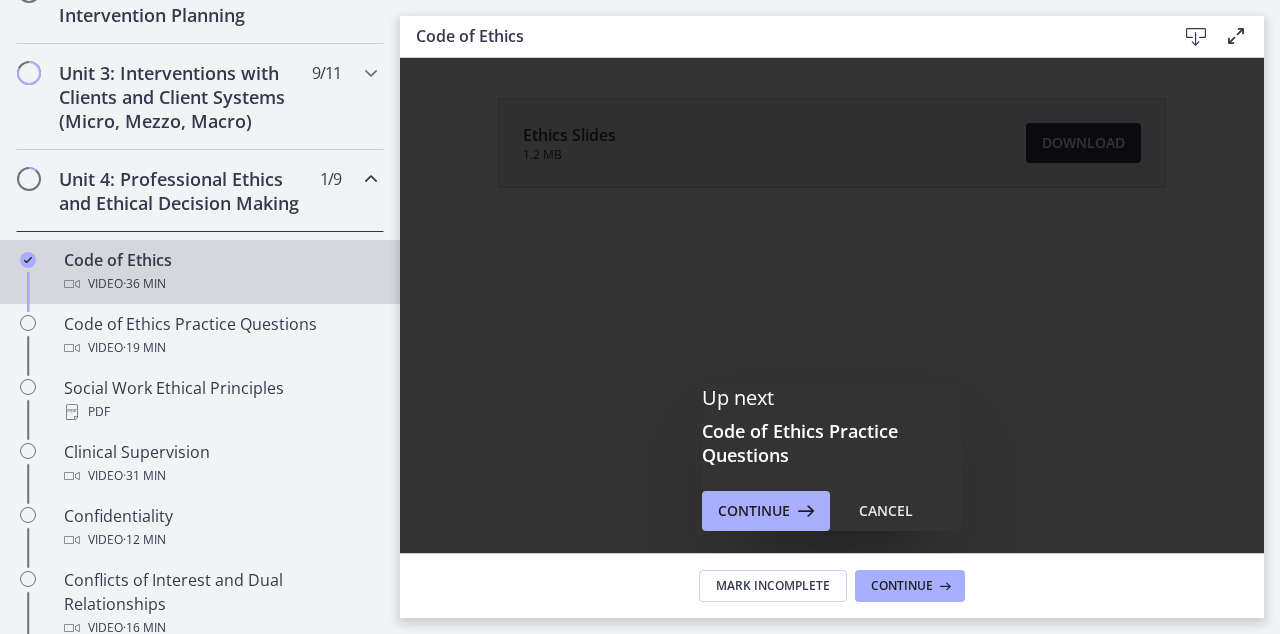 click at bounding box center [640, 317] 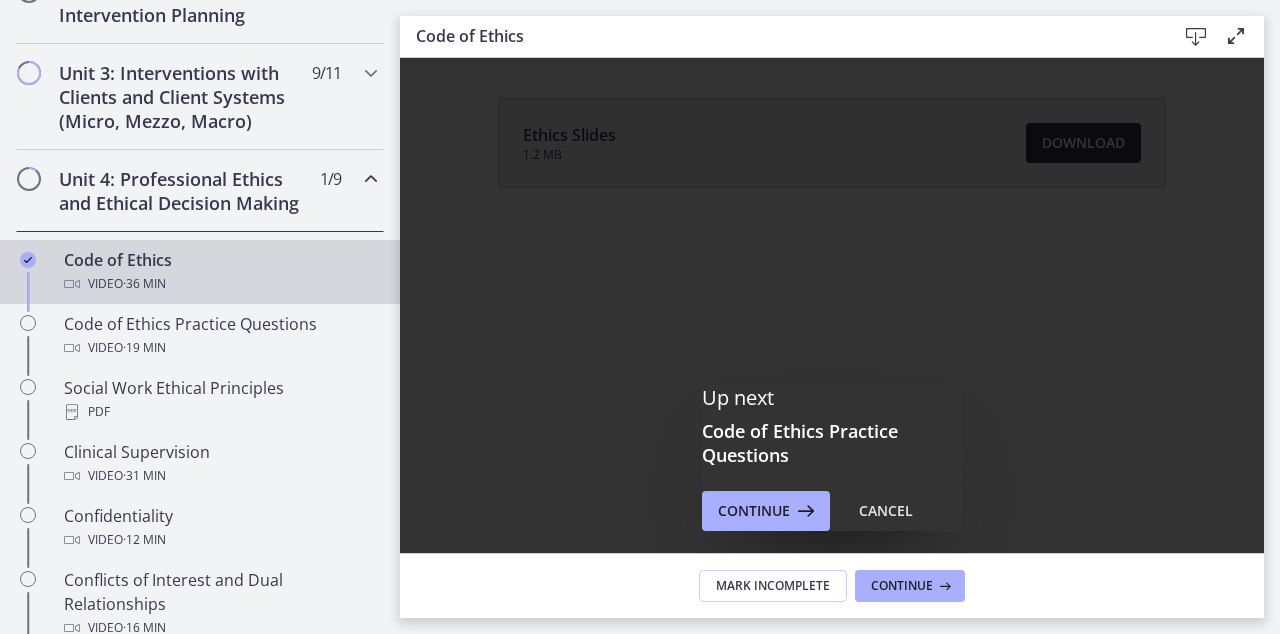 click at bounding box center (640, 317) 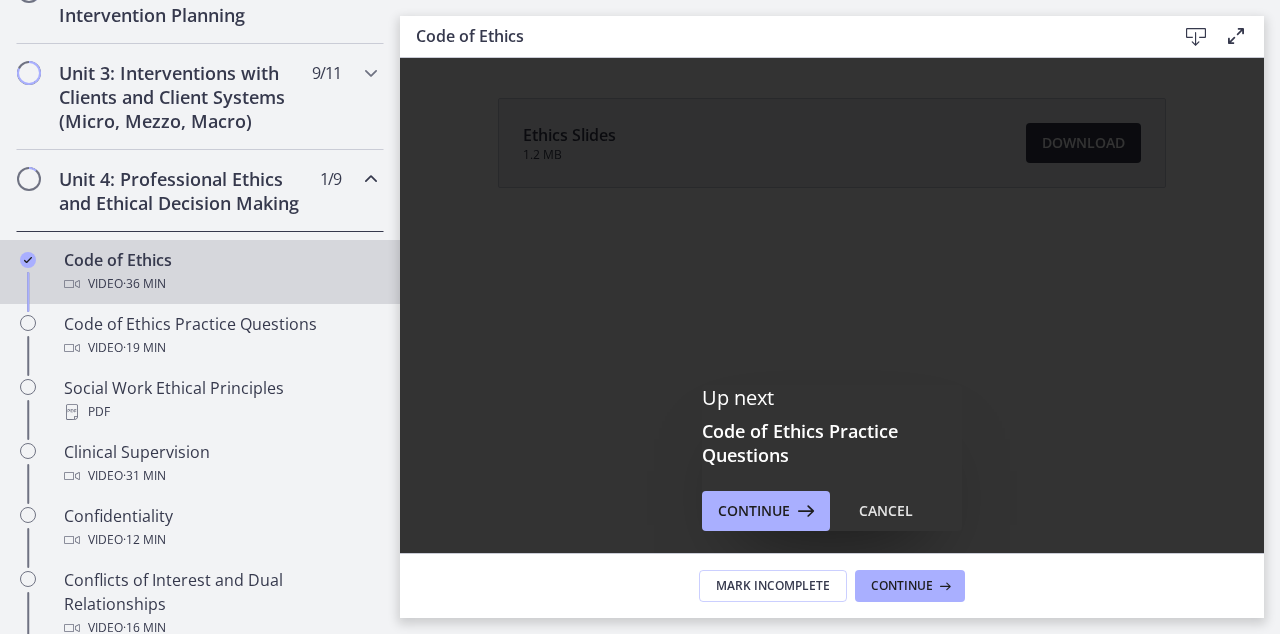 click at bounding box center (640, 317) 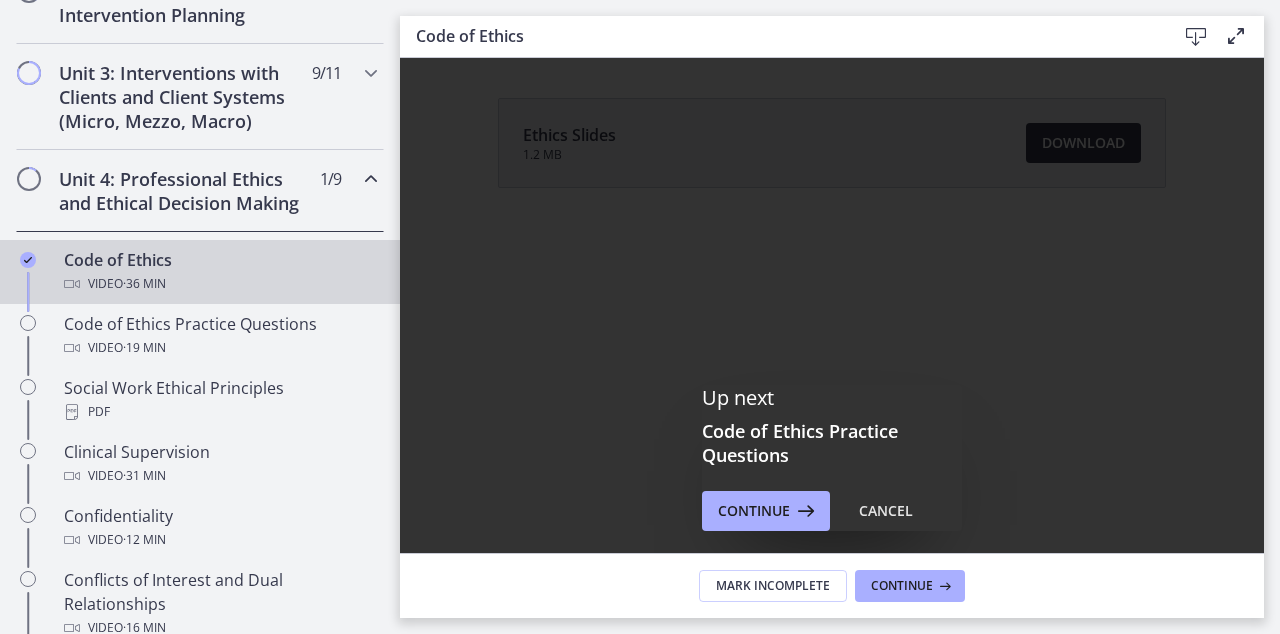 click at bounding box center [640, 317] 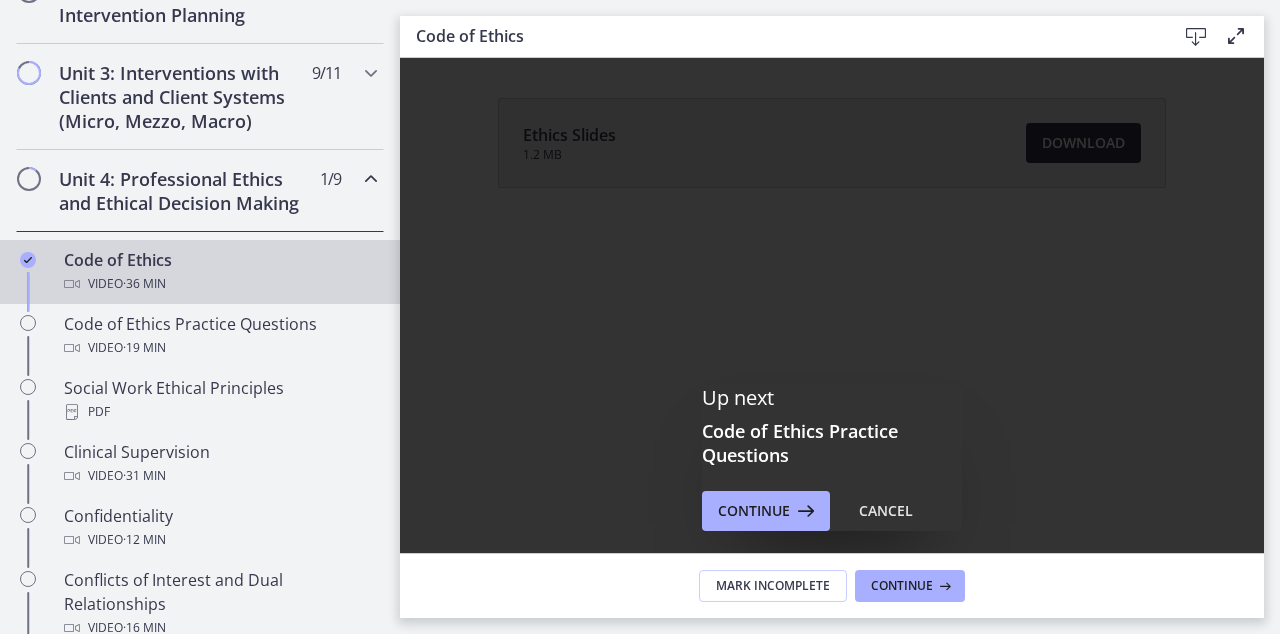 click at bounding box center [640, 317] 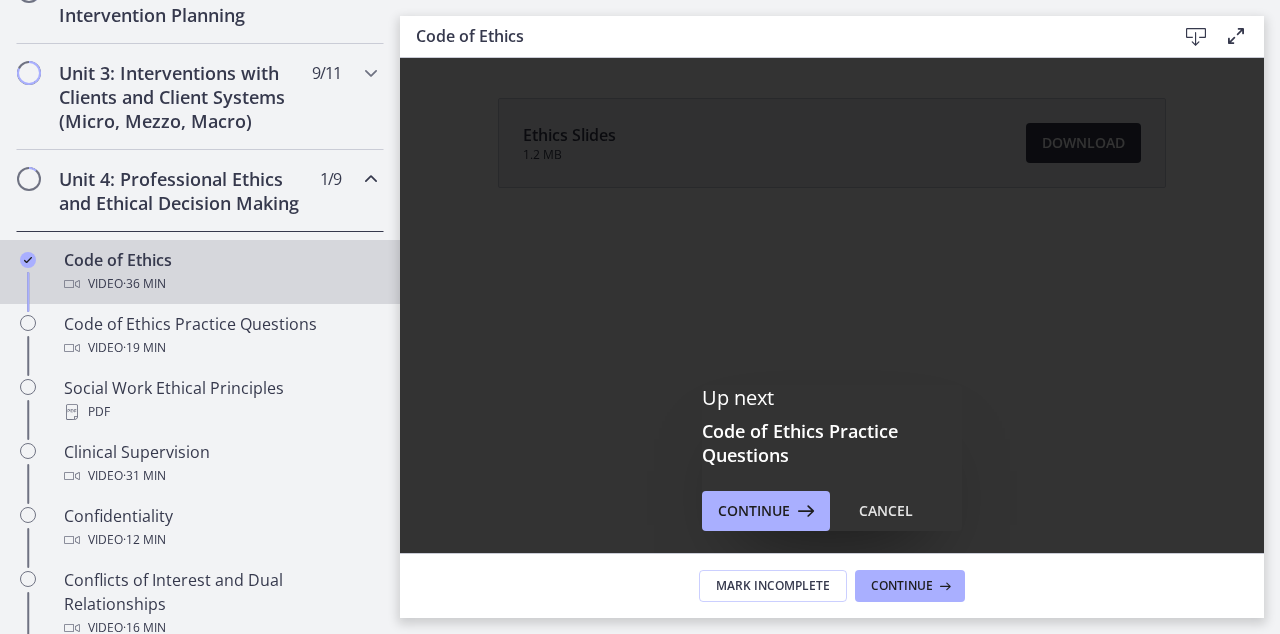scroll, scrollTop: 0, scrollLeft: 0, axis: both 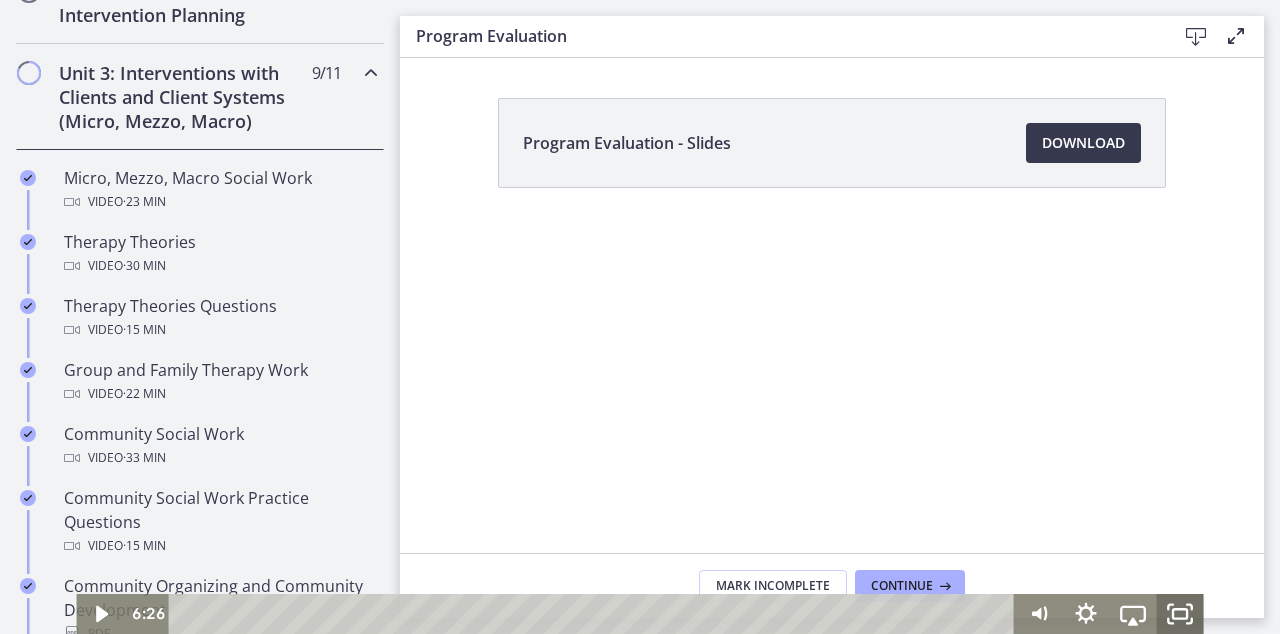 click 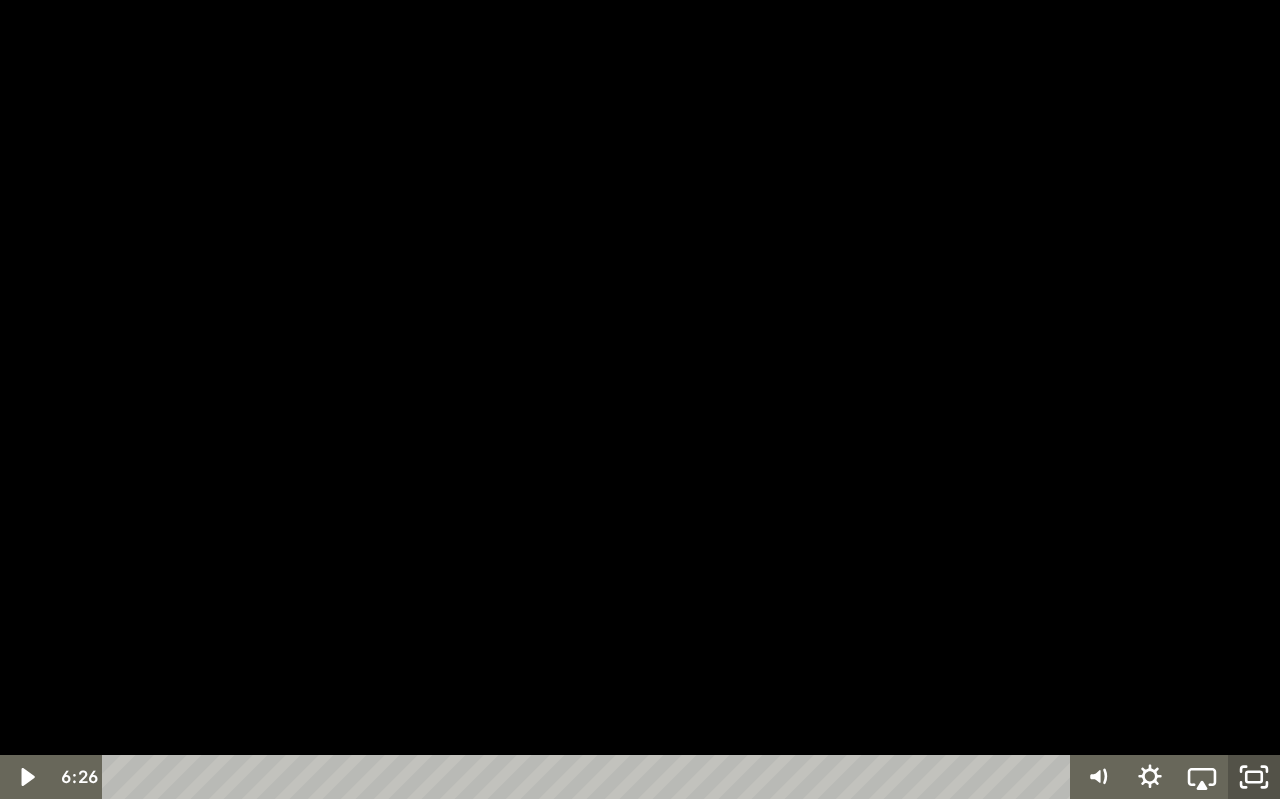 click 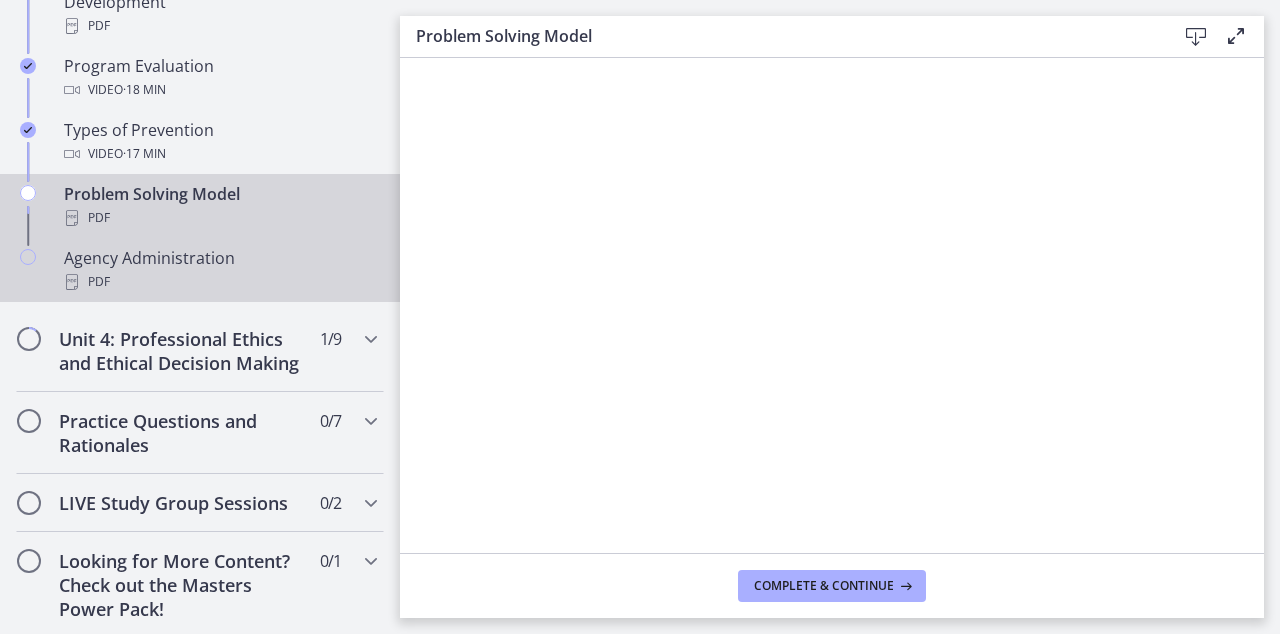 scroll, scrollTop: 1357, scrollLeft: 0, axis: vertical 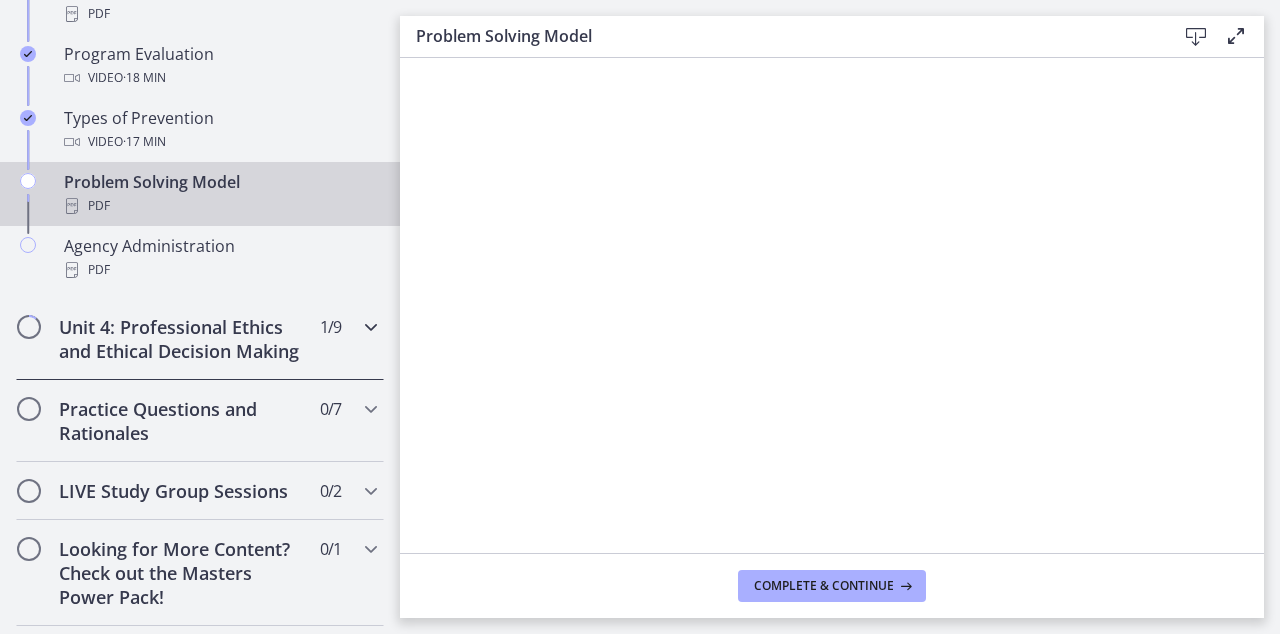 click on "Unit 4: Professional Ethics and Ethical Decision Making" at bounding box center (181, 339) 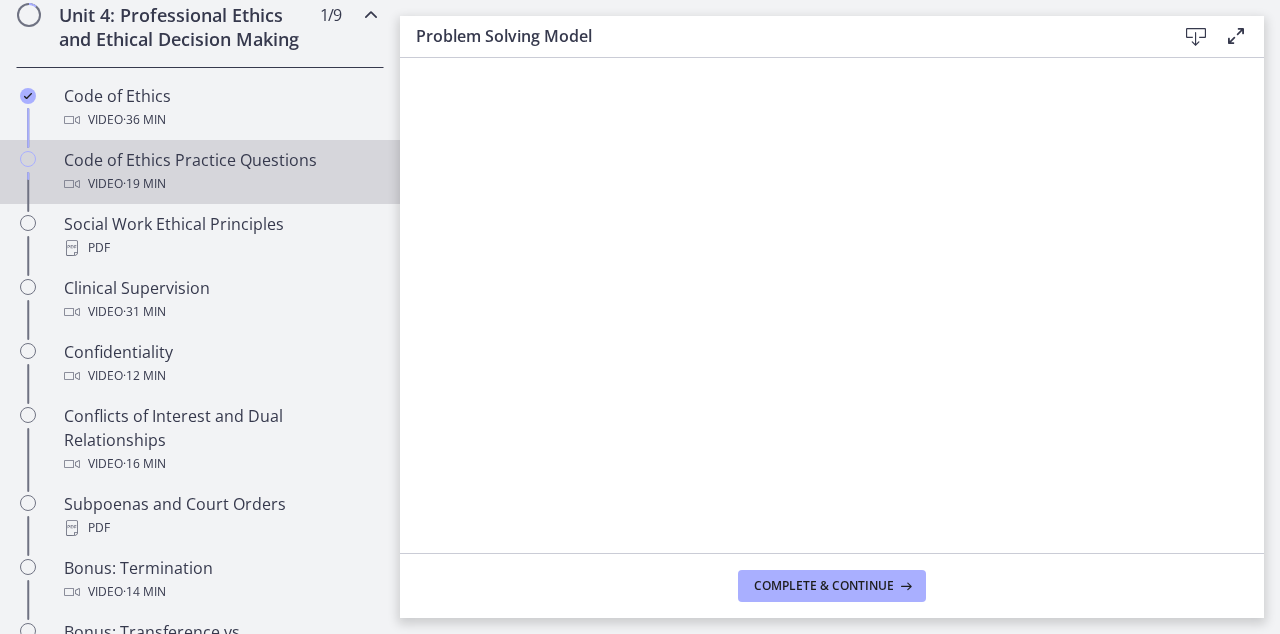 scroll, scrollTop: 862, scrollLeft: 0, axis: vertical 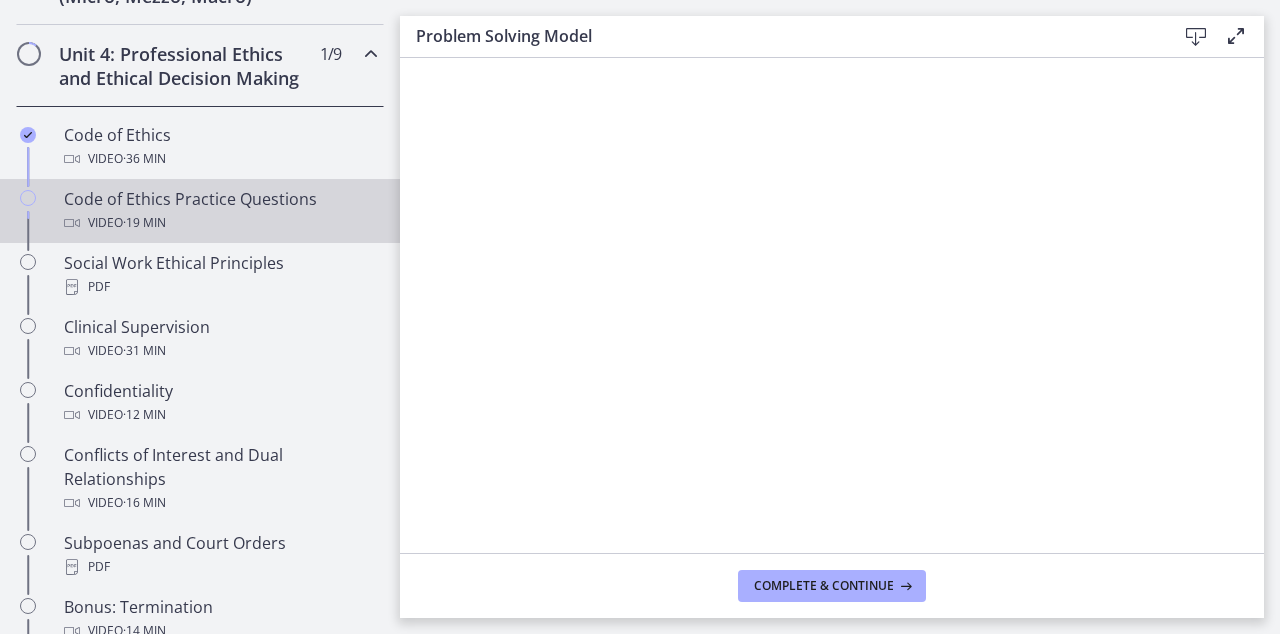 click on "Code of Ethics Practice Questions
Video
·  19 min" at bounding box center (220, 211) 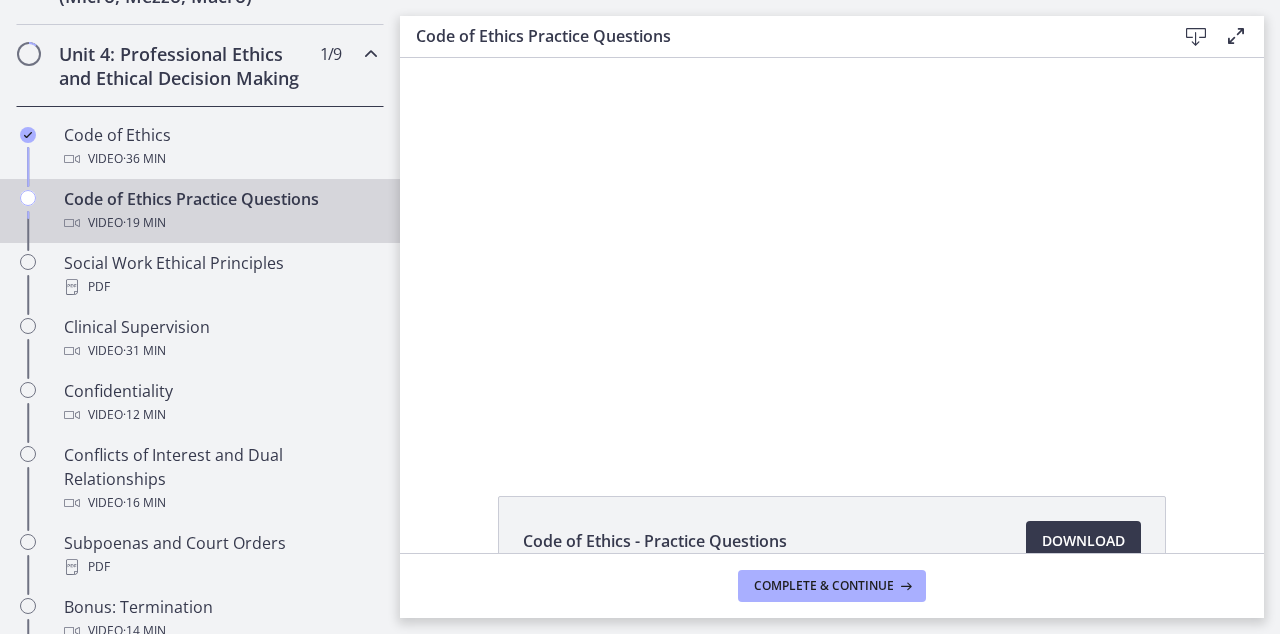 scroll, scrollTop: 0, scrollLeft: 0, axis: both 